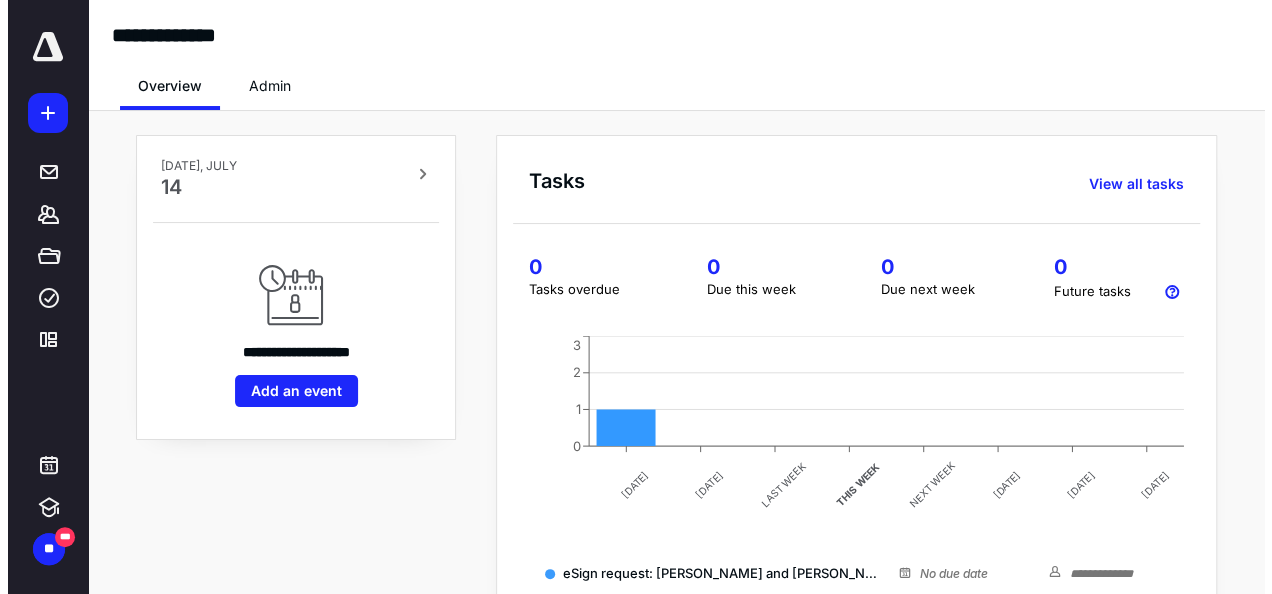 scroll, scrollTop: 0, scrollLeft: 0, axis: both 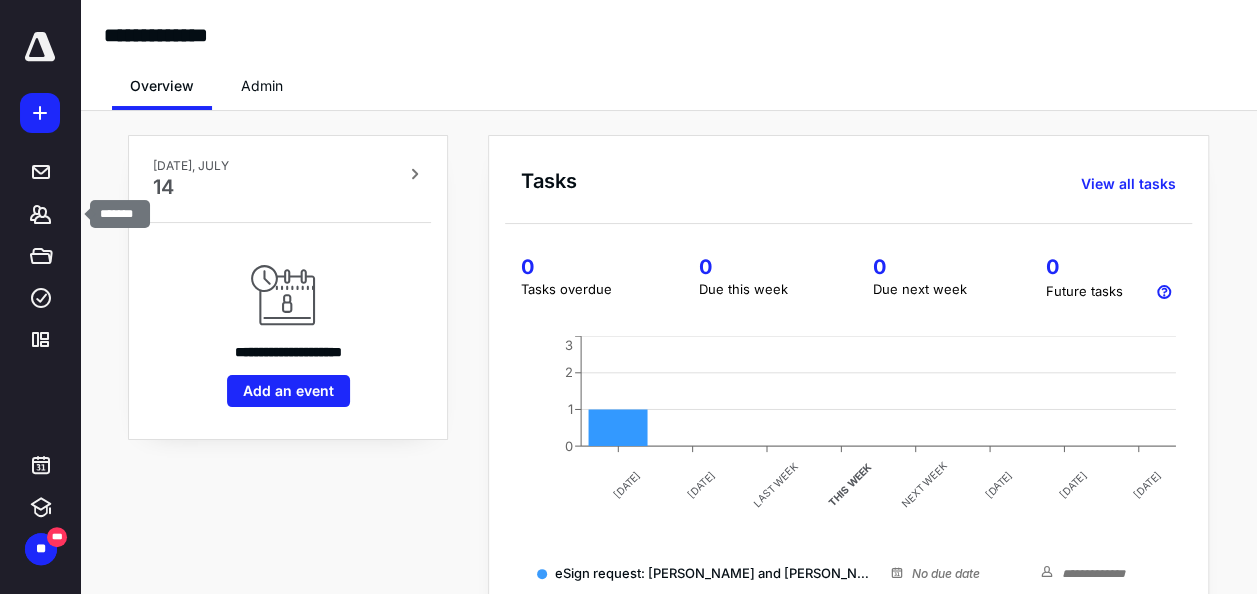 click 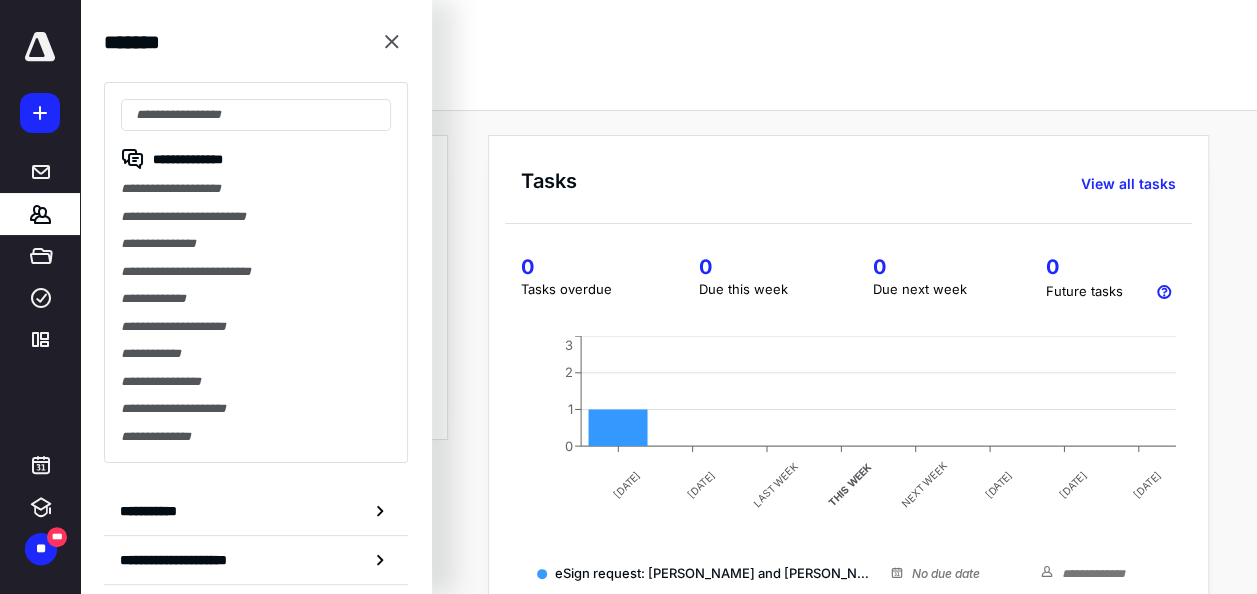 click on "**********" at bounding box center [256, 189] 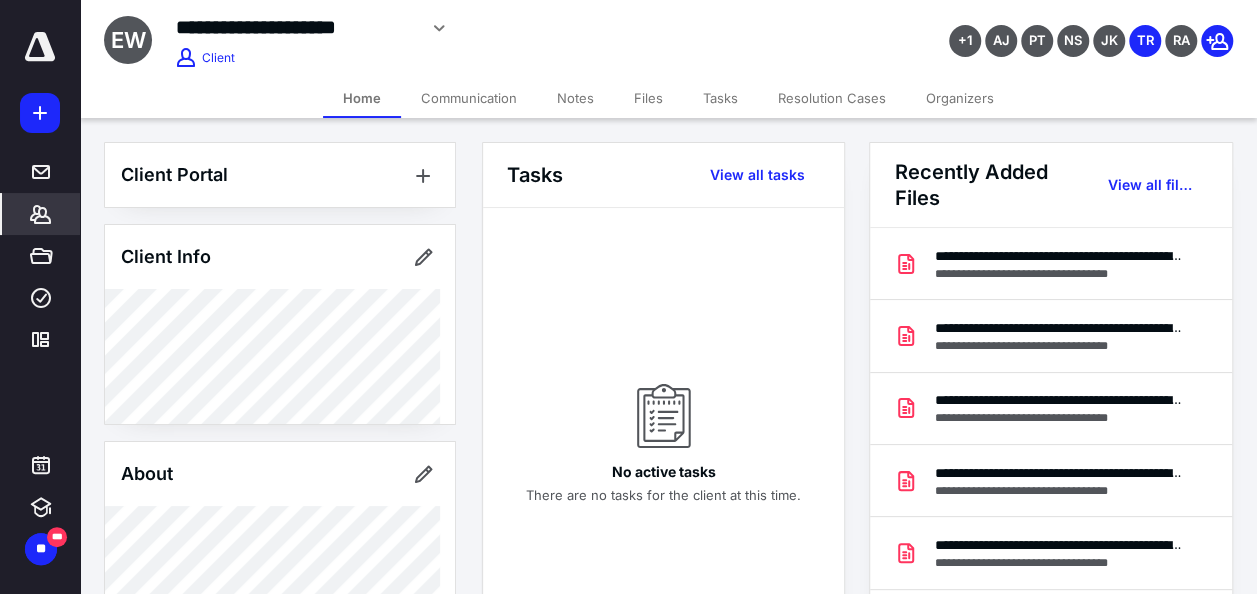 click on "Files" at bounding box center [648, 98] 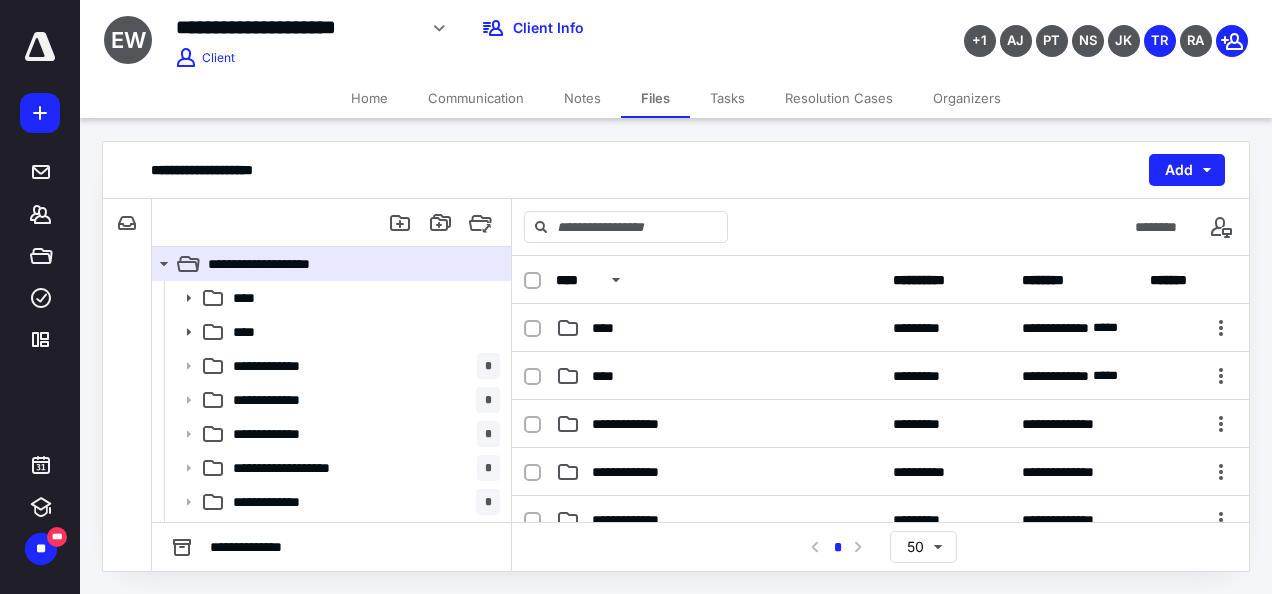 click 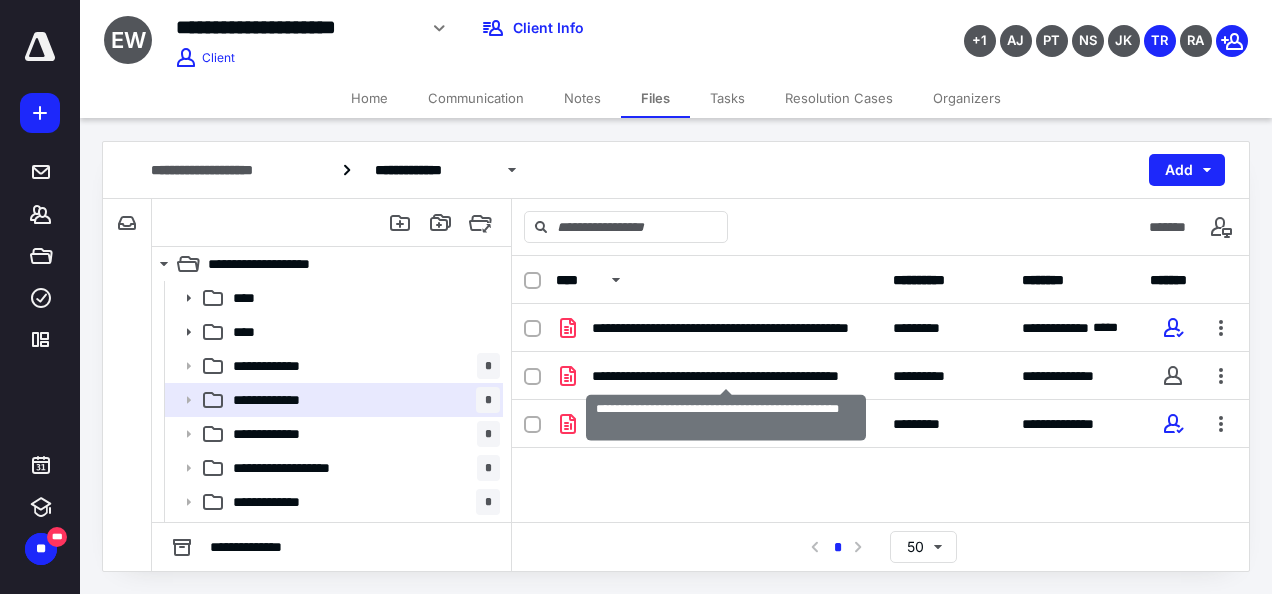 click on "**********" at bounding box center [726, 376] 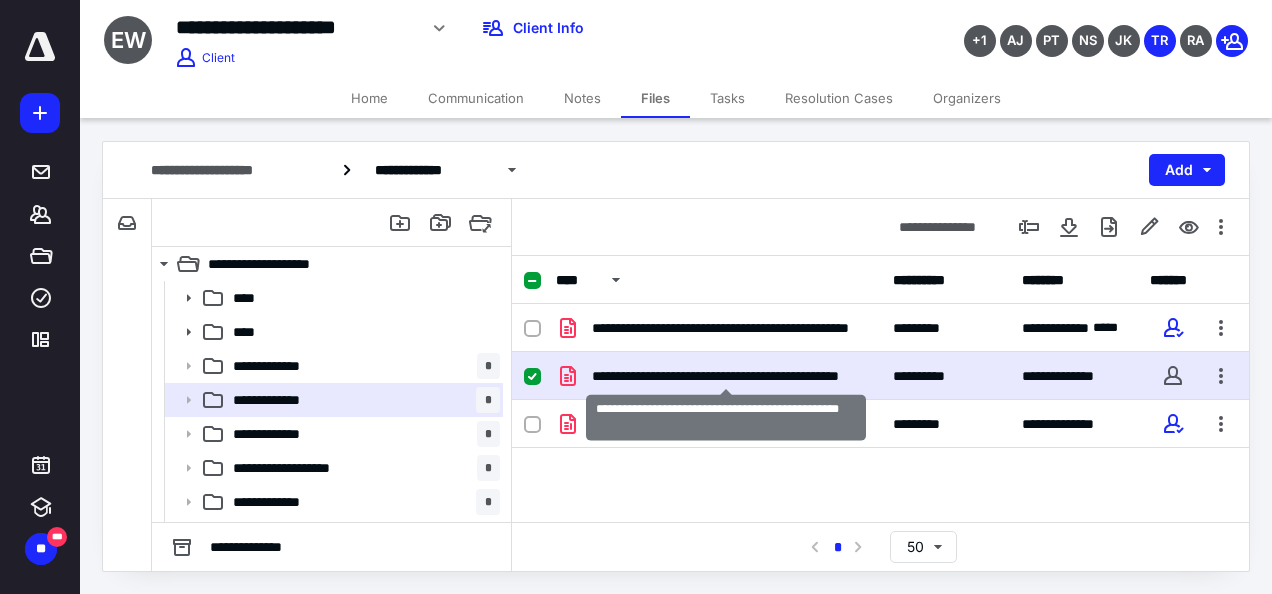 click on "**********" at bounding box center (726, 376) 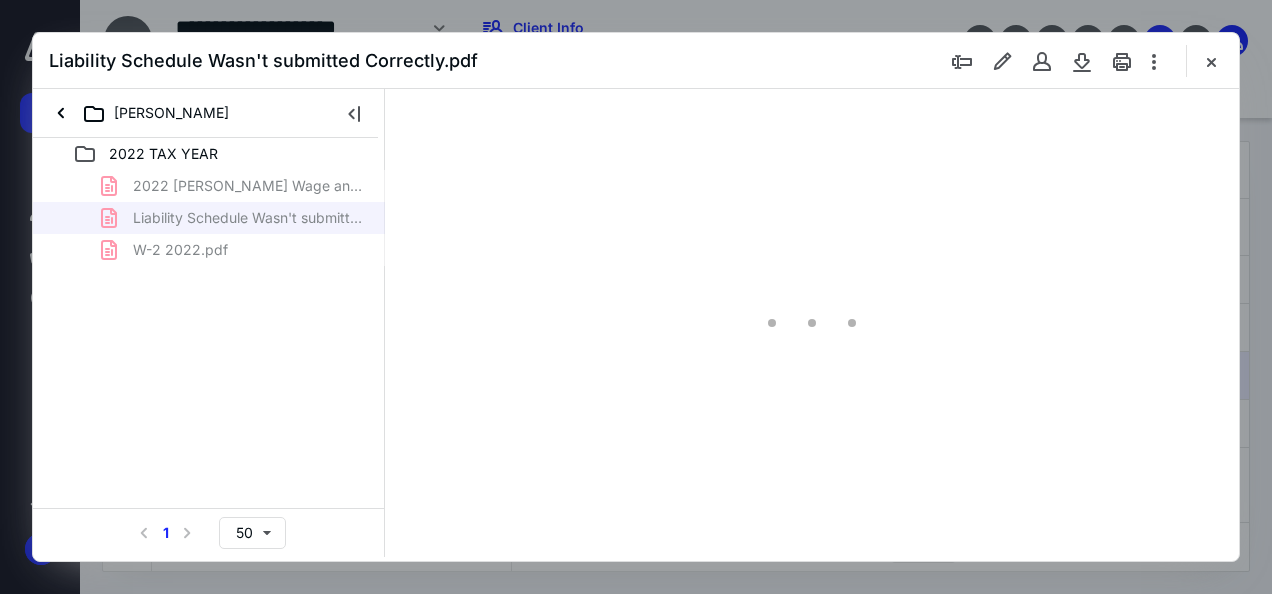 scroll, scrollTop: 0, scrollLeft: 0, axis: both 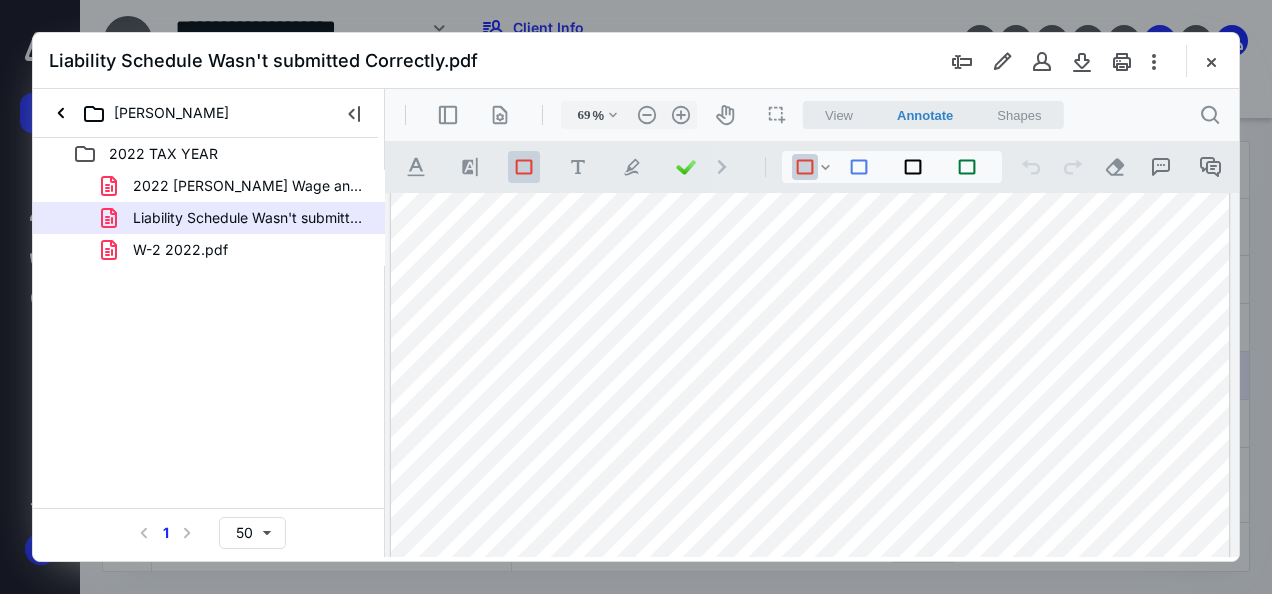 click on ".cls-1{fill:#abb0c4;} icon - header - zoom - in - line" at bounding box center (681, 115) 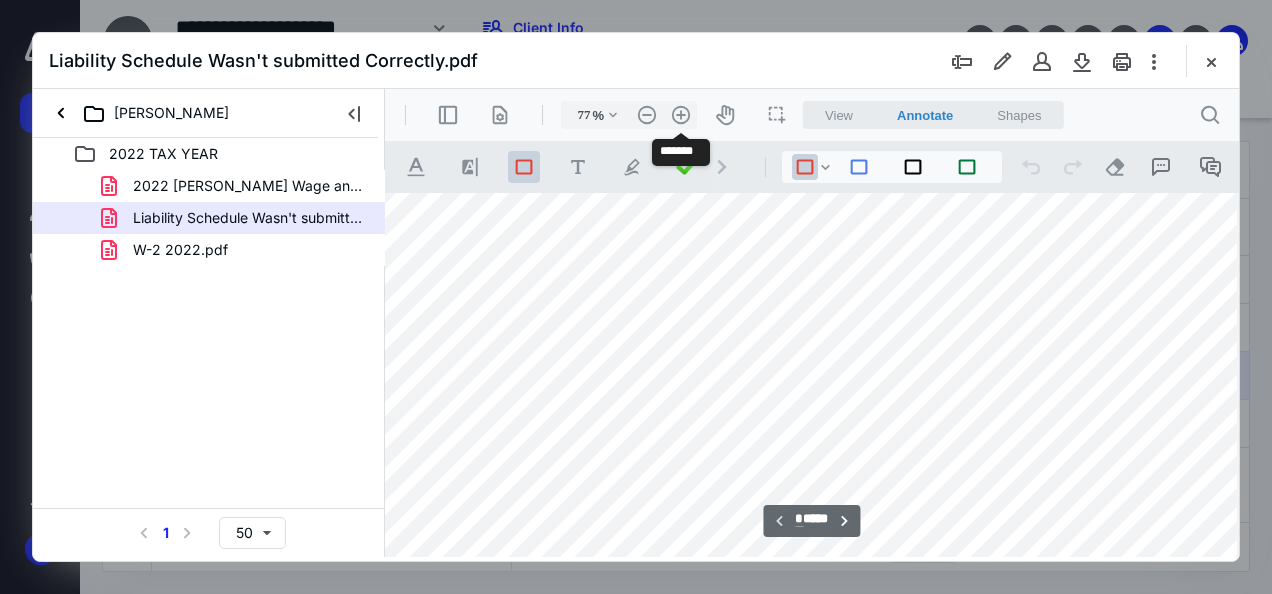 click on ".cls-1{fill:#abb0c4;} icon - header - zoom - in - line" at bounding box center (681, 115) 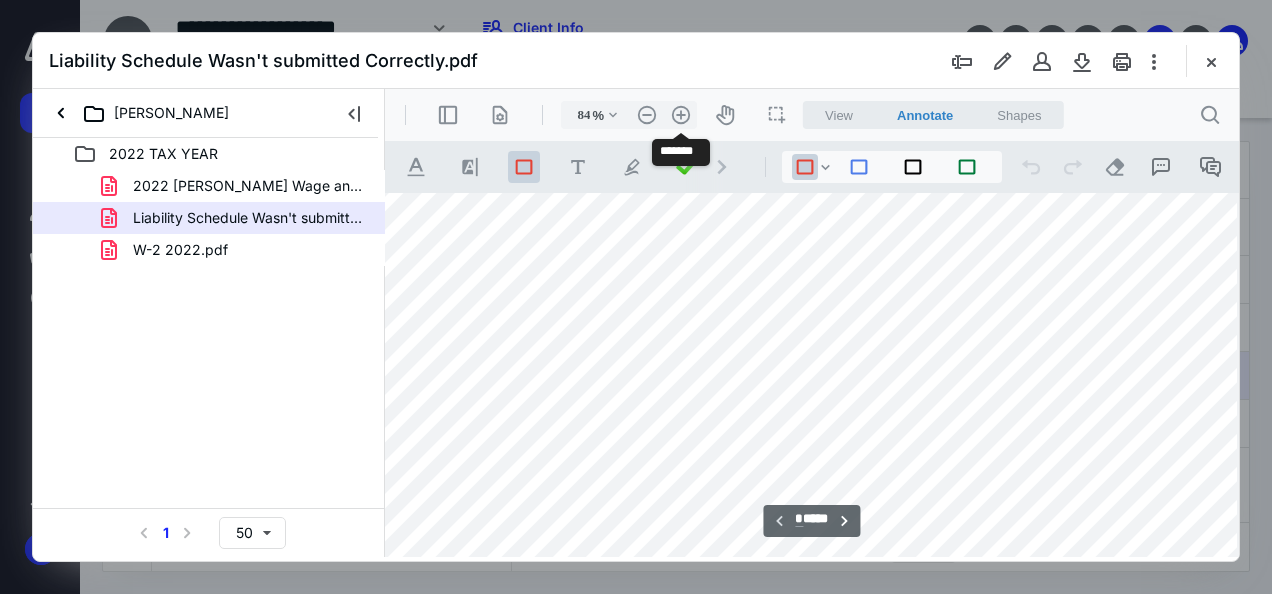 click on ".cls-1{fill:#abb0c4;} icon - header - zoom - in - line" at bounding box center [681, 115] 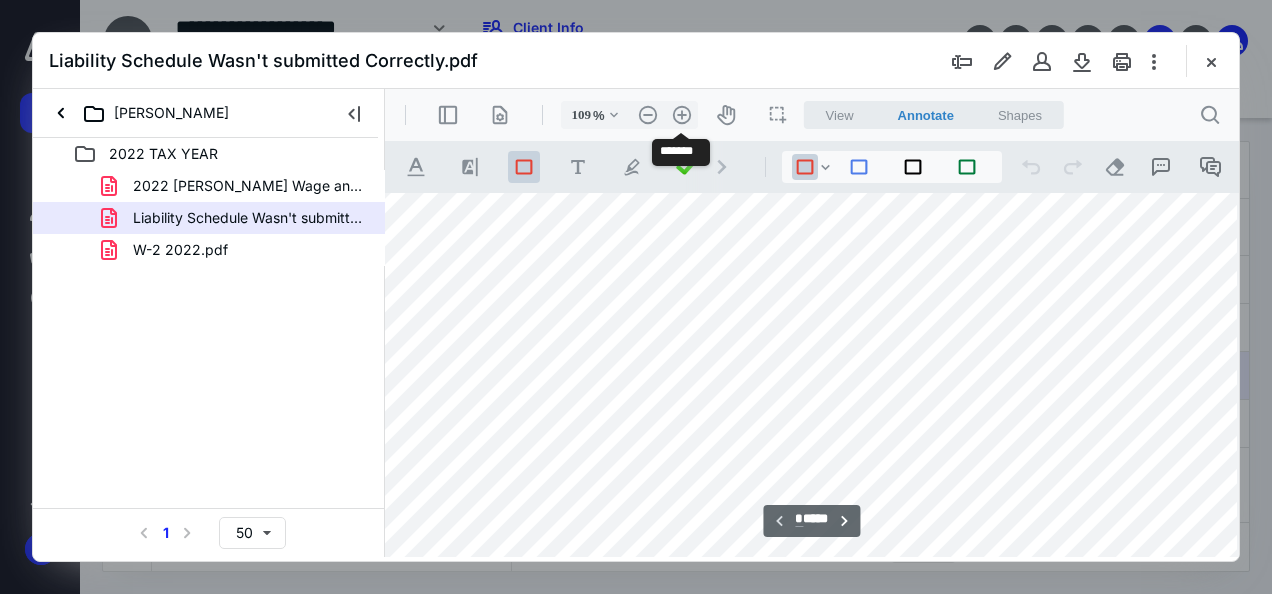 scroll, scrollTop: 246, scrollLeft: 249, axis: both 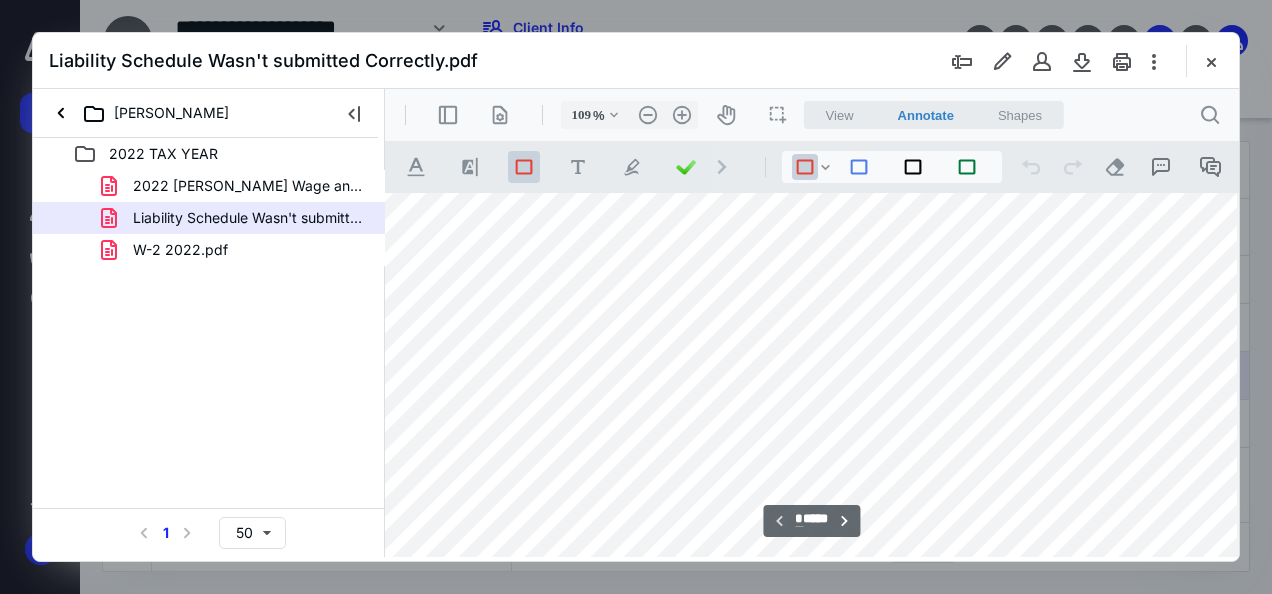 click at bounding box center (804, 381) 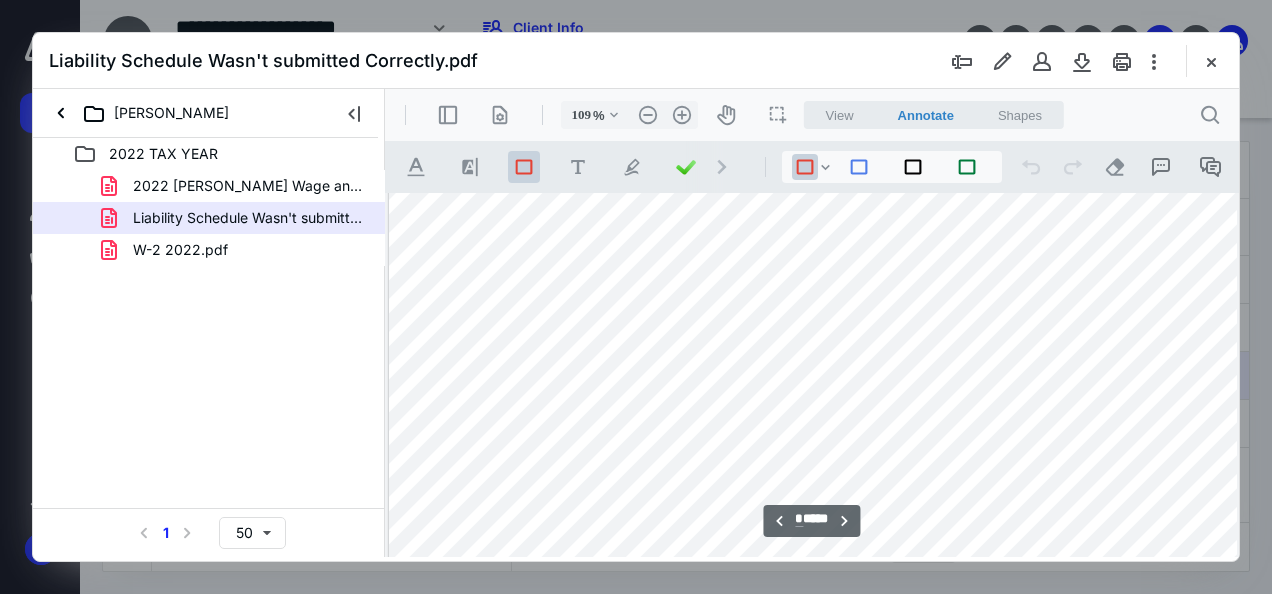 scroll, scrollTop: 2040, scrollLeft: 0, axis: vertical 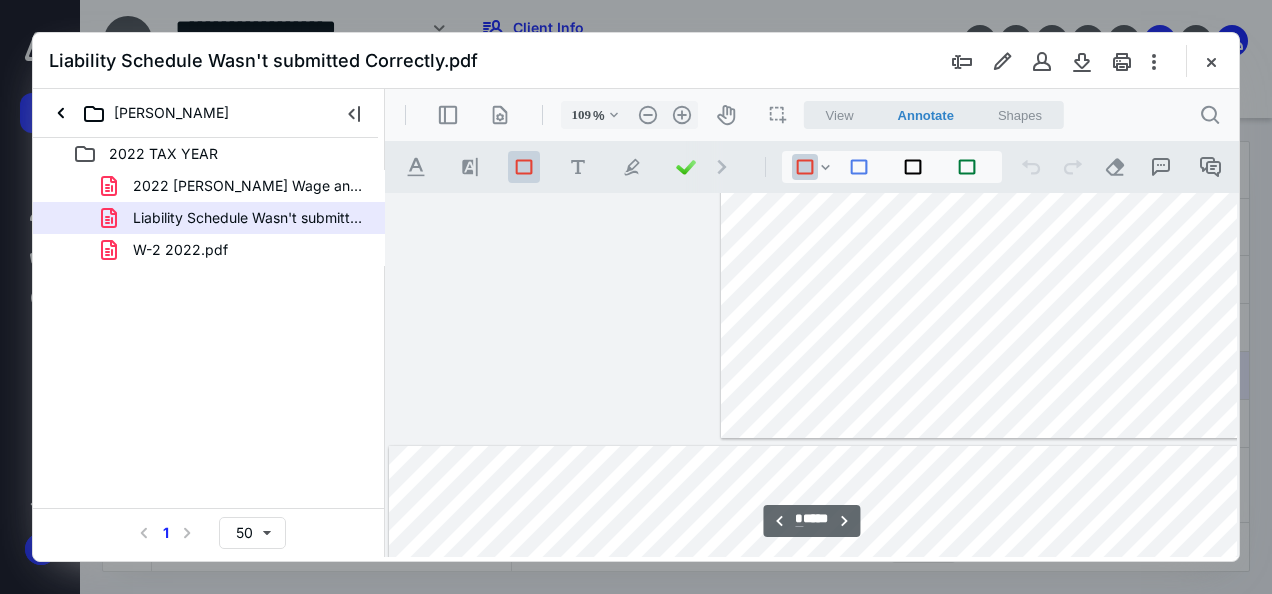 type on "*" 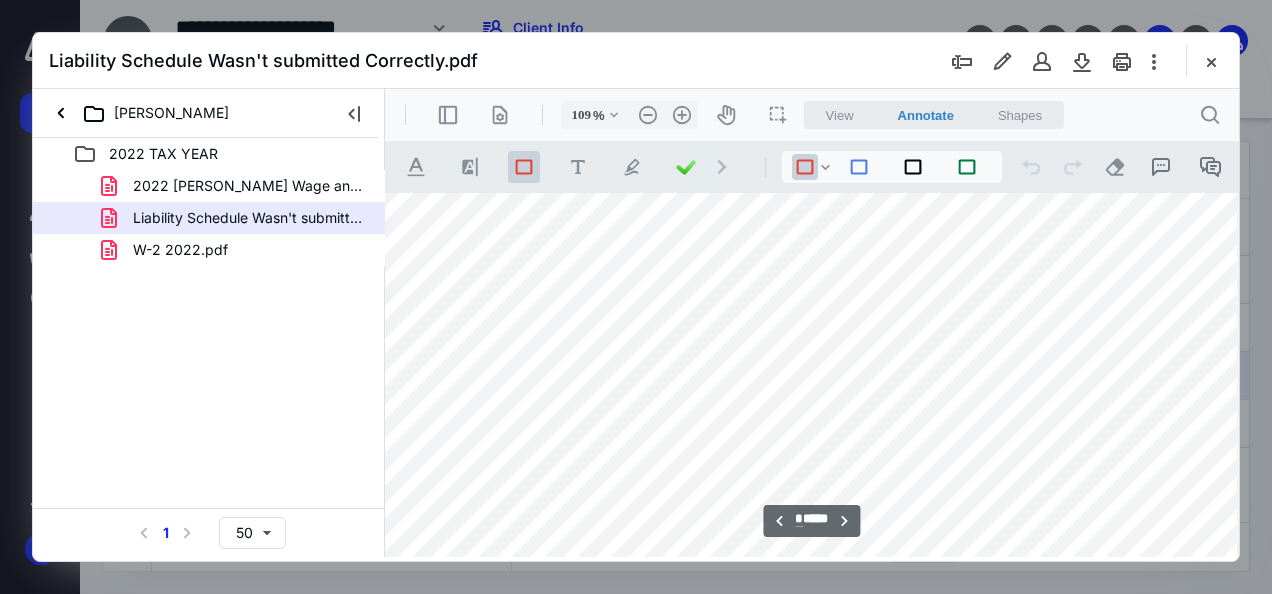 scroll, scrollTop: 3760, scrollLeft: 440, axis: both 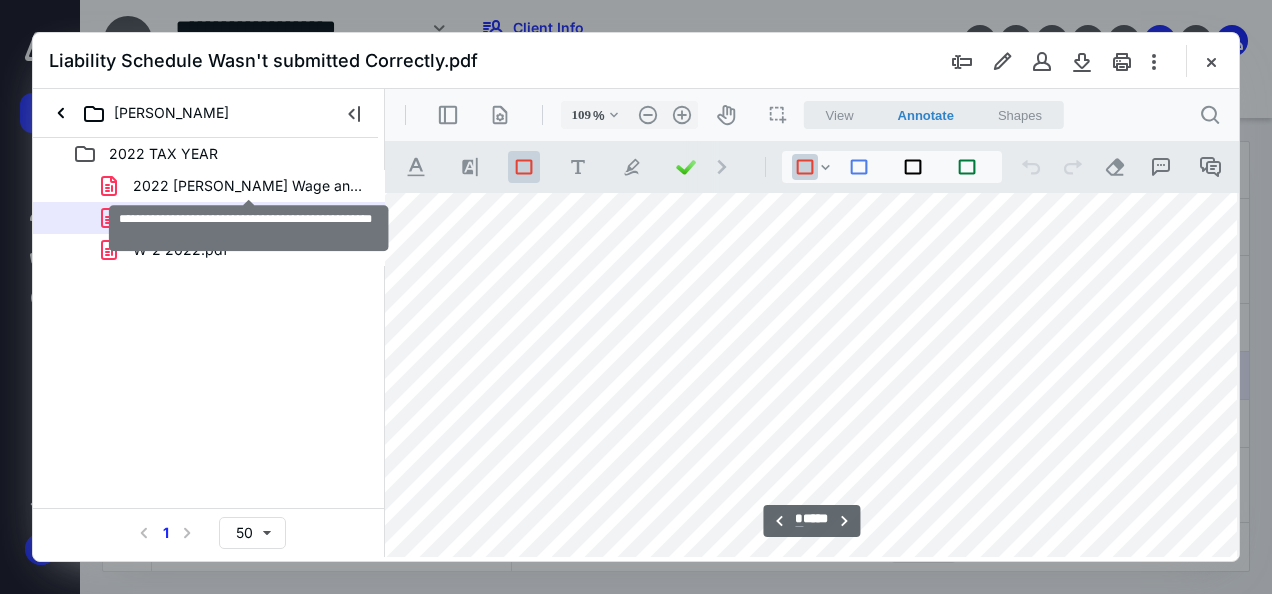 click on "2022 [PERSON_NAME] Wage and Income Transcript.pdf" at bounding box center [249, 186] 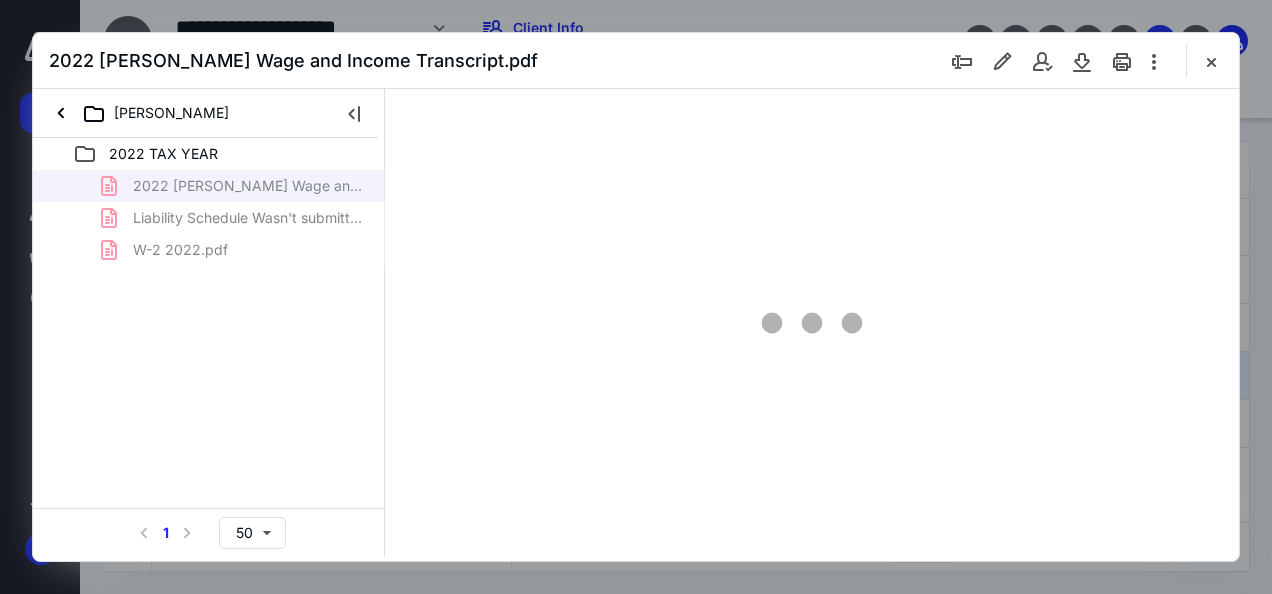 scroll, scrollTop: 109, scrollLeft: 0, axis: vertical 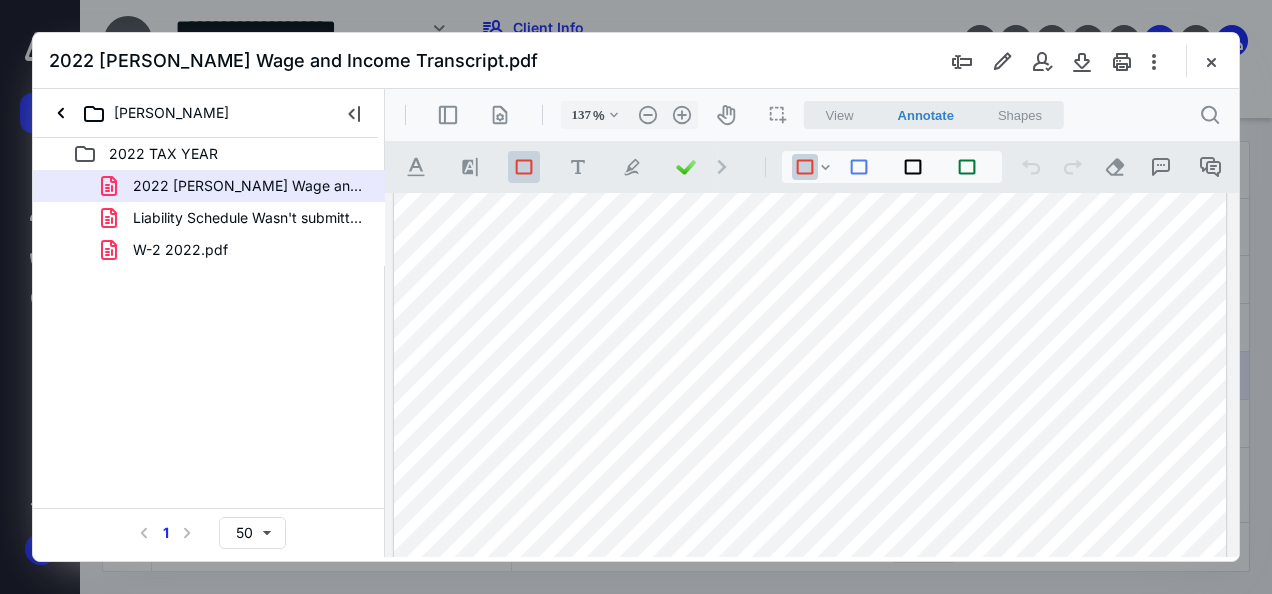 click at bounding box center [810, 628] 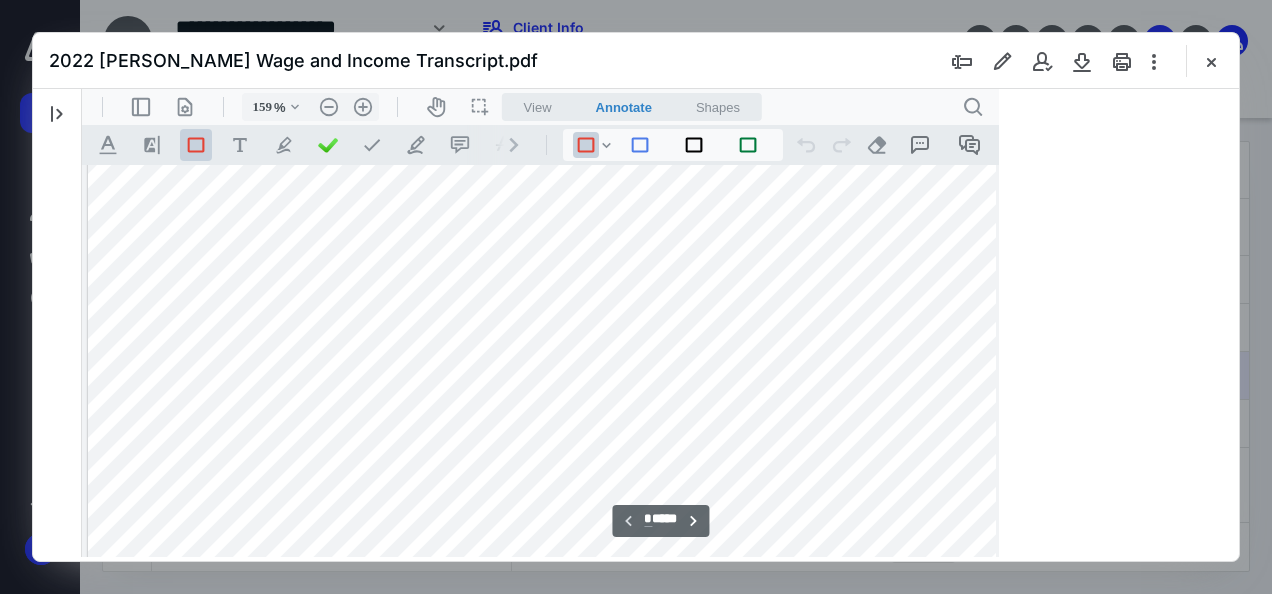 scroll, scrollTop: 84, scrollLeft: 0, axis: vertical 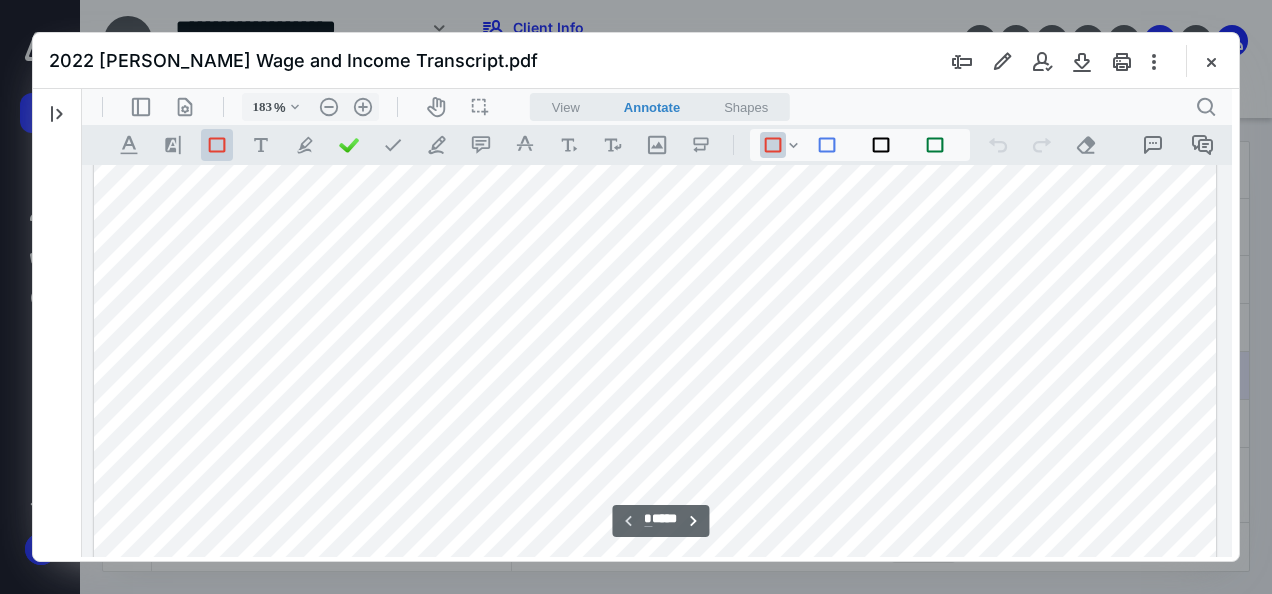 type on "184" 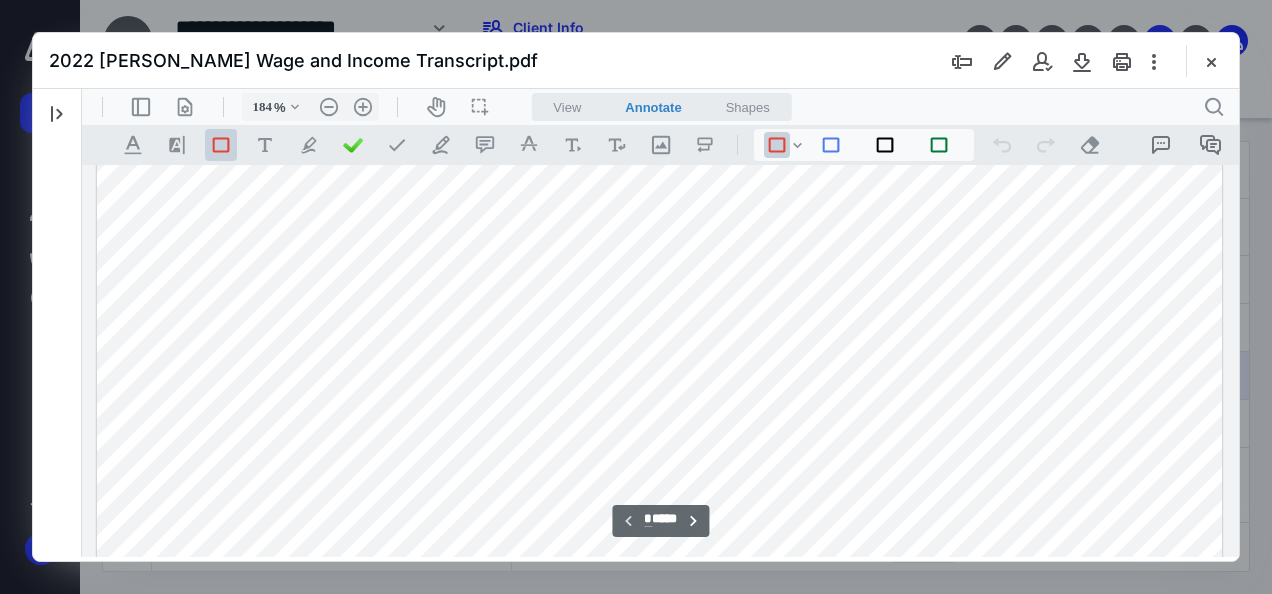 click at bounding box center (659, 816) 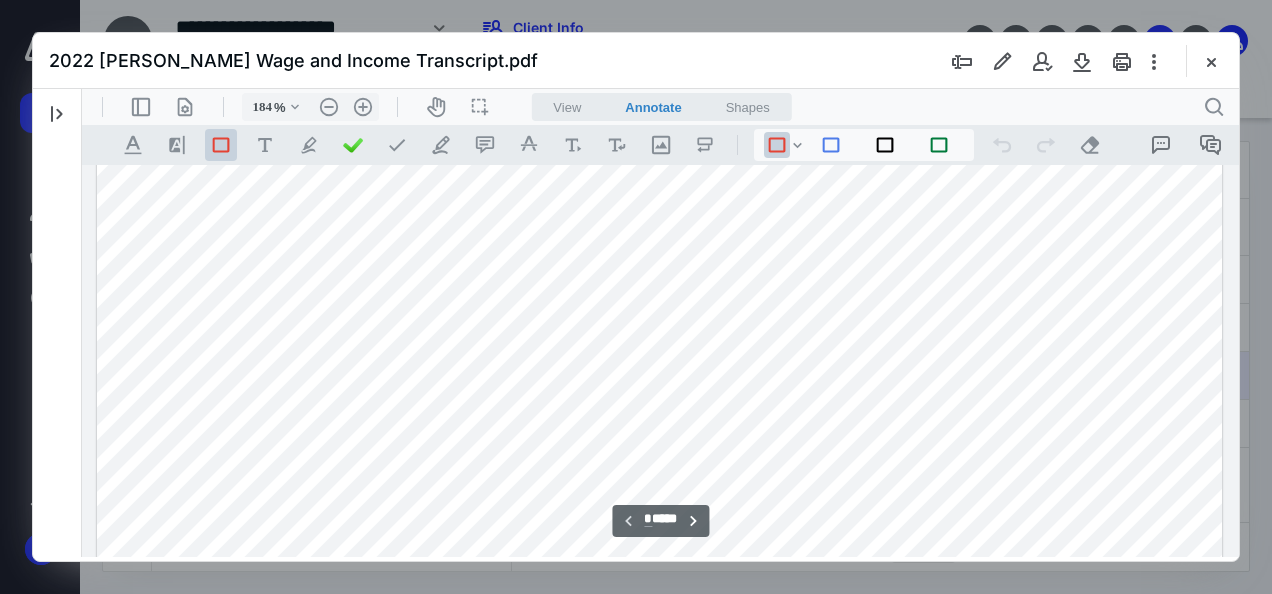 scroll, scrollTop: 684, scrollLeft: 0, axis: vertical 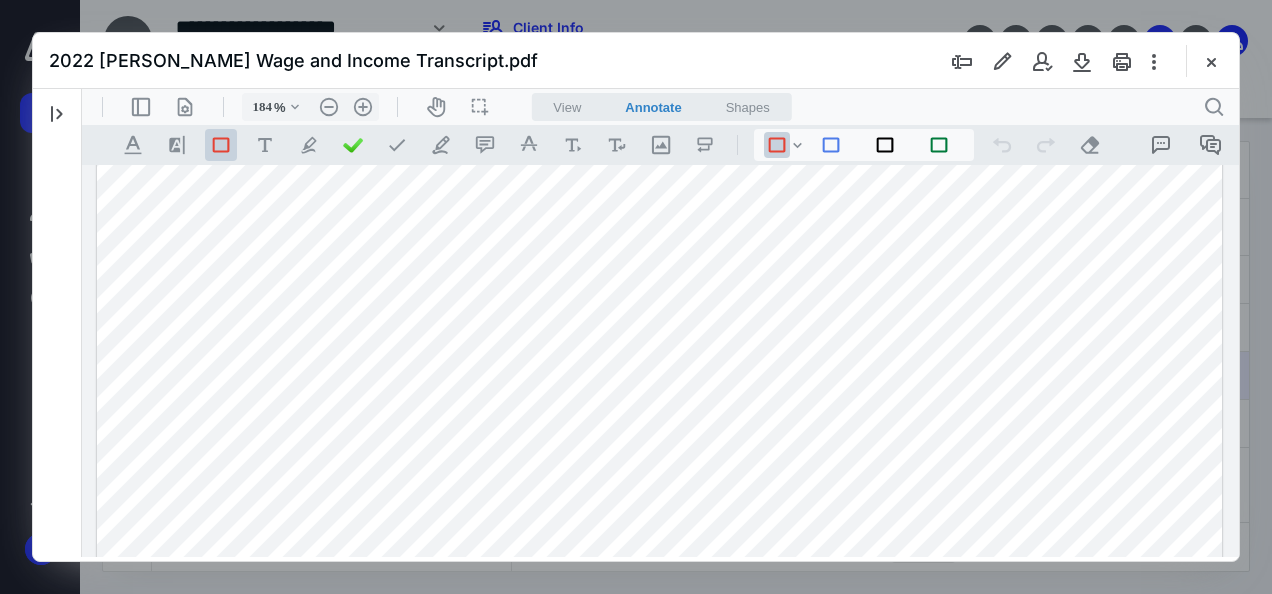 click at bounding box center [659, 216] 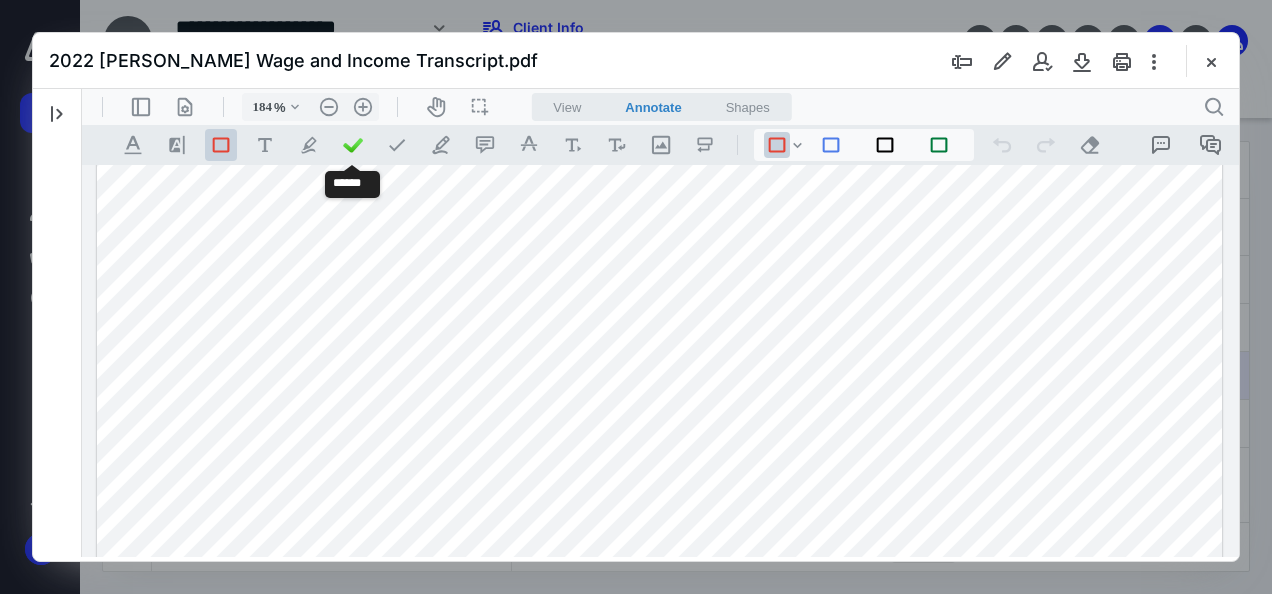 click at bounding box center (353, 145) 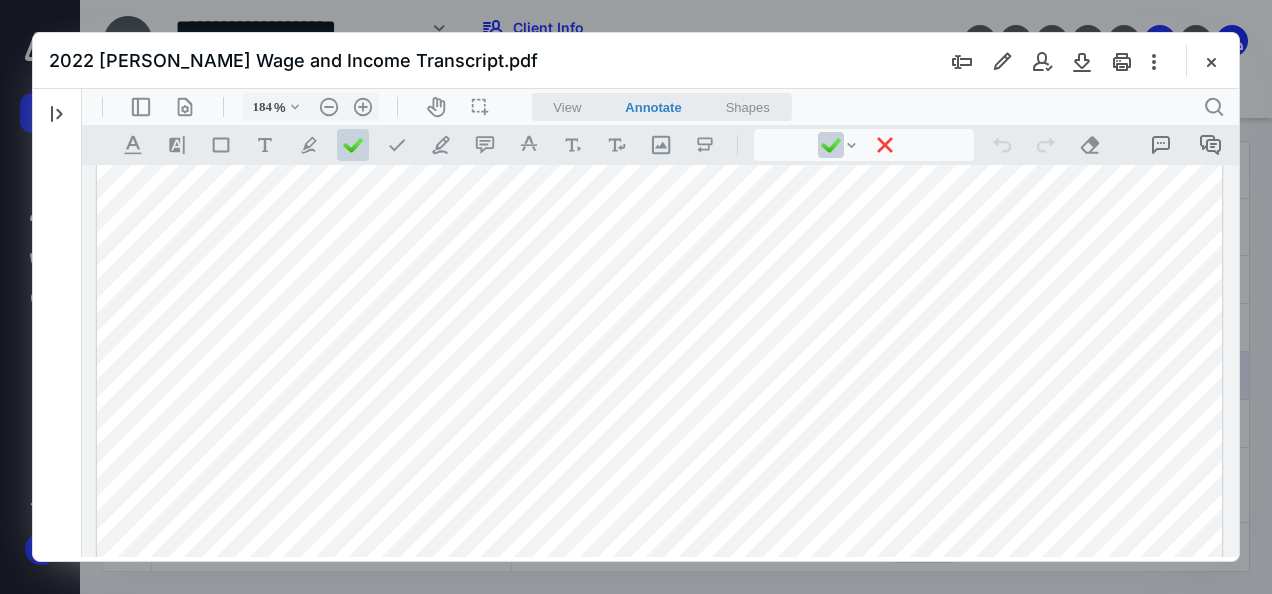 click at bounding box center (659, 216) 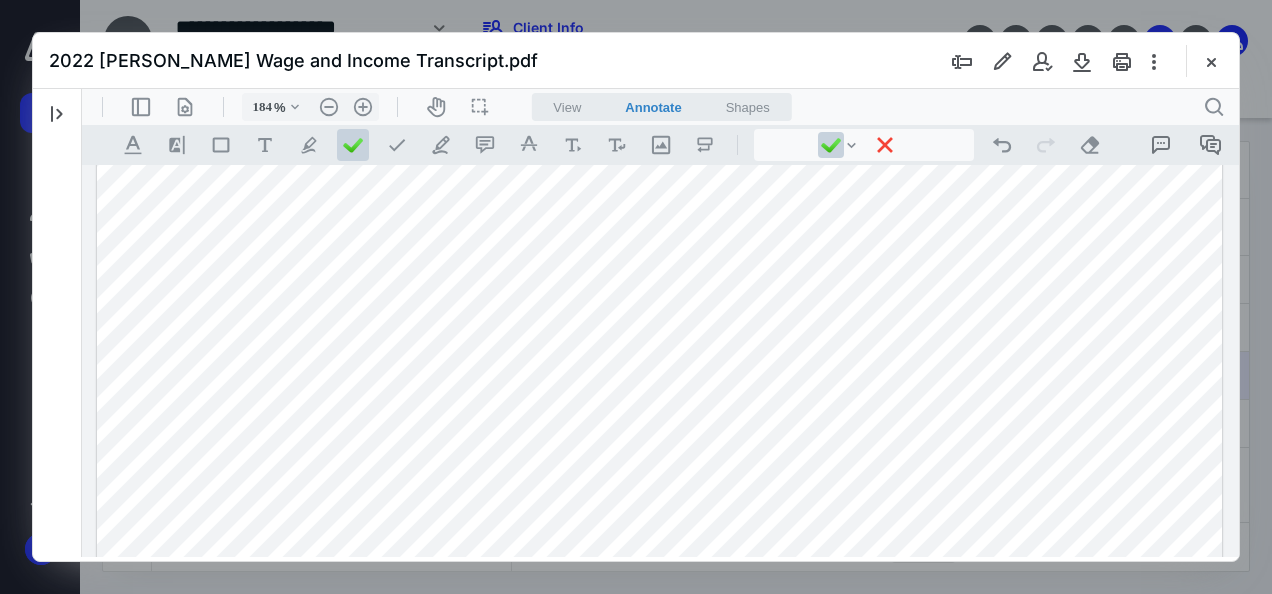 click at bounding box center [659, 216] 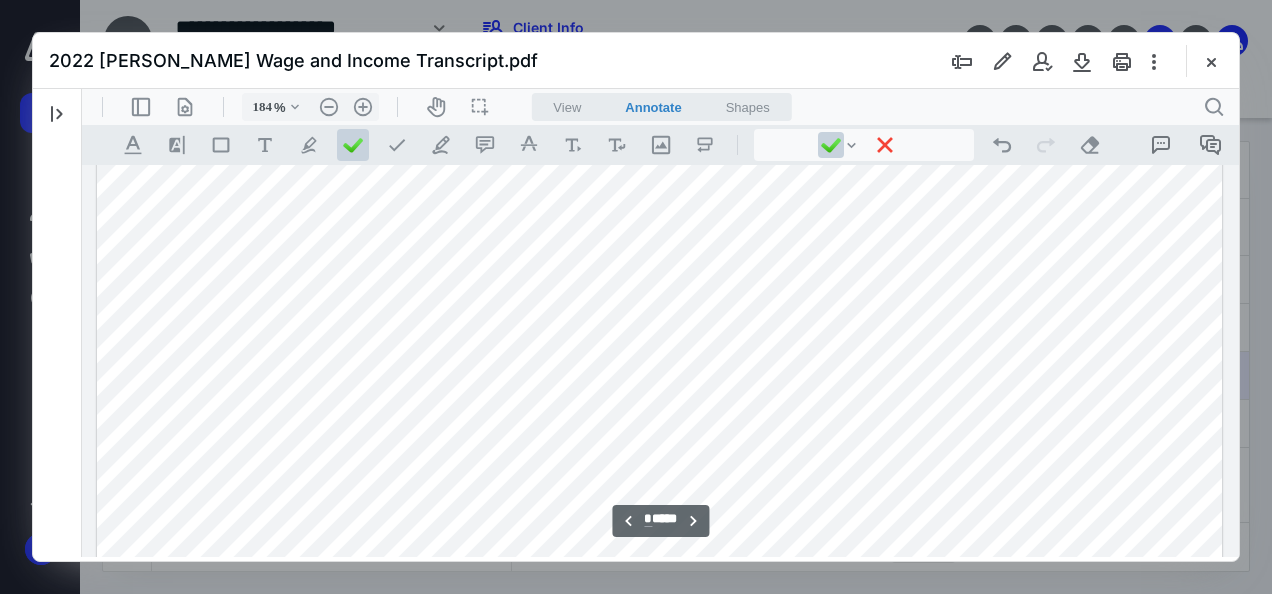 scroll, scrollTop: 5480, scrollLeft: 0, axis: vertical 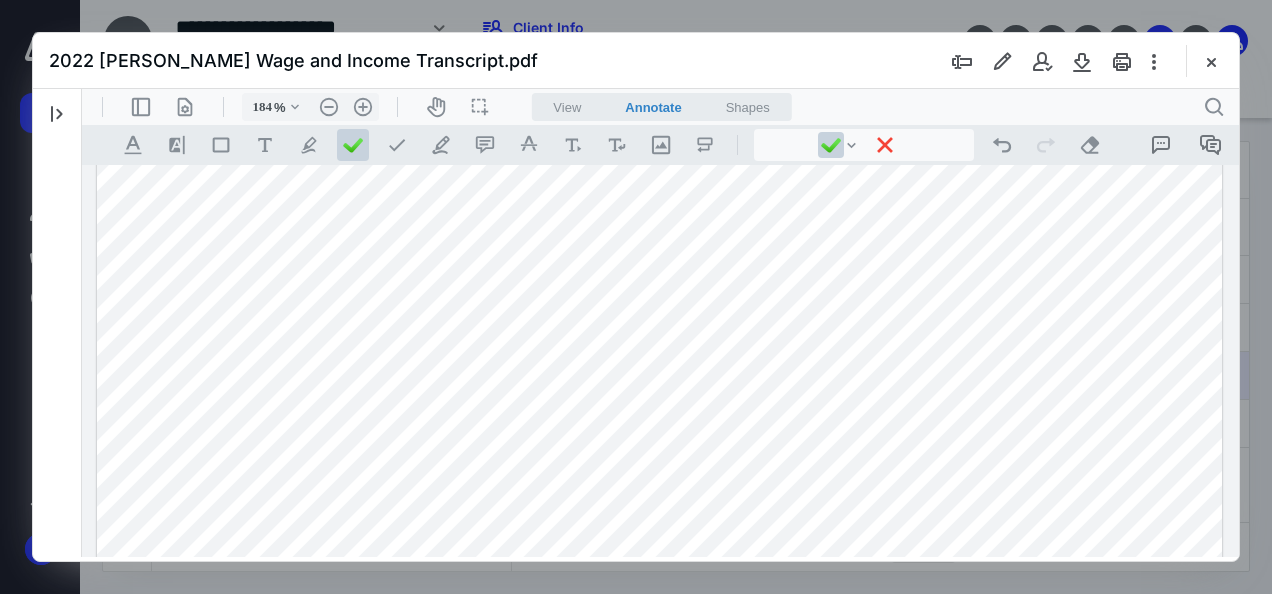 click at bounding box center [659, -170] 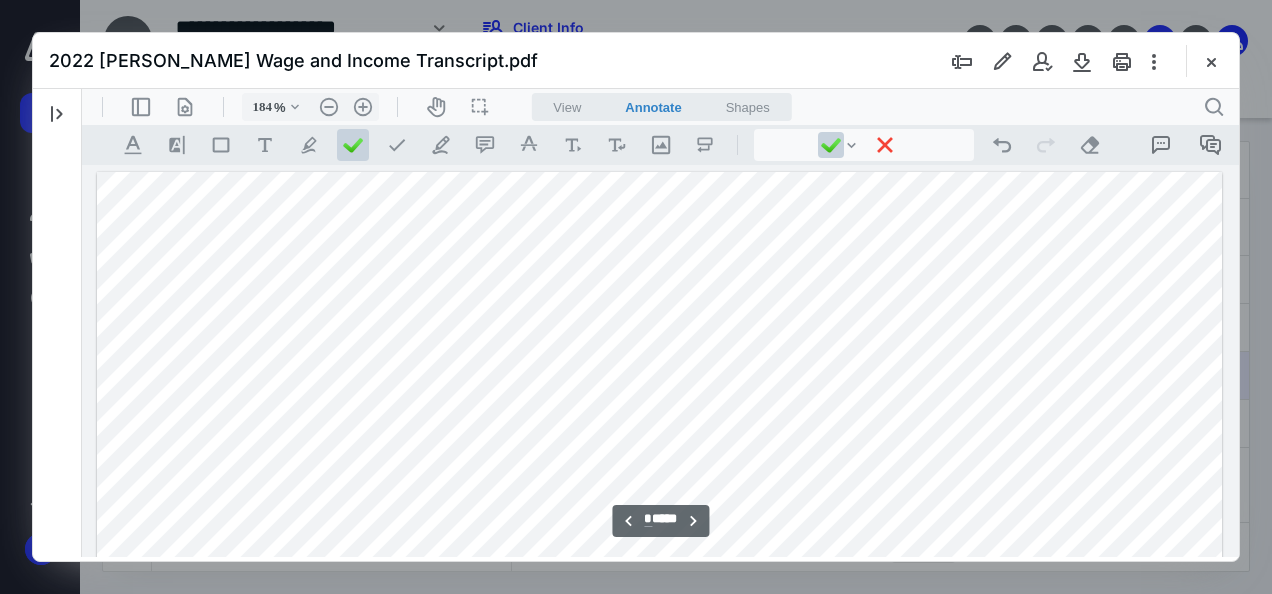 scroll, scrollTop: 5840, scrollLeft: 0, axis: vertical 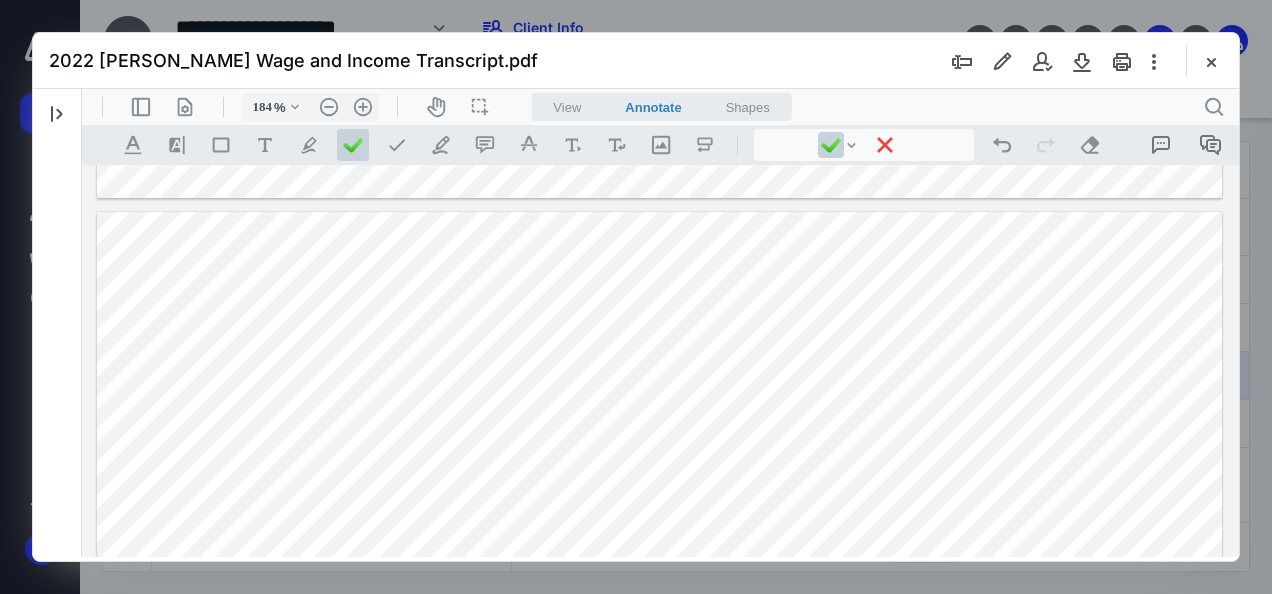 click at bounding box center [659, 940] 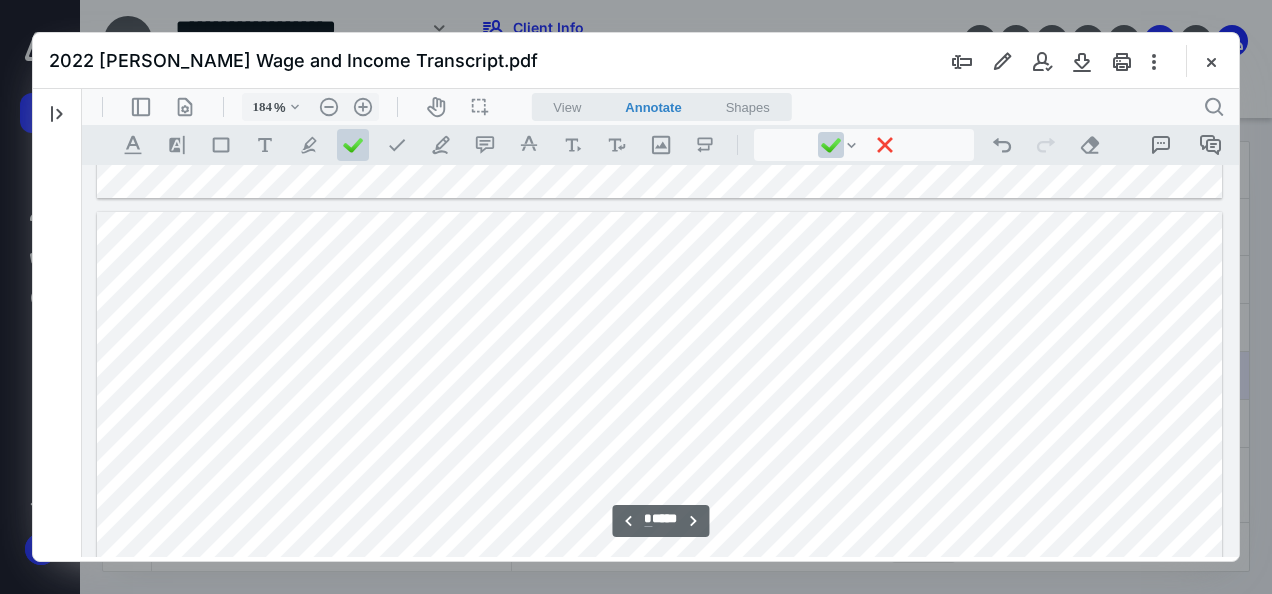 scroll, scrollTop: 5880, scrollLeft: 0, axis: vertical 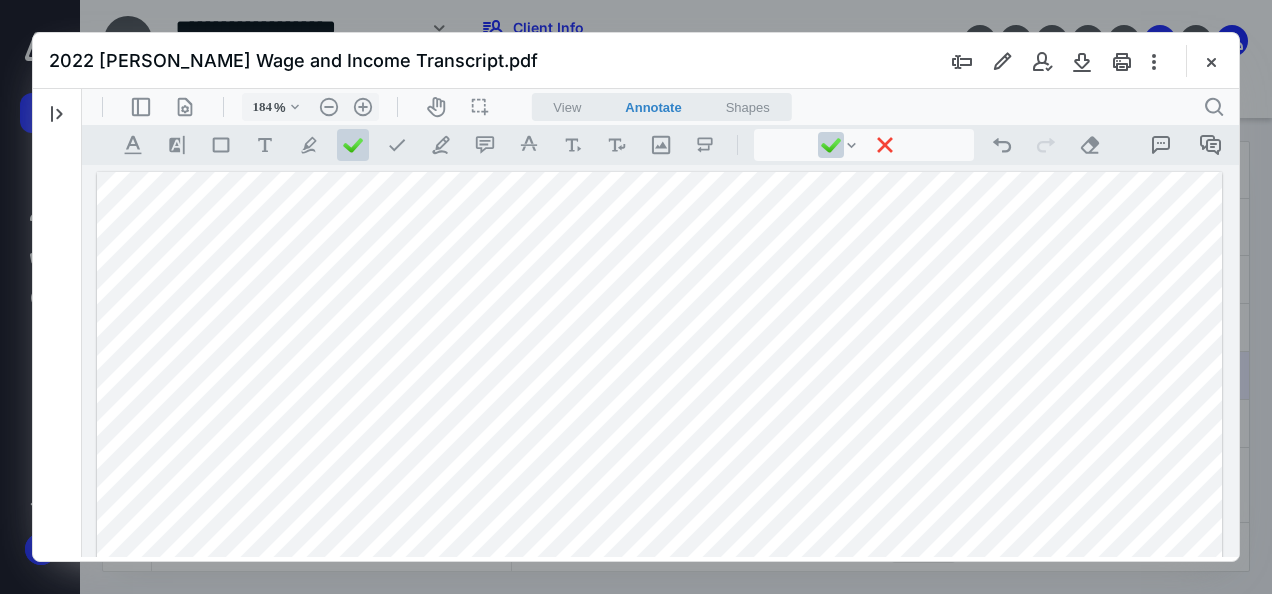 click at bounding box center (659, 900) 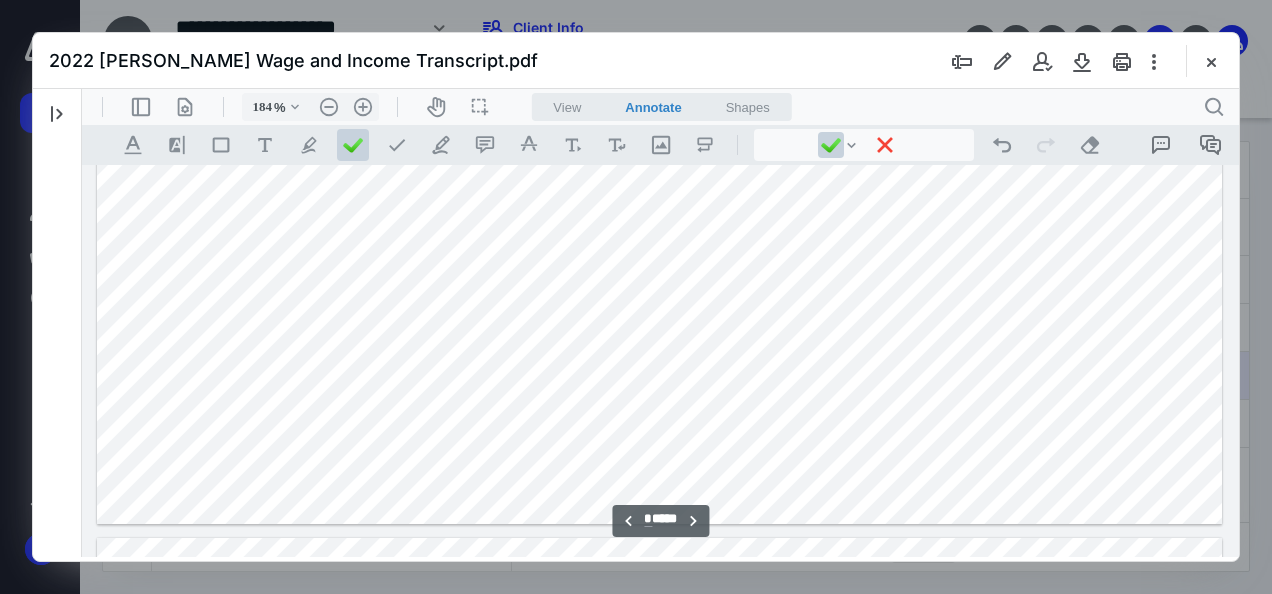 scroll, scrollTop: 5480, scrollLeft: 0, axis: vertical 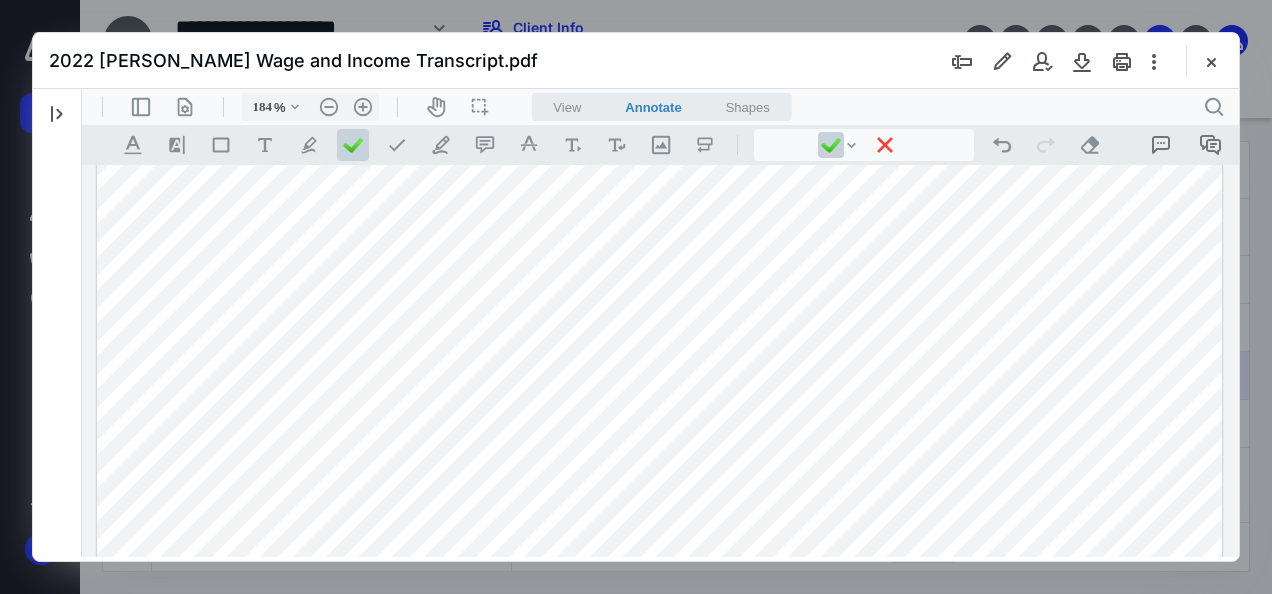 click at bounding box center (659, -170) 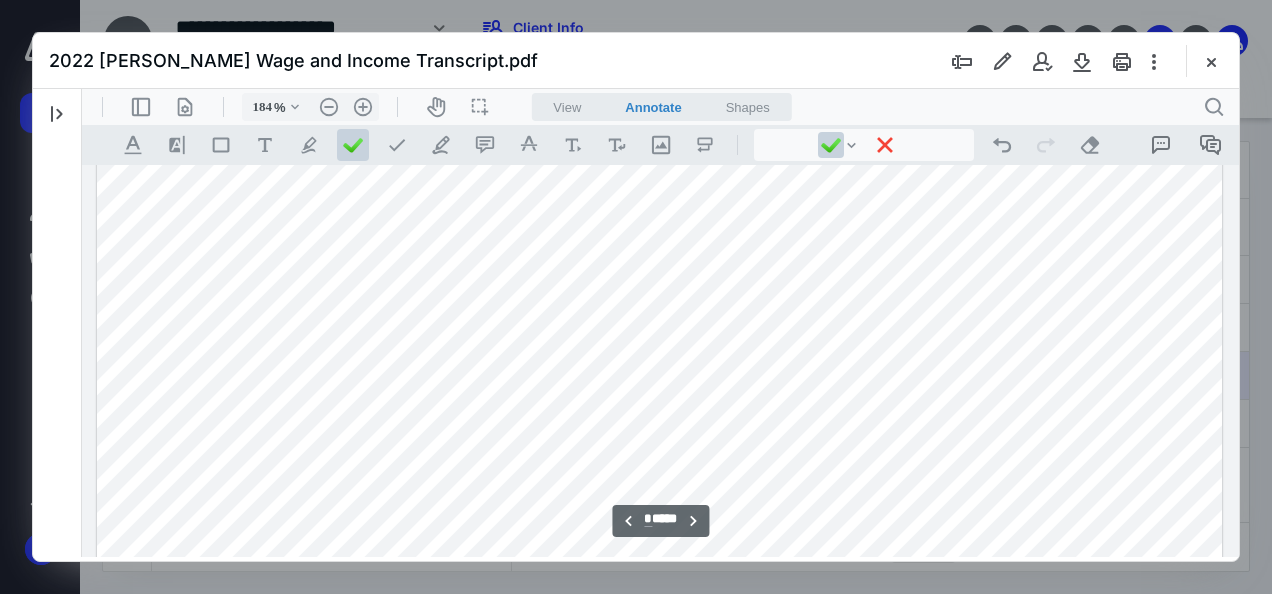 scroll, scrollTop: 6720, scrollLeft: 0, axis: vertical 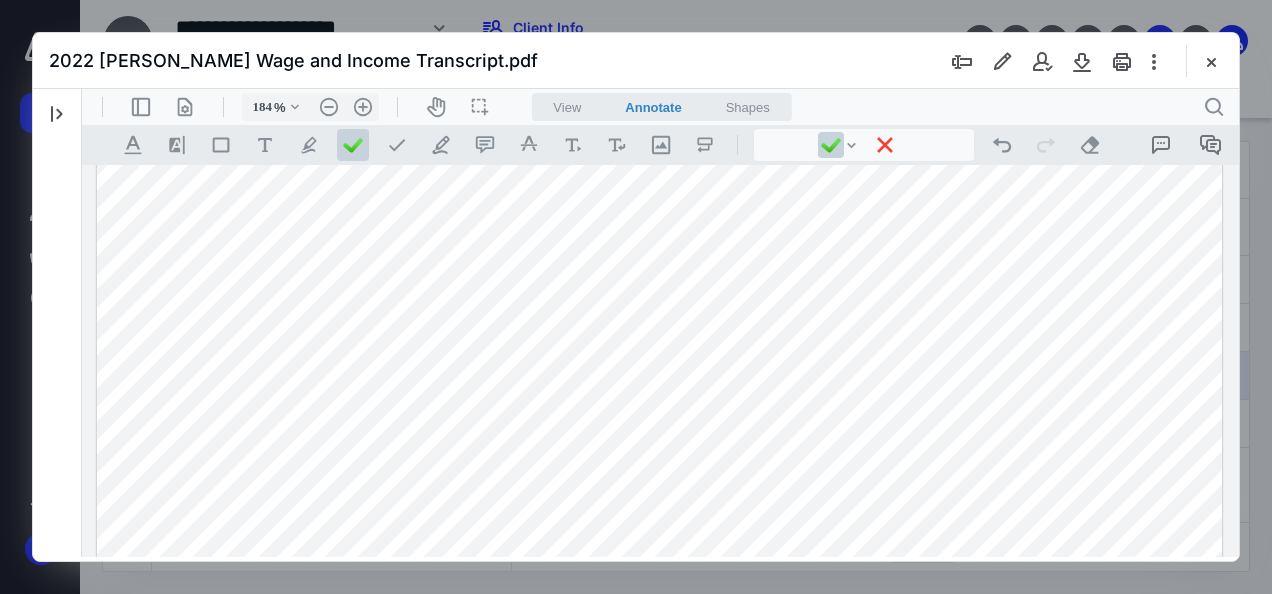 click at bounding box center (659, 60) 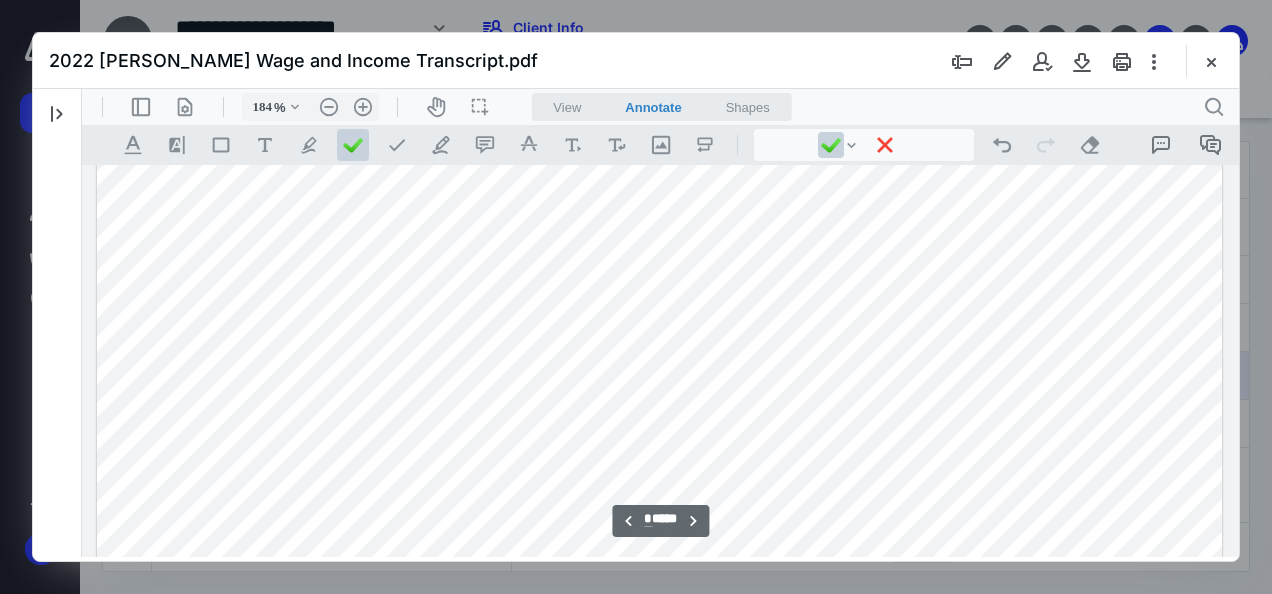 scroll, scrollTop: 7440, scrollLeft: 0, axis: vertical 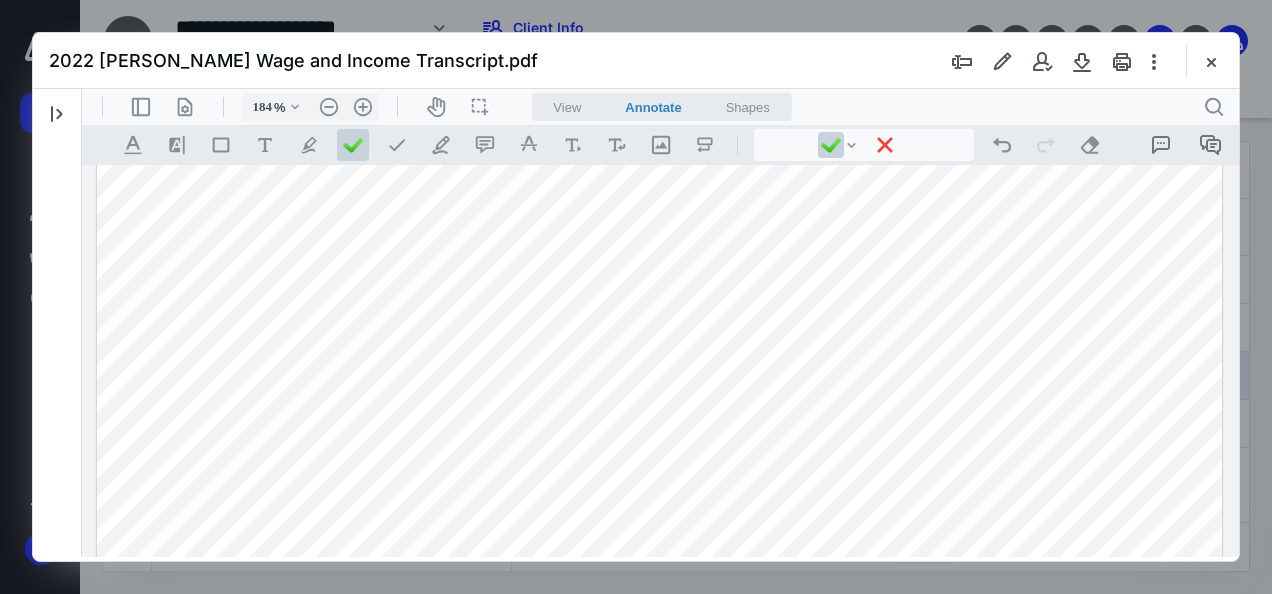 click at bounding box center [659, 810] 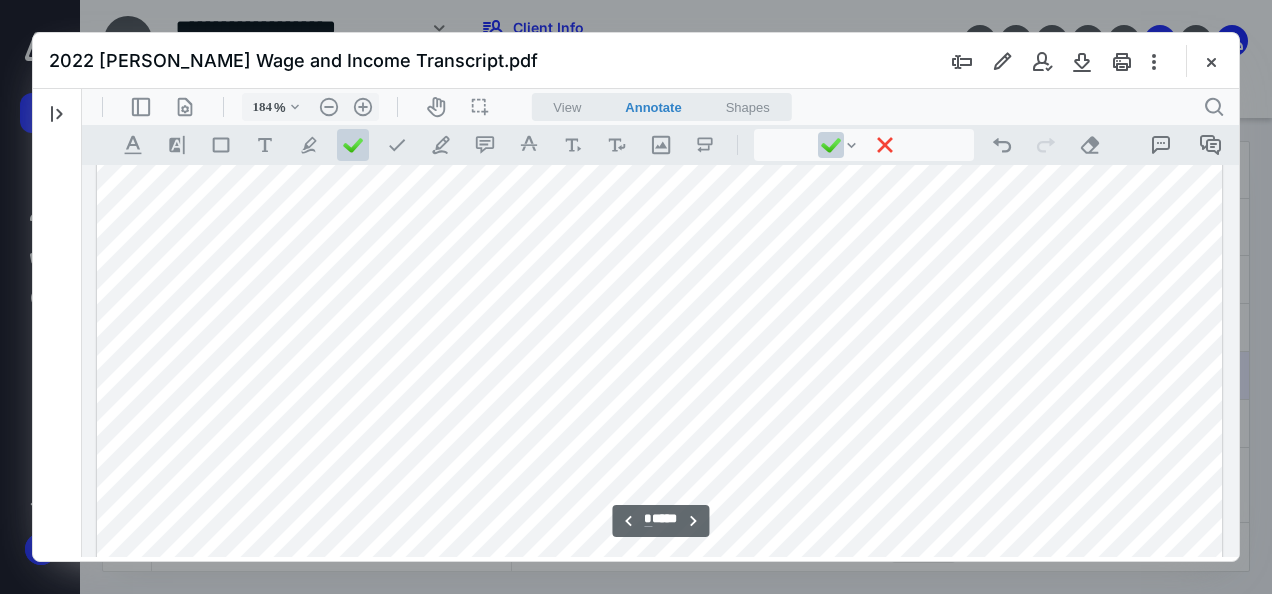 scroll, scrollTop: 7720, scrollLeft: 0, axis: vertical 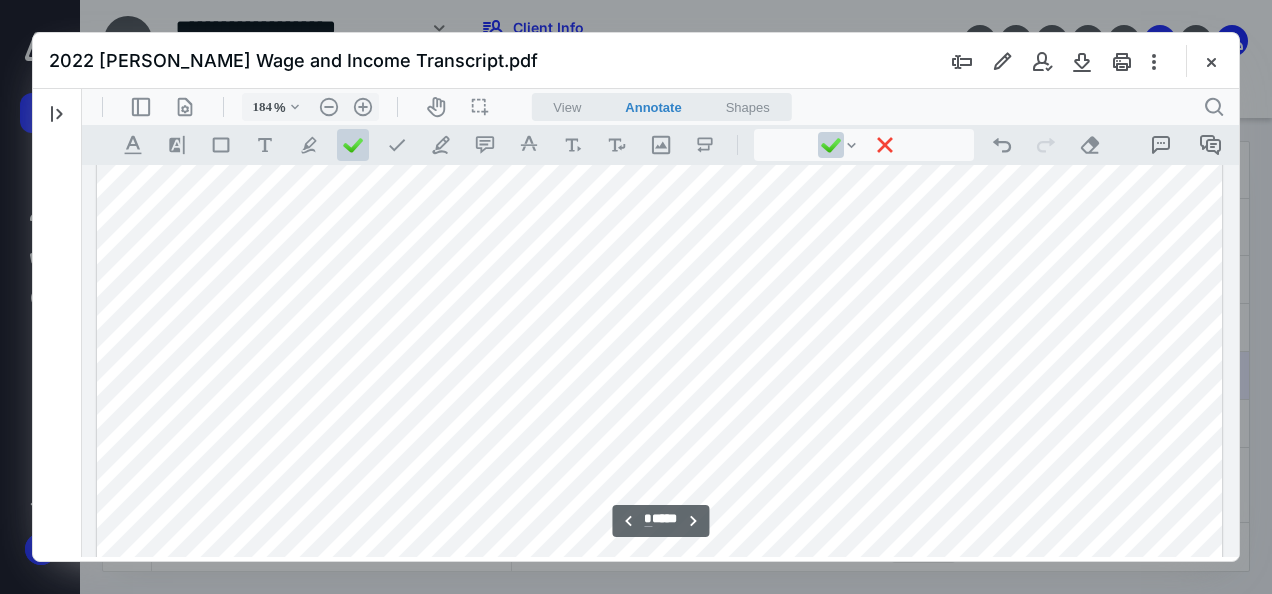 click at bounding box center [659, 530] 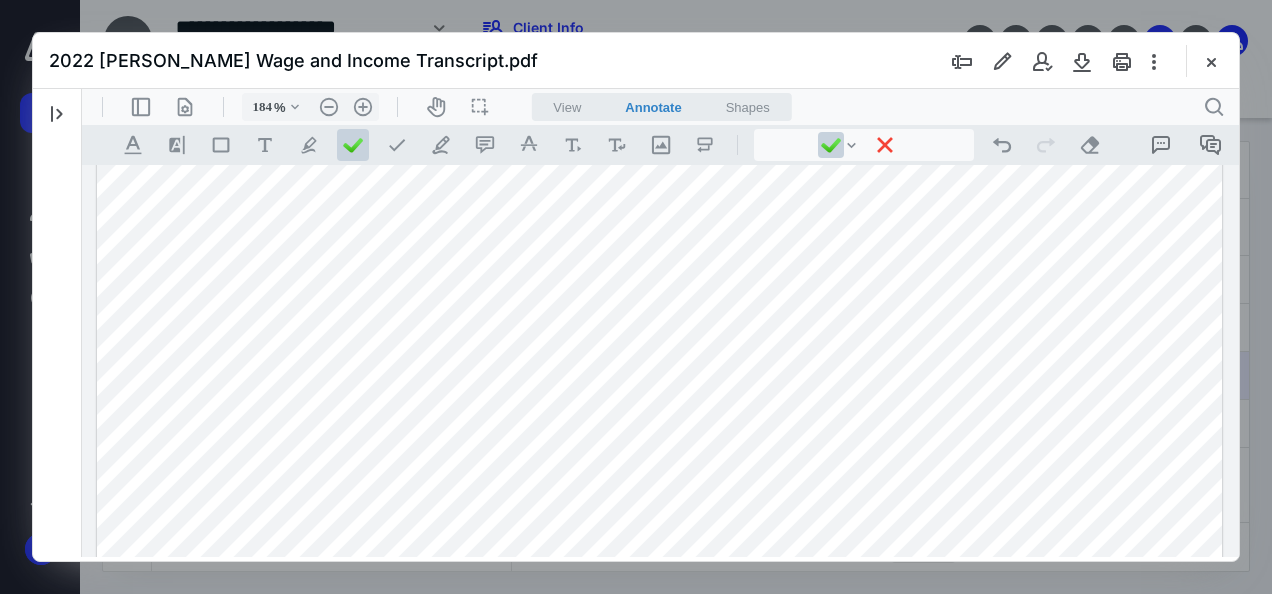 click at bounding box center [659, 530] 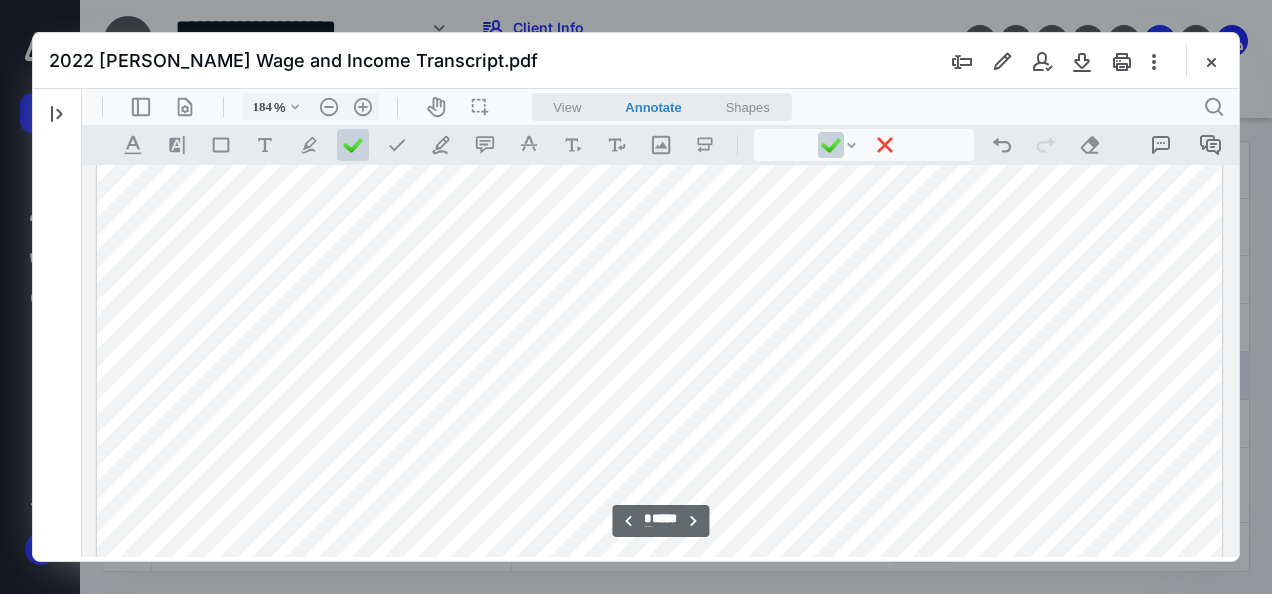 scroll, scrollTop: 7840, scrollLeft: 0, axis: vertical 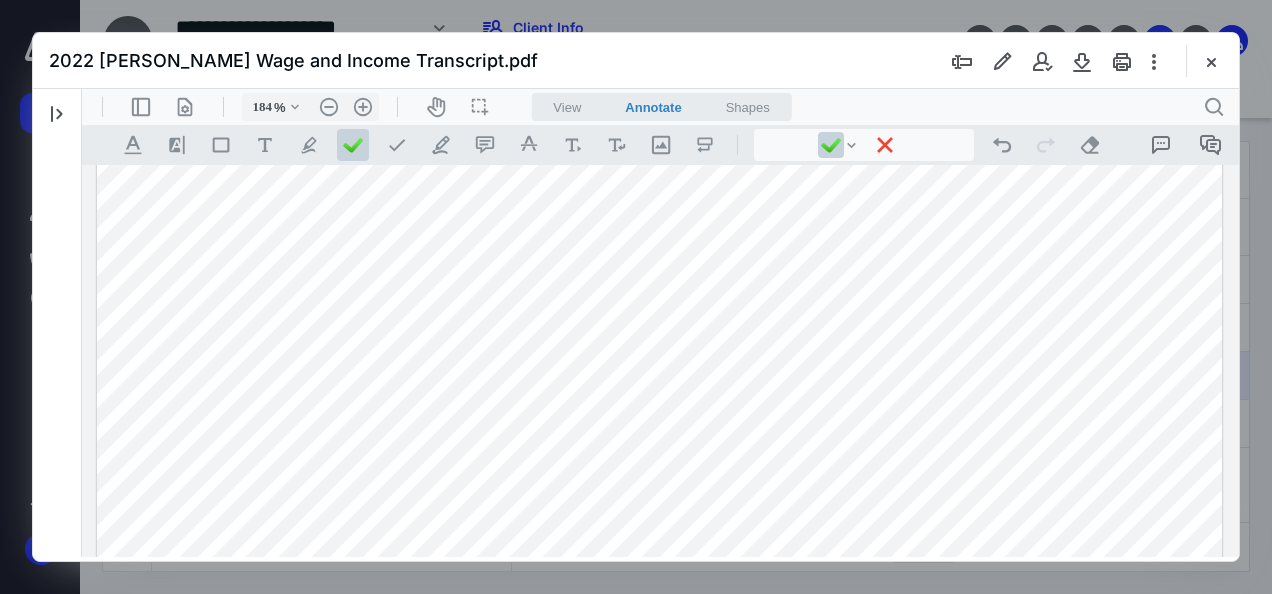 click at bounding box center (659, 410) 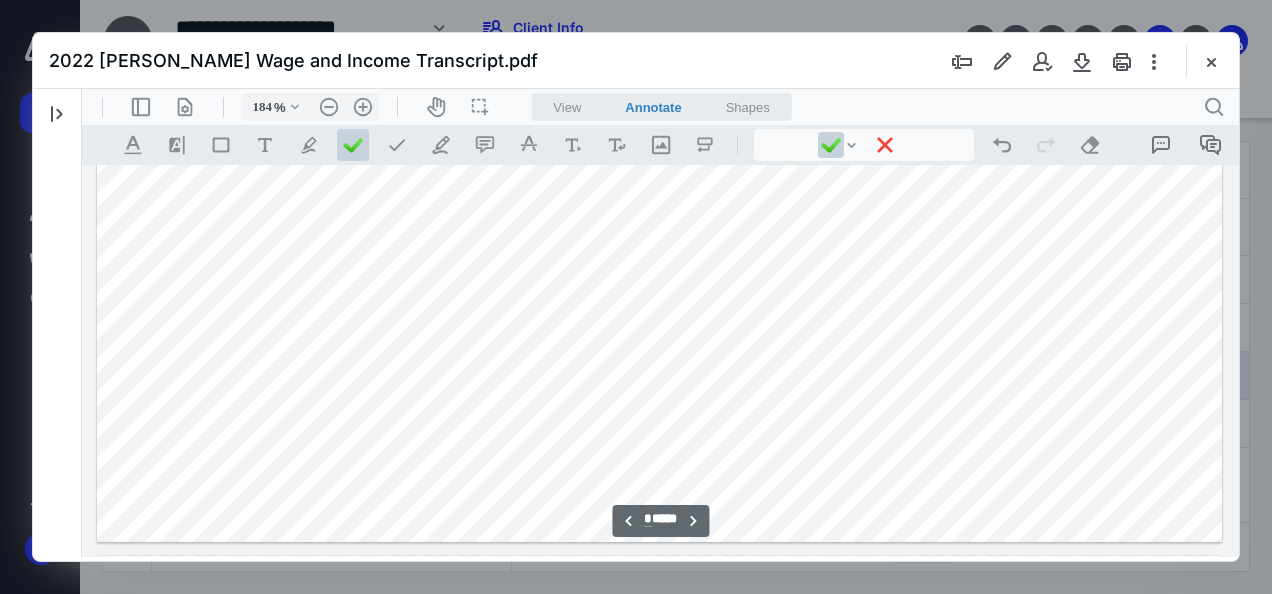 scroll, scrollTop: 8440, scrollLeft: 0, axis: vertical 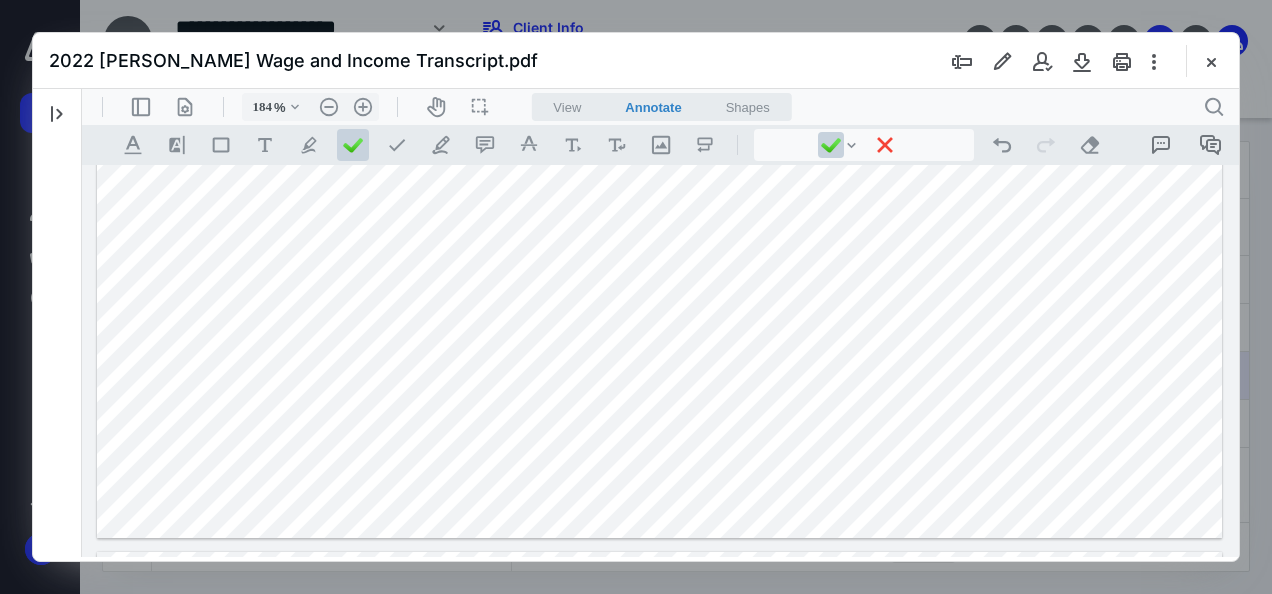 click at bounding box center (659, -190) 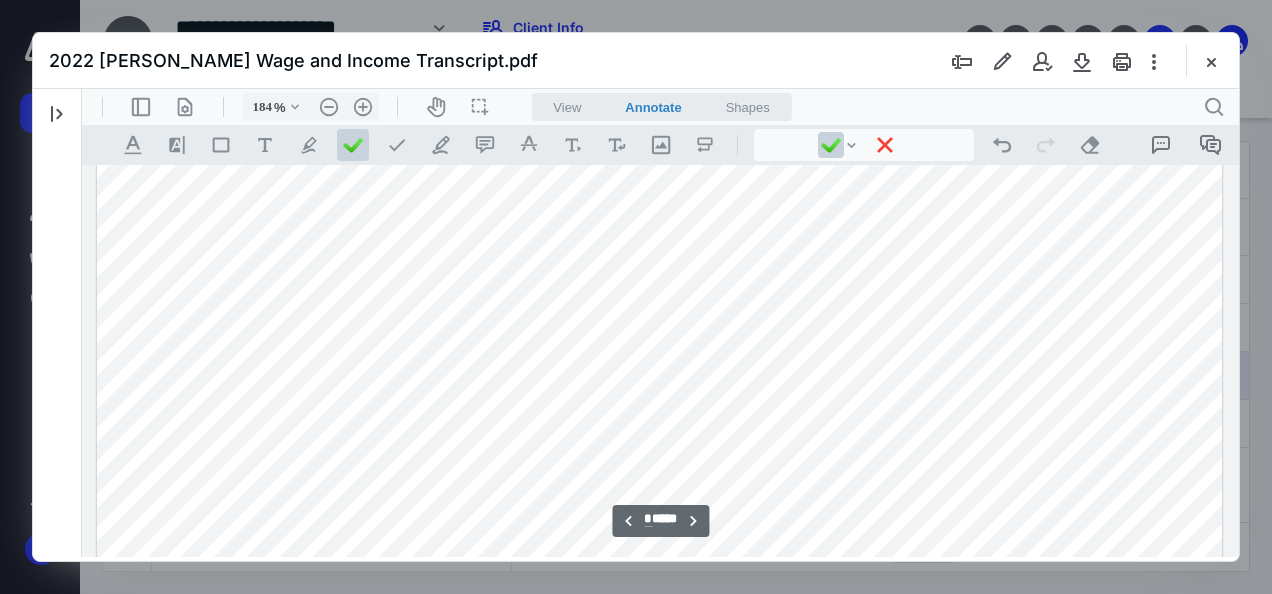 scroll, scrollTop: 8920, scrollLeft: 0, axis: vertical 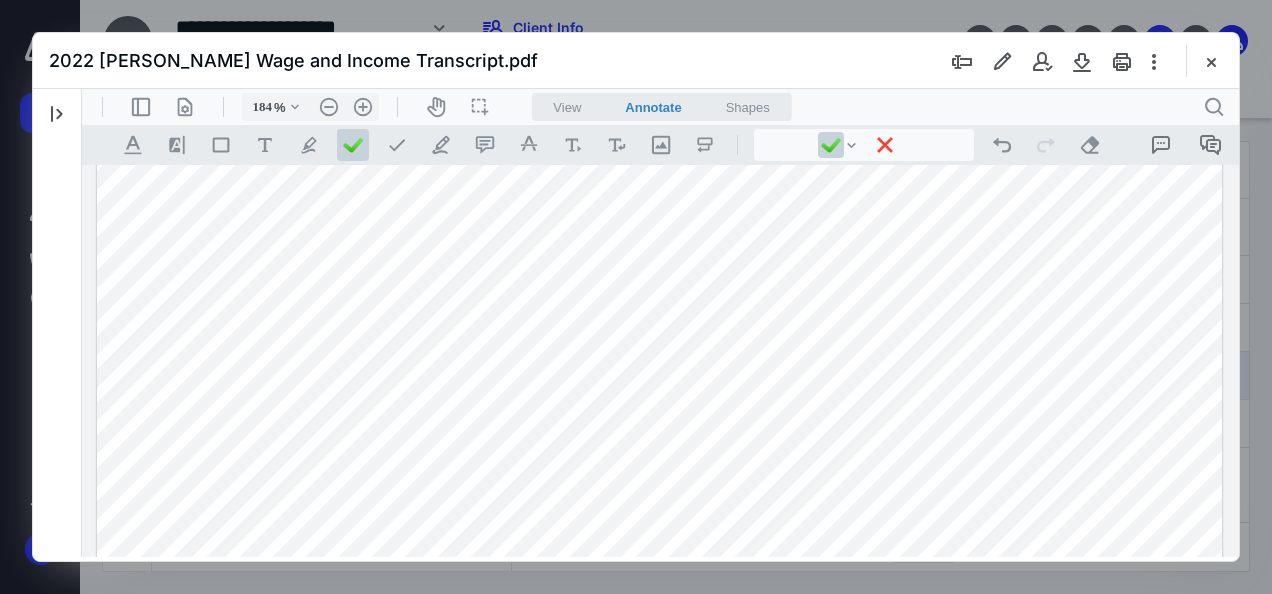 click at bounding box center [659, 800] 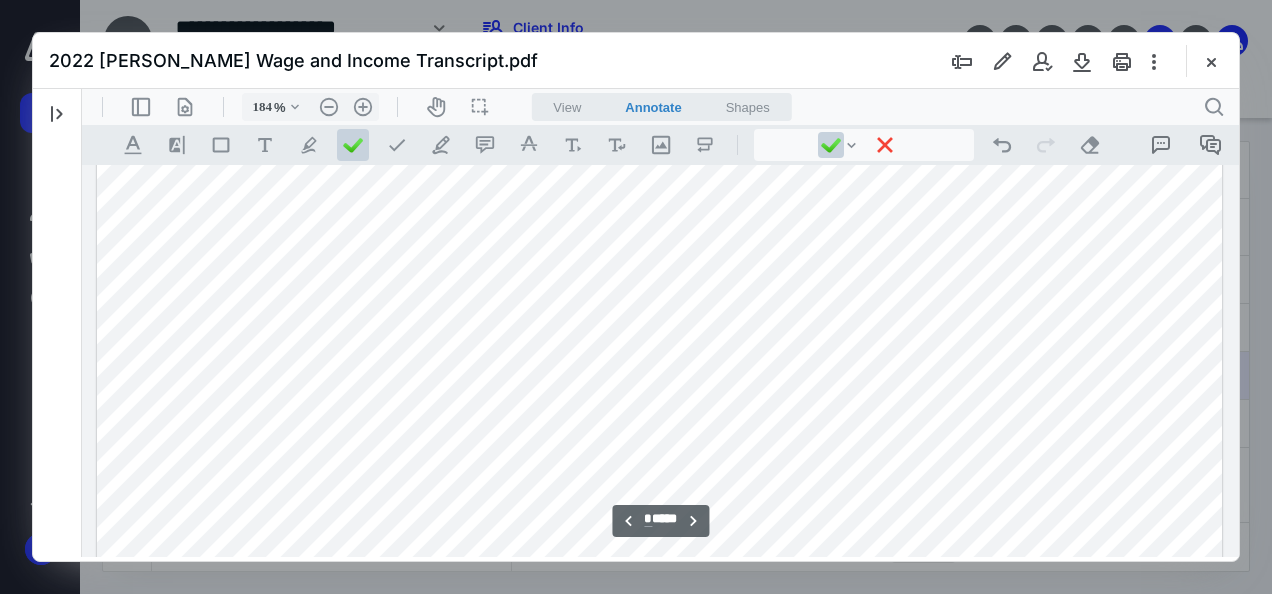 scroll, scrollTop: 9480, scrollLeft: 0, axis: vertical 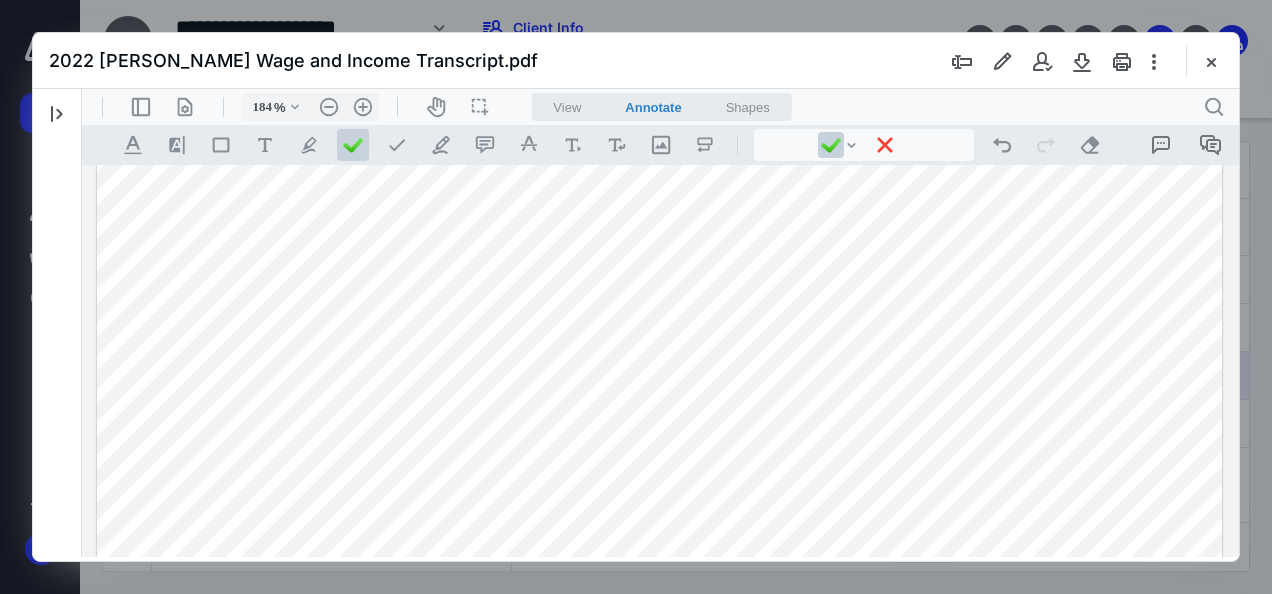 click at bounding box center (659, 240) 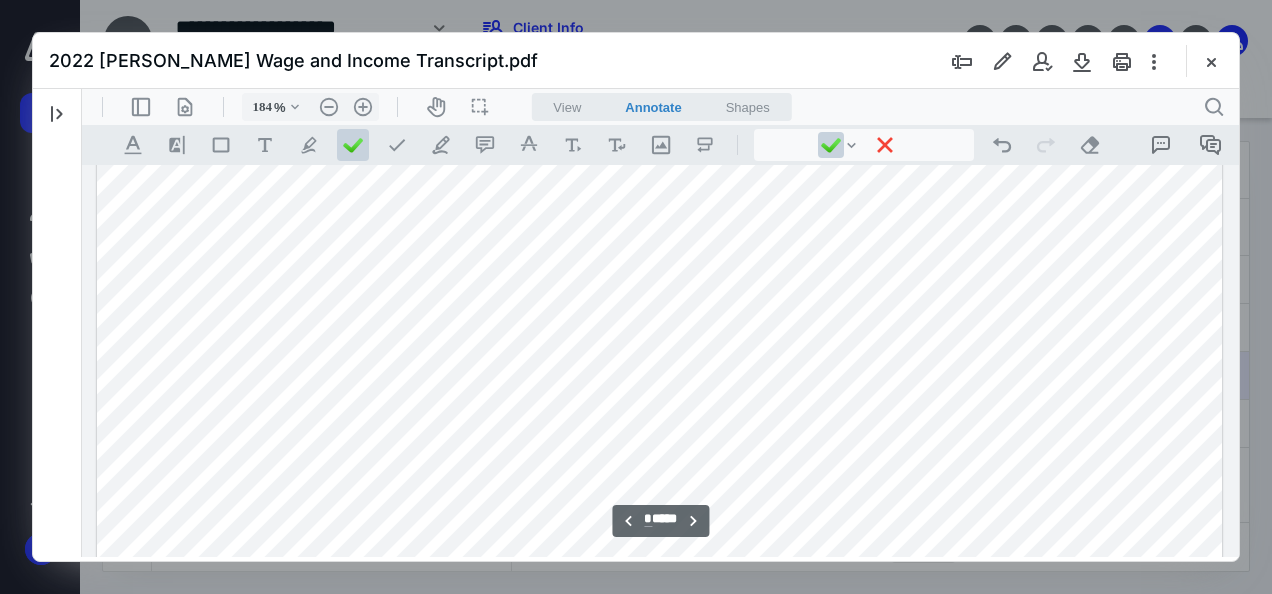 scroll, scrollTop: 9760, scrollLeft: 0, axis: vertical 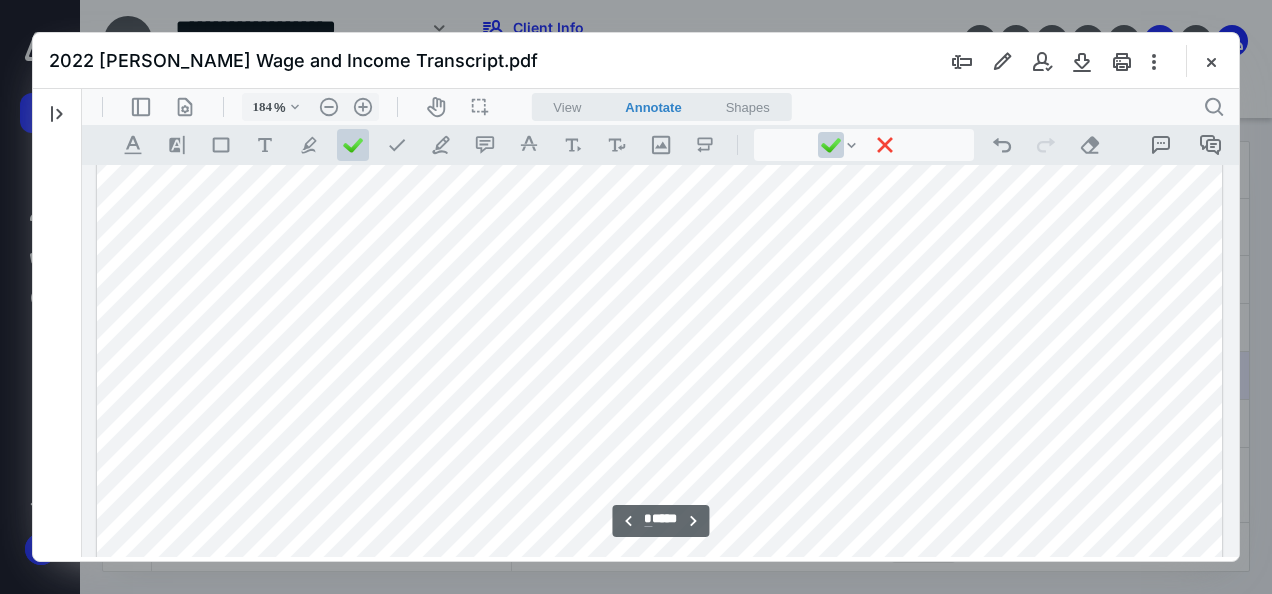 click at bounding box center [659, -40] 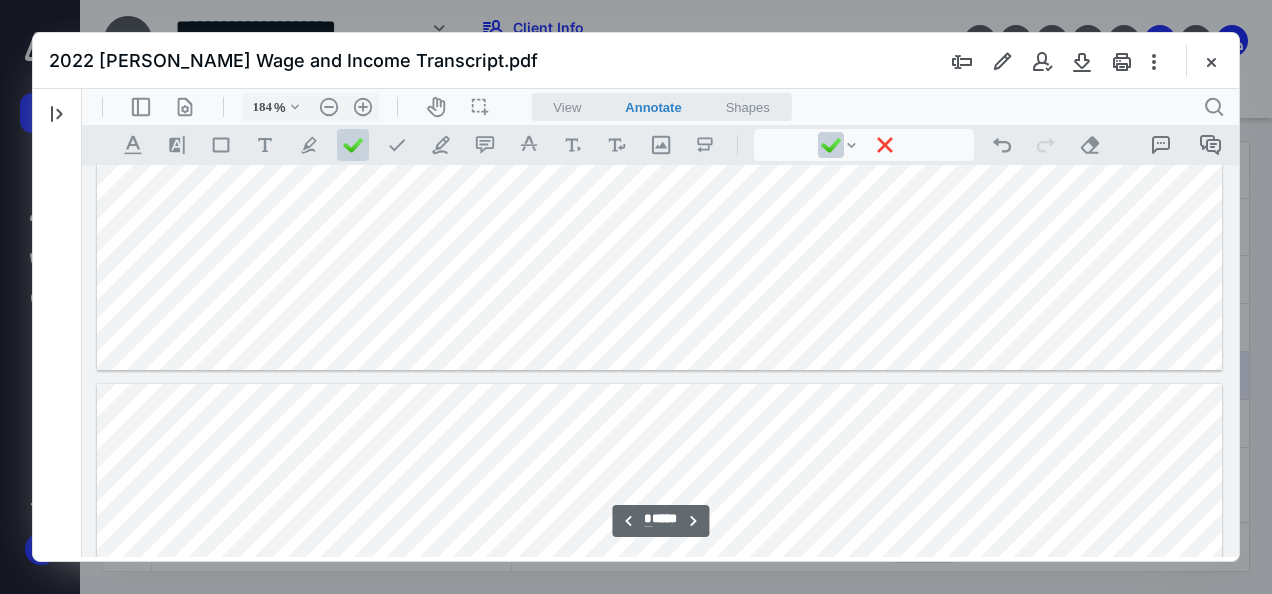 scroll, scrollTop: 10080, scrollLeft: 0, axis: vertical 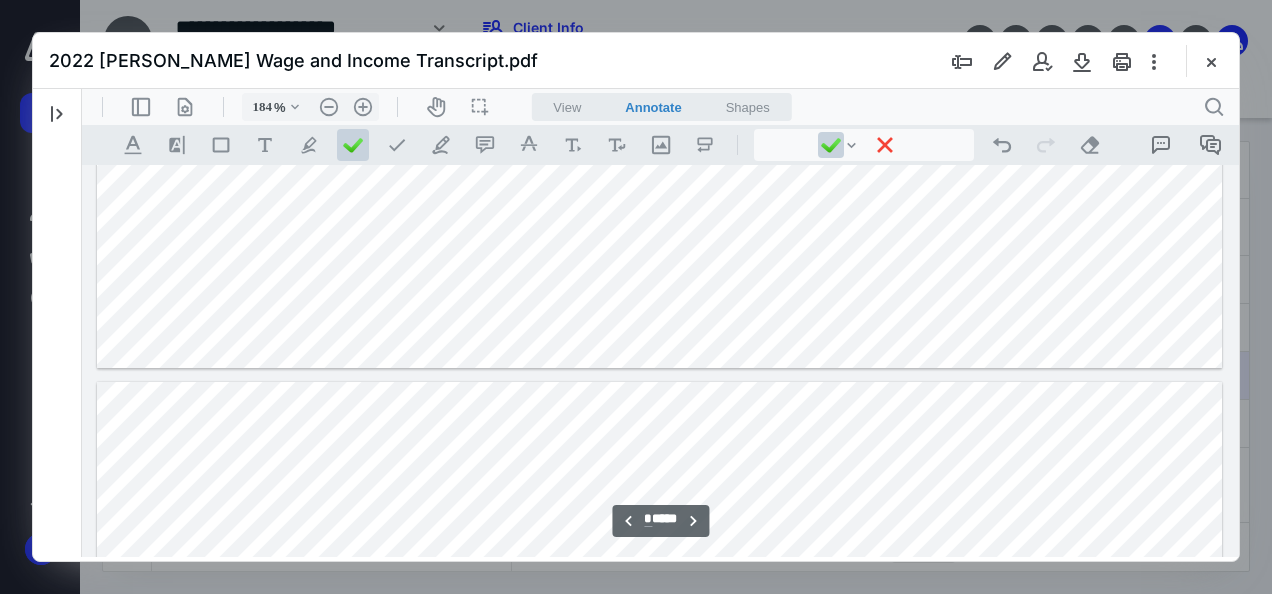 click at bounding box center (659, 1110) 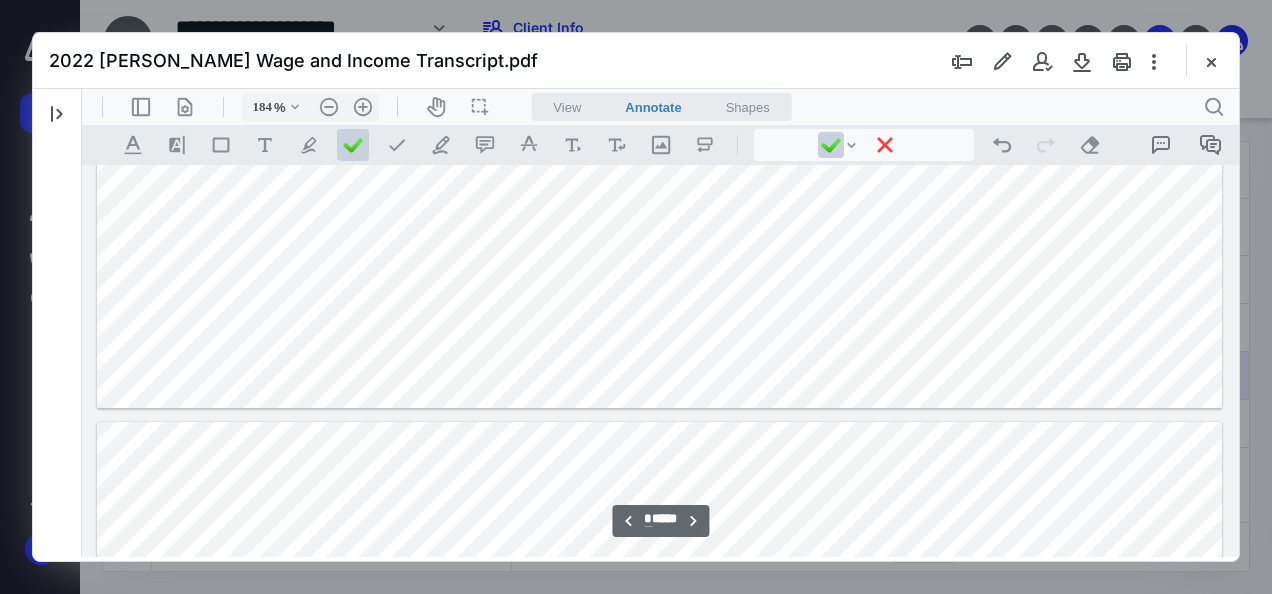 scroll, scrollTop: 10000, scrollLeft: 0, axis: vertical 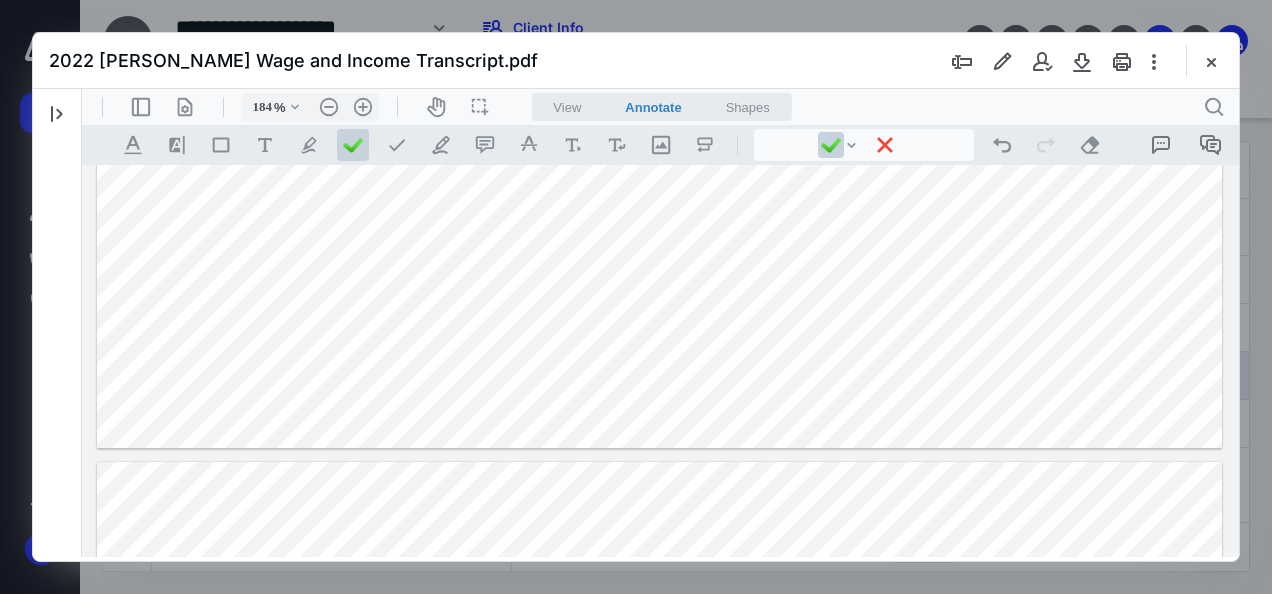 click at bounding box center (659, 1190) 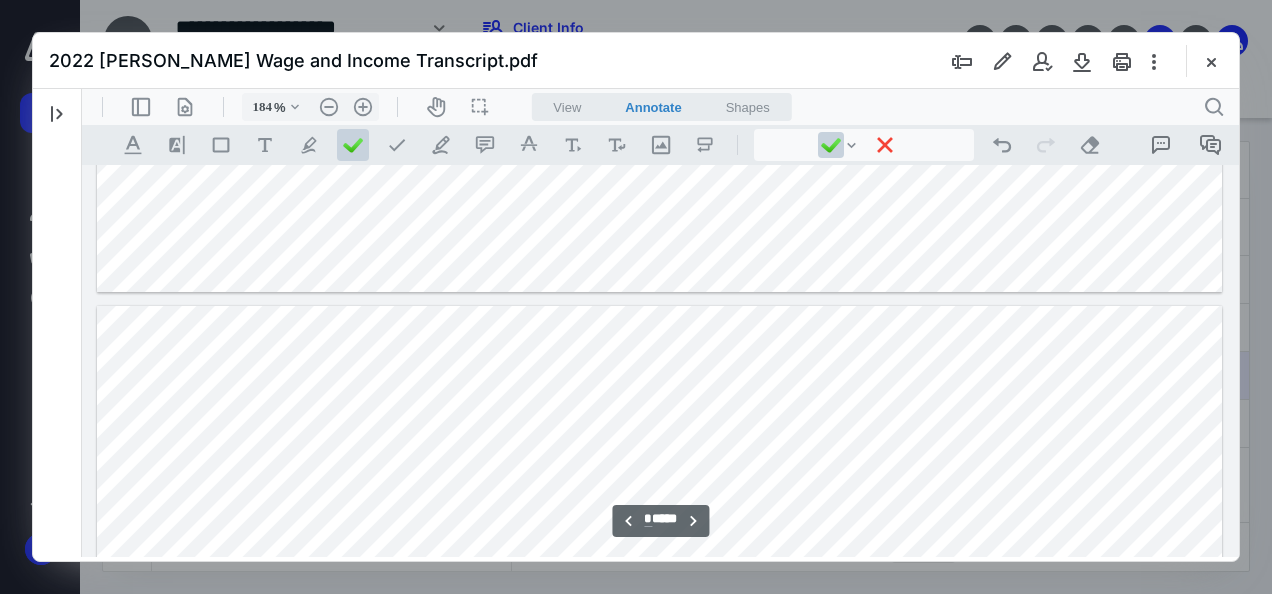 scroll, scrollTop: 10160, scrollLeft: 0, axis: vertical 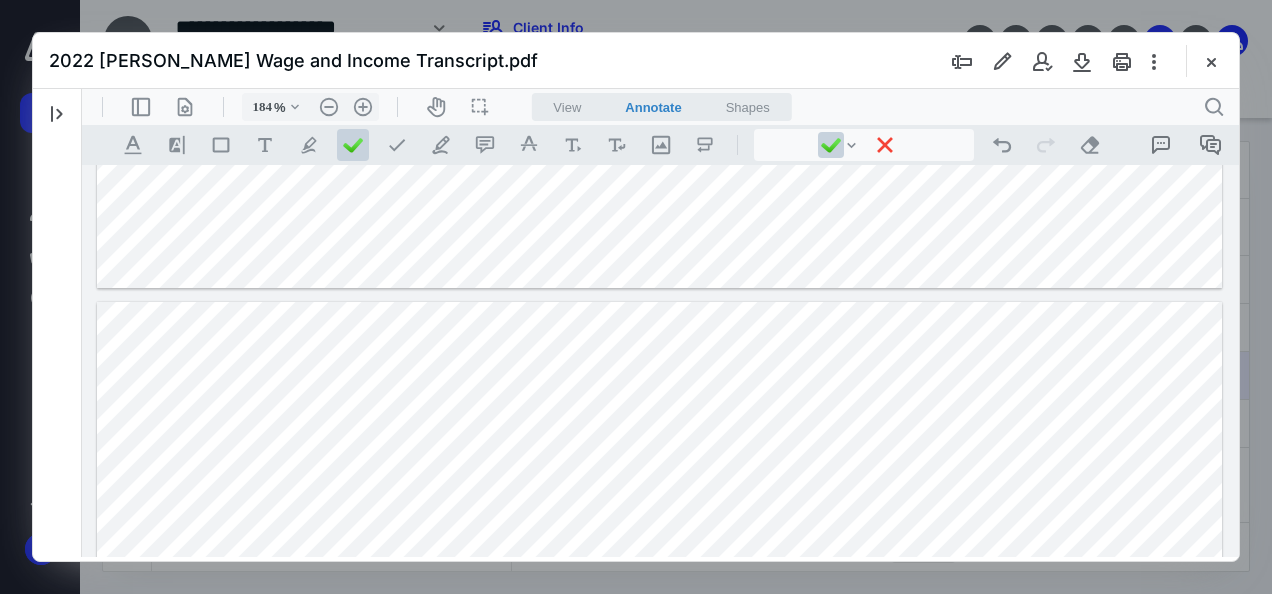 click at bounding box center [659, 1030] 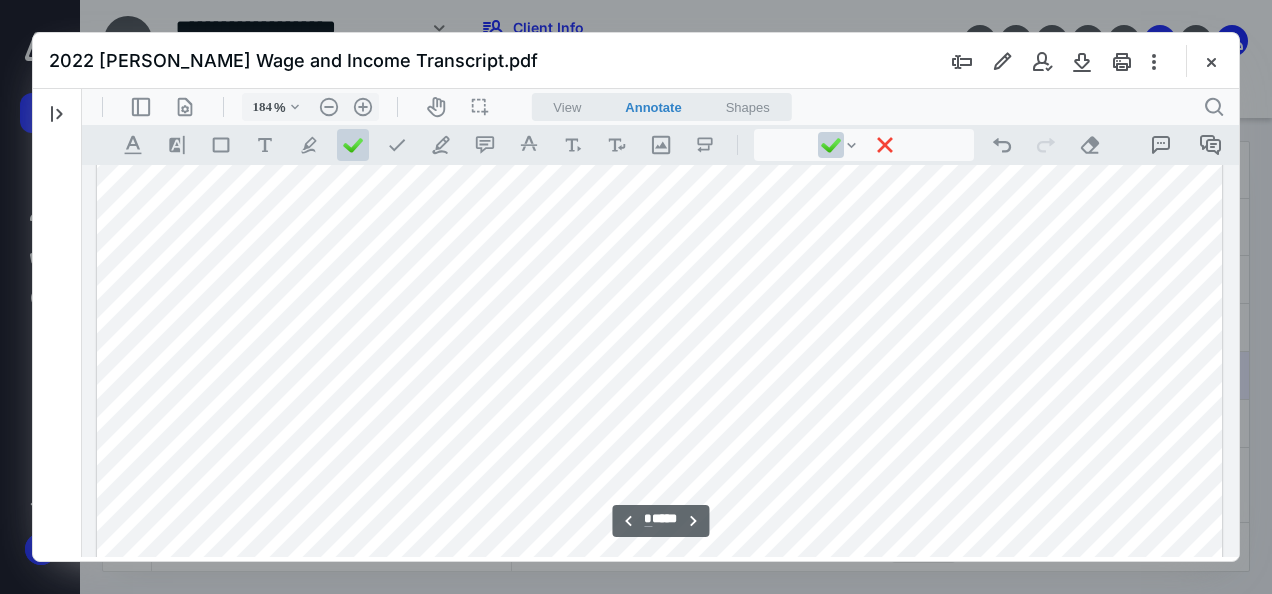 scroll, scrollTop: 10560, scrollLeft: 0, axis: vertical 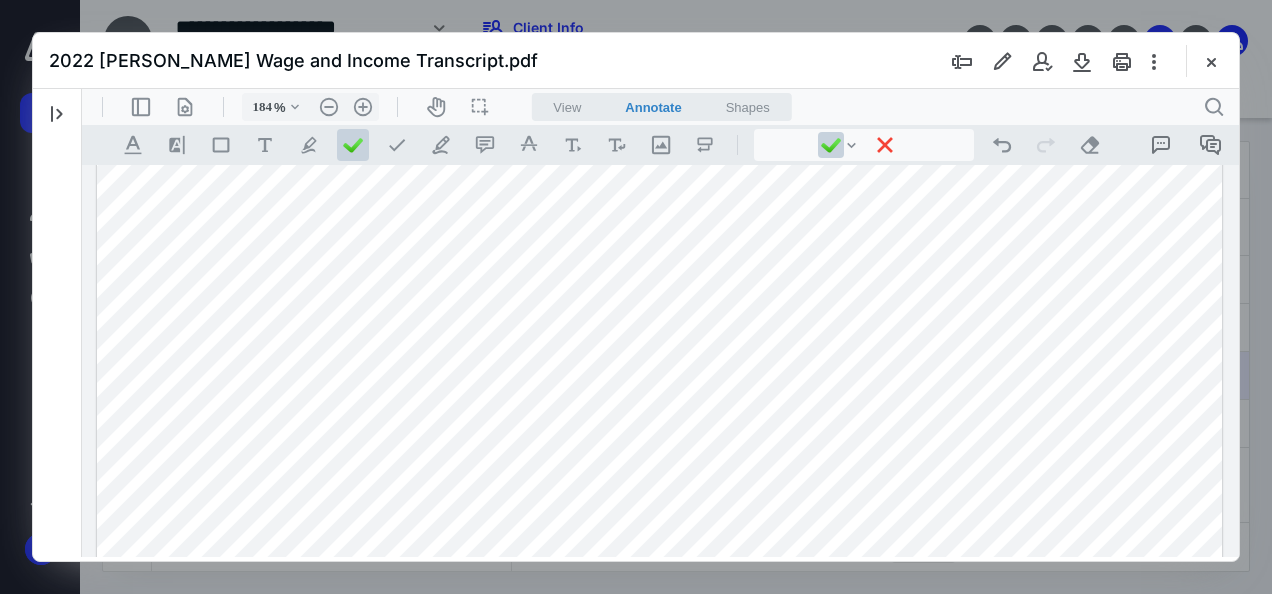 click at bounding box center (659, 630) 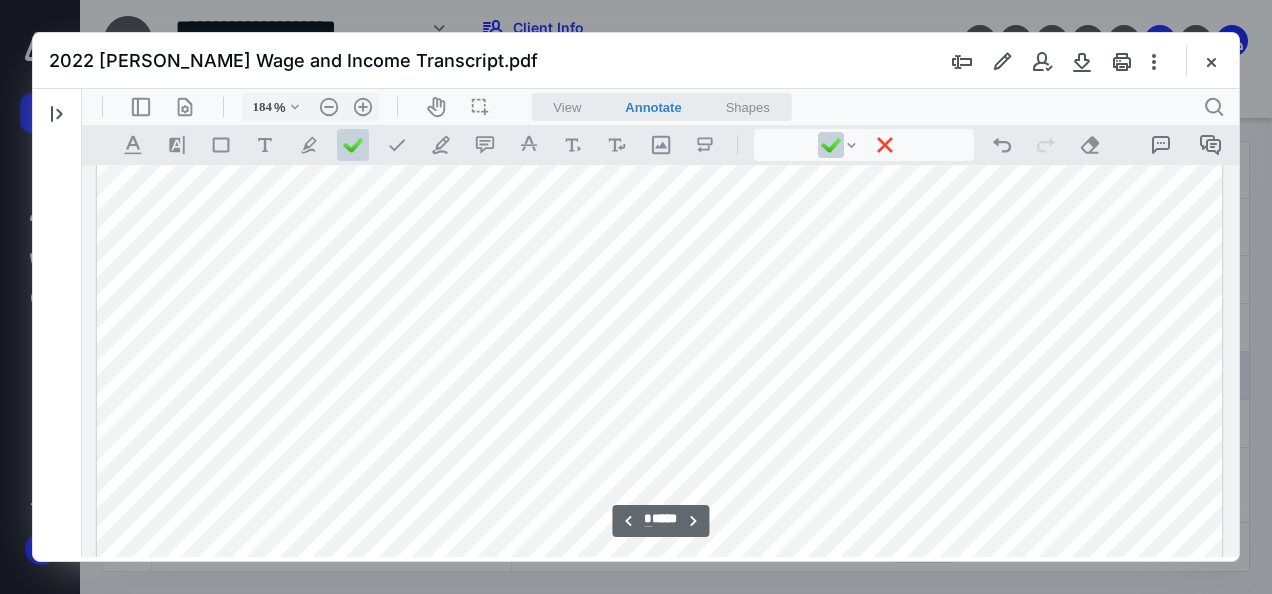 scroll, scrollTop: 10720, scrollLeft: 0, axis: vertical 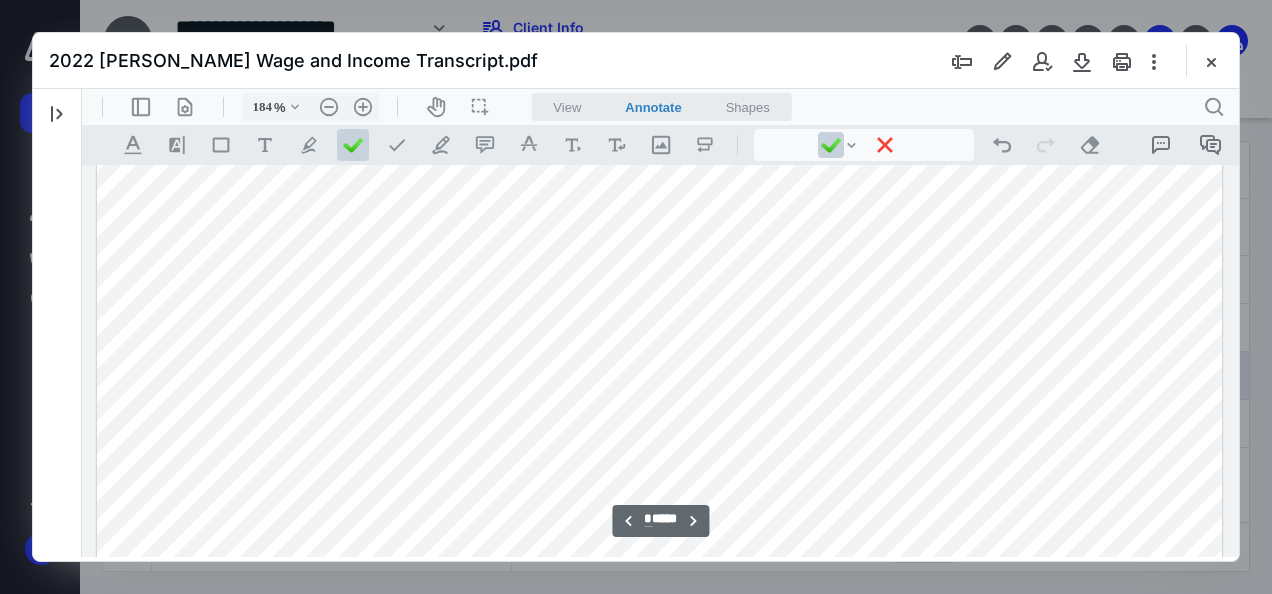 click at bounding box center (659, 470) 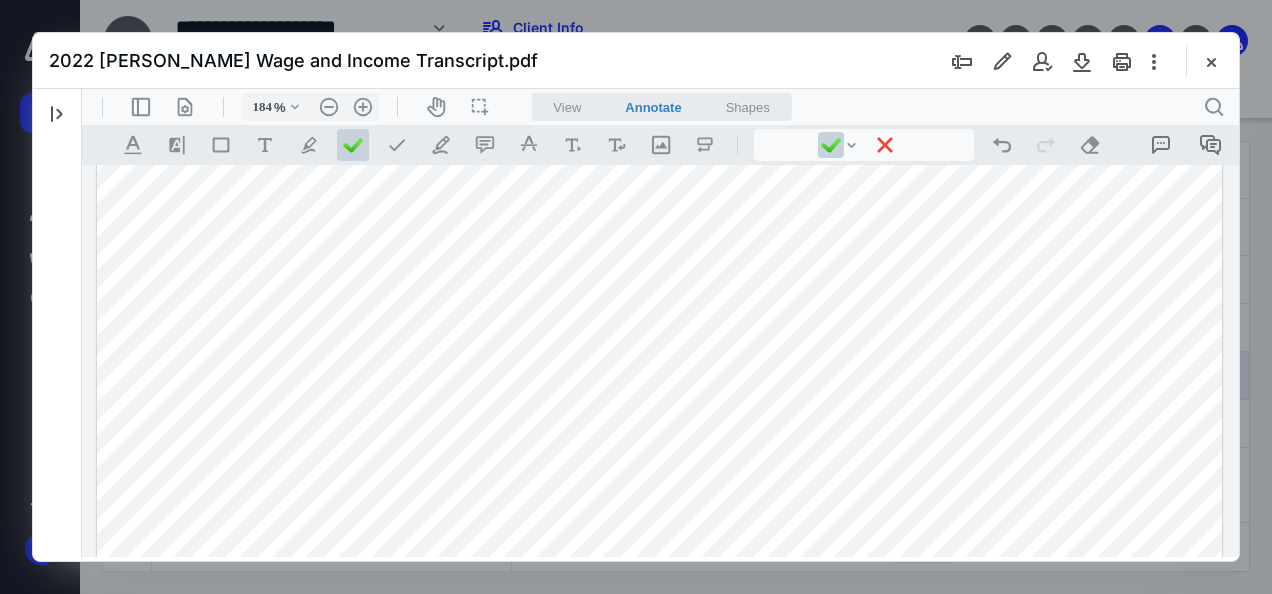 click at bounding box center [659, 470] 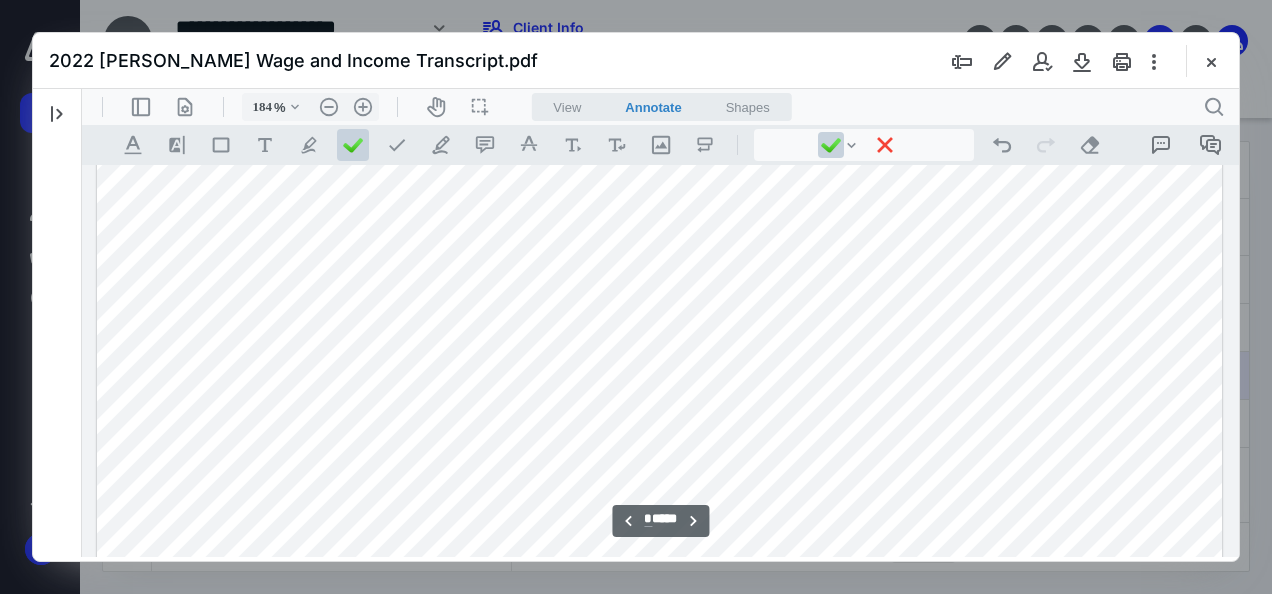 scroll, scrollTop: 11360, scrollLeft: 0, axis: vertical 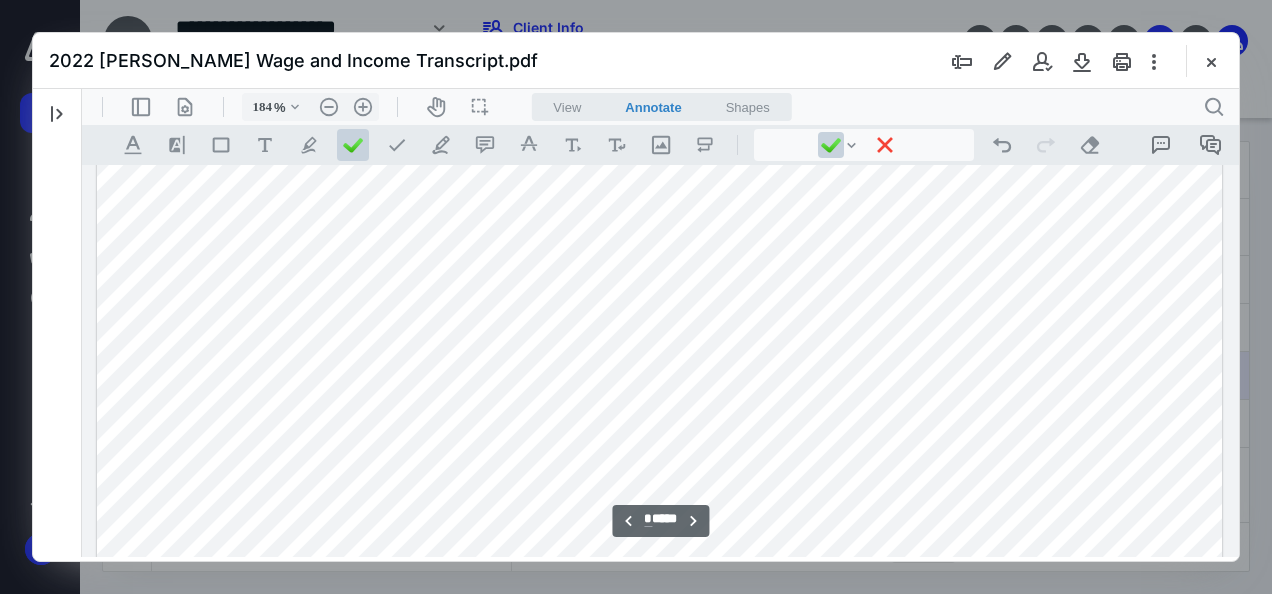 click at bounding box center [659, -170] 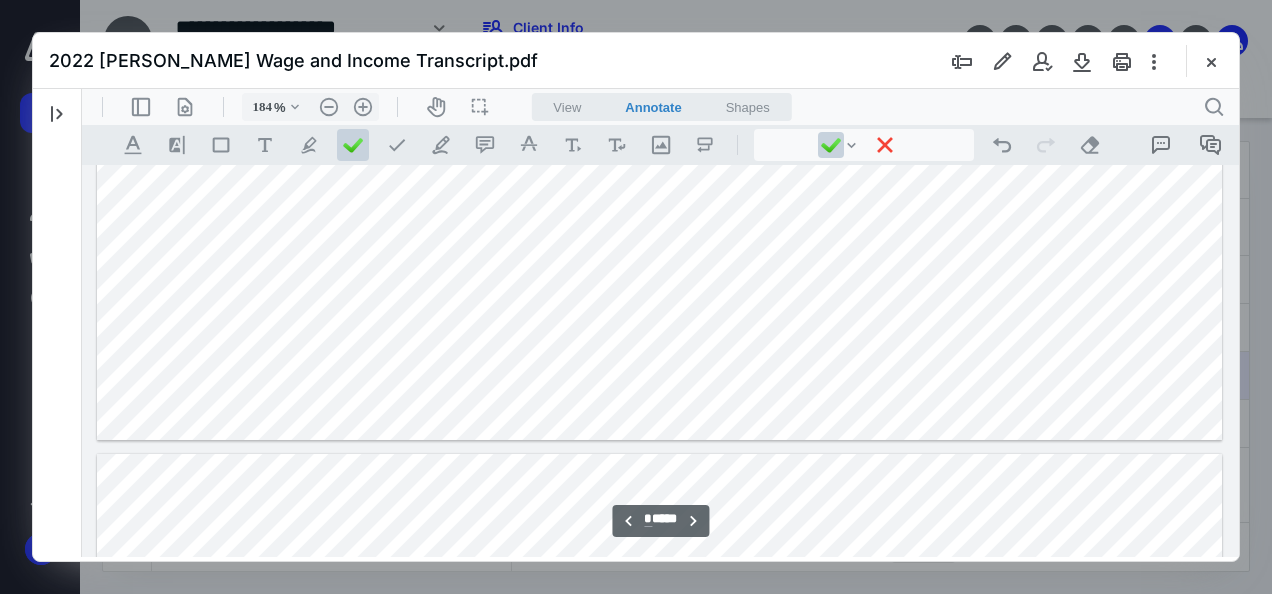 scroll, scrollTop: 11480, scrollLeft: 0, axis: vertical 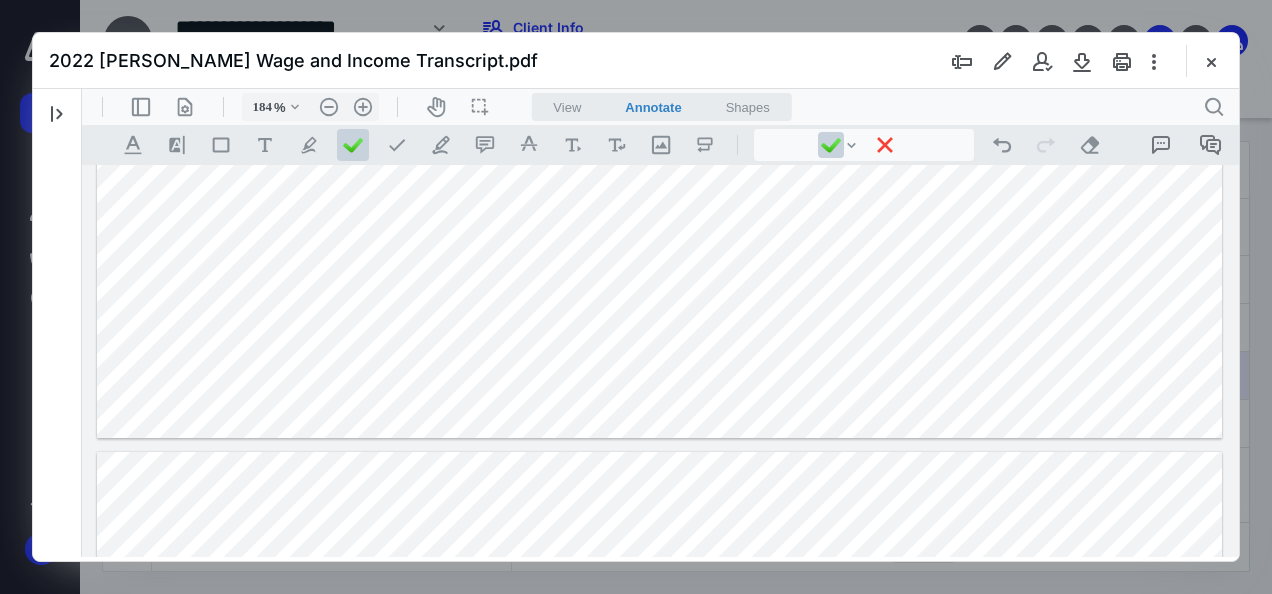 click at bounding box center (659, -290) 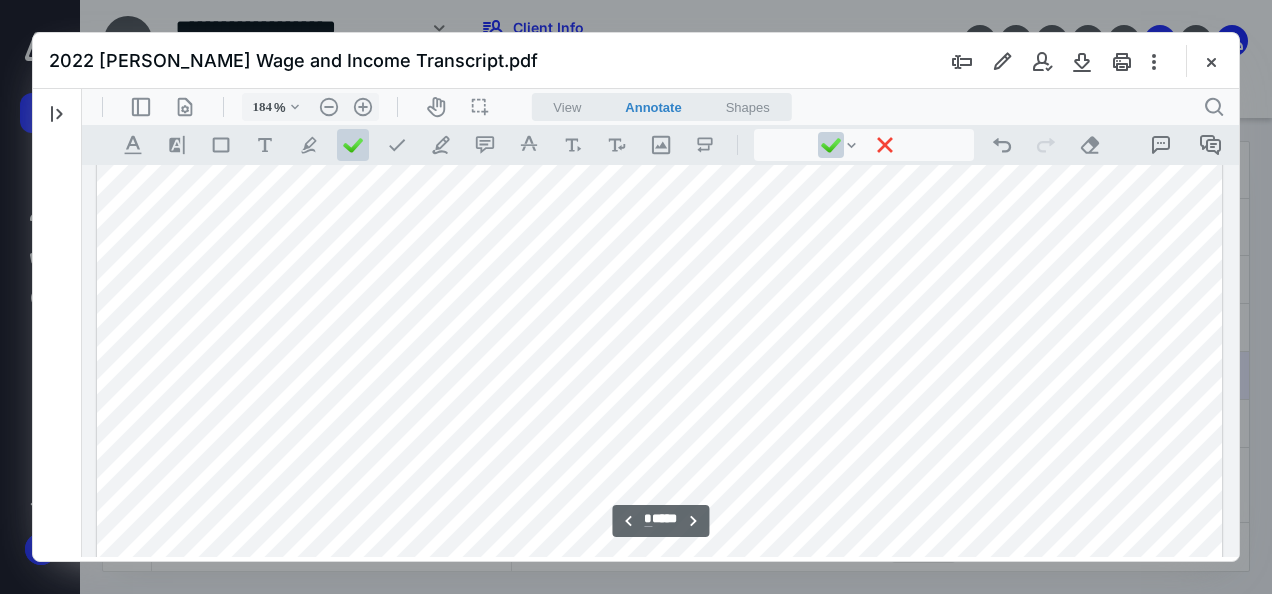 scroll, scrollTop: 12040, scrollLeft: 0, axis: vertical 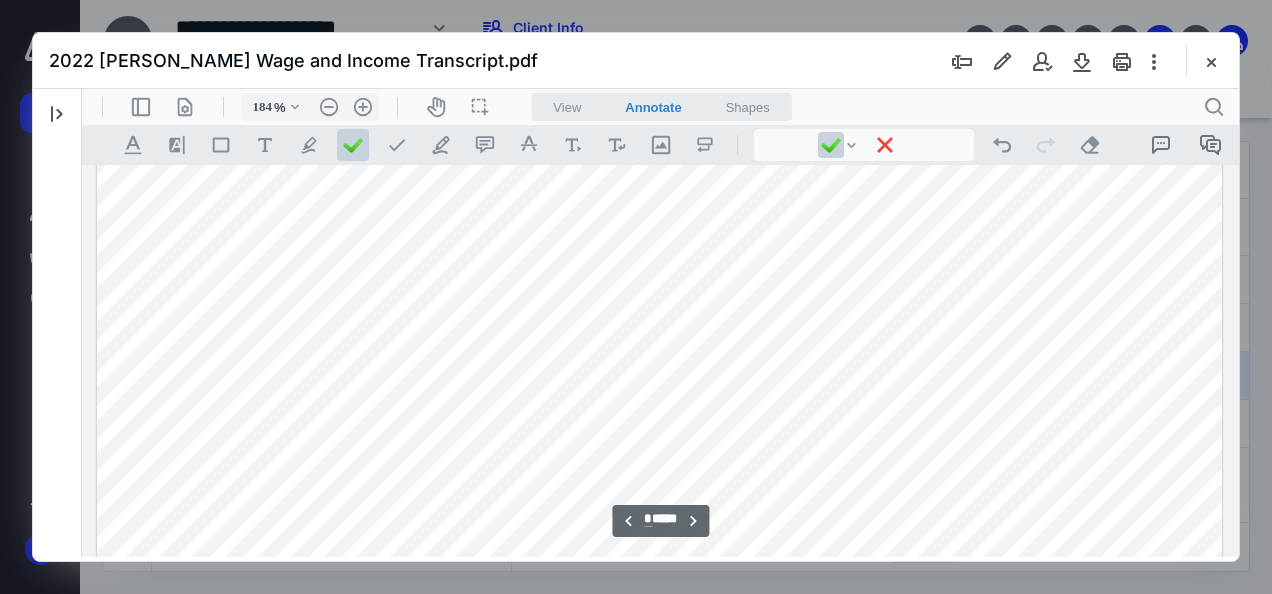 click at bounding box center [659, 620] 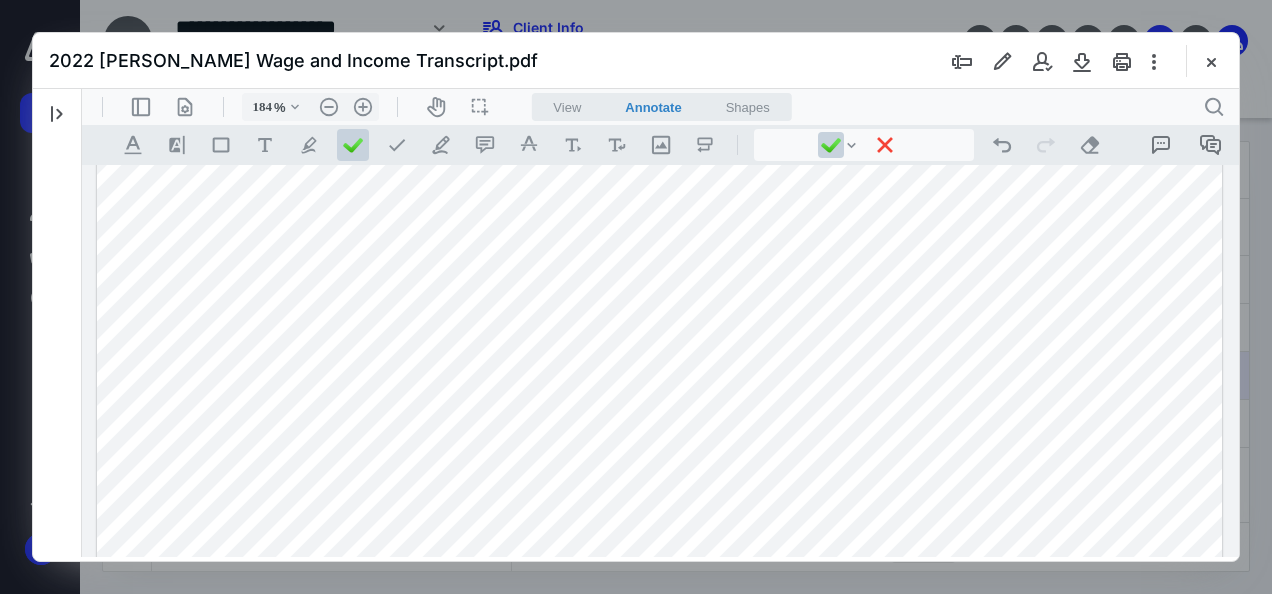 click at bounding box center [659, 620] 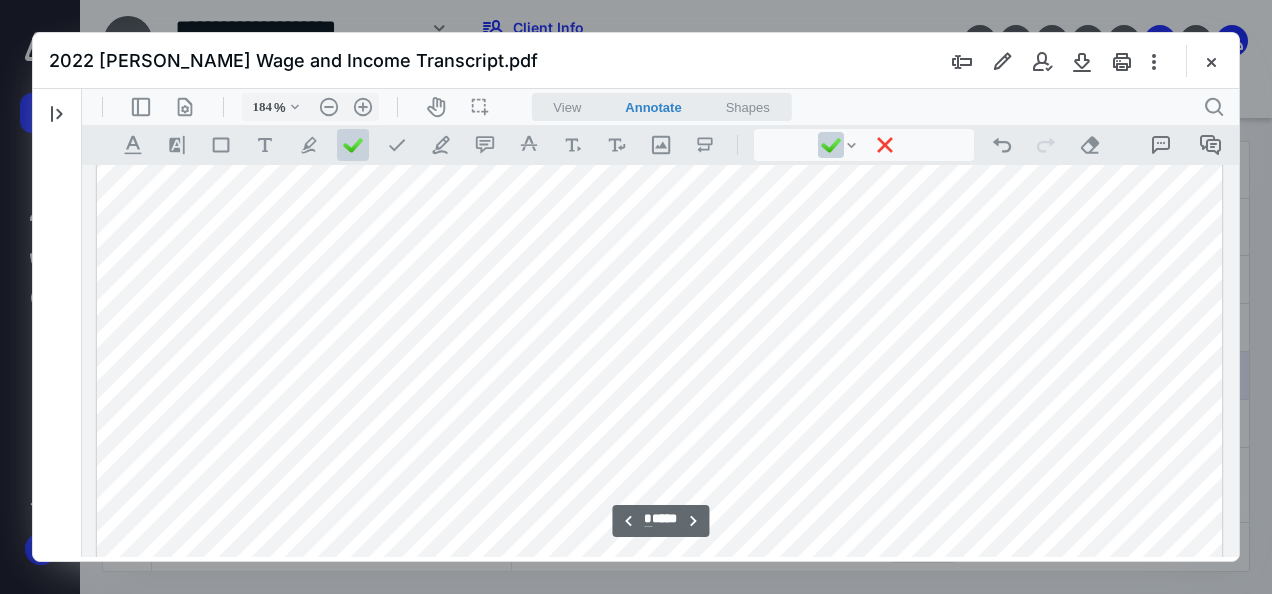 scroll, scrollTop: 11880, scrollLeft: 0, axis: vertical 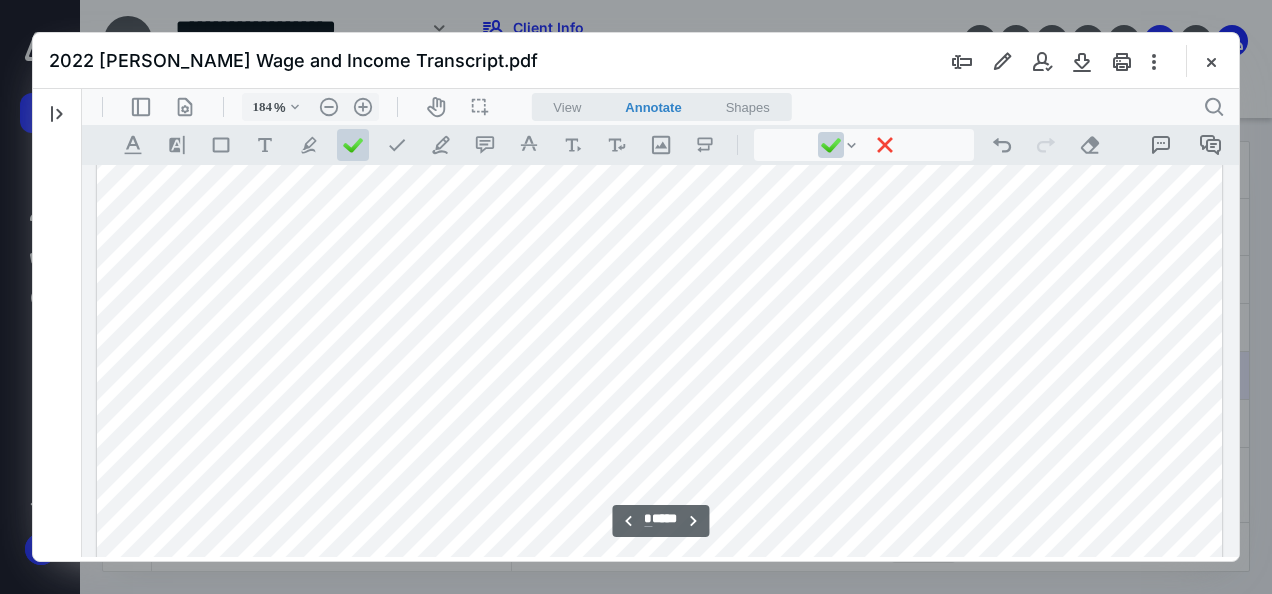click at bounding box center [659, 780] 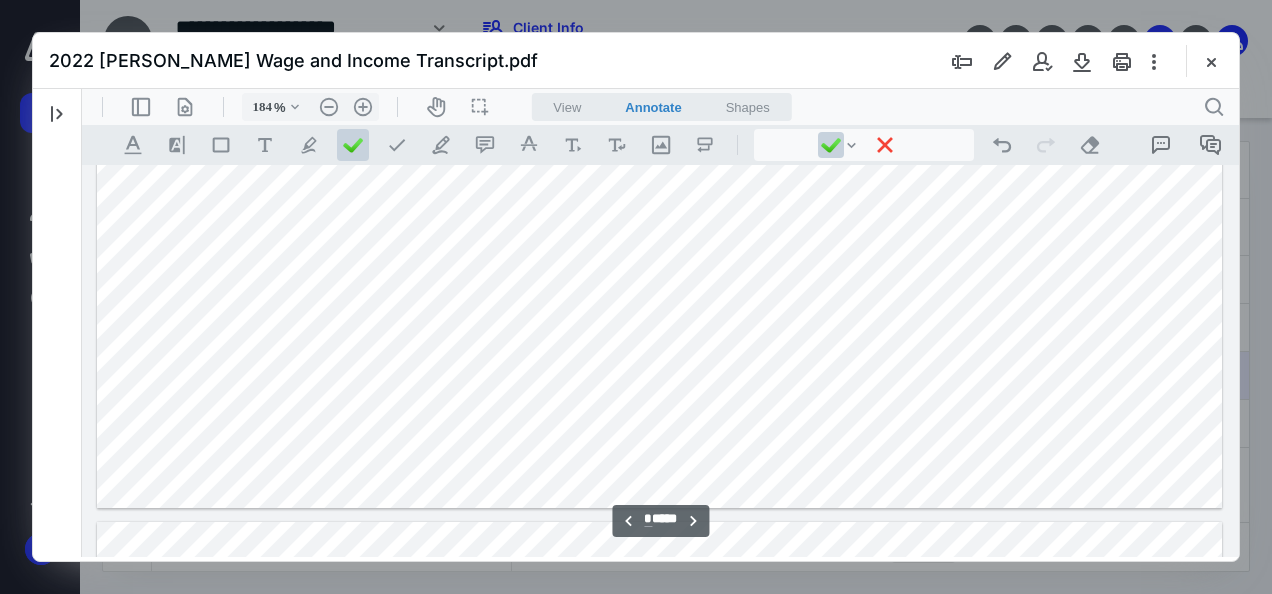 scroll, scrollTop: 12920, scrollLeft: 0, axis: vertical 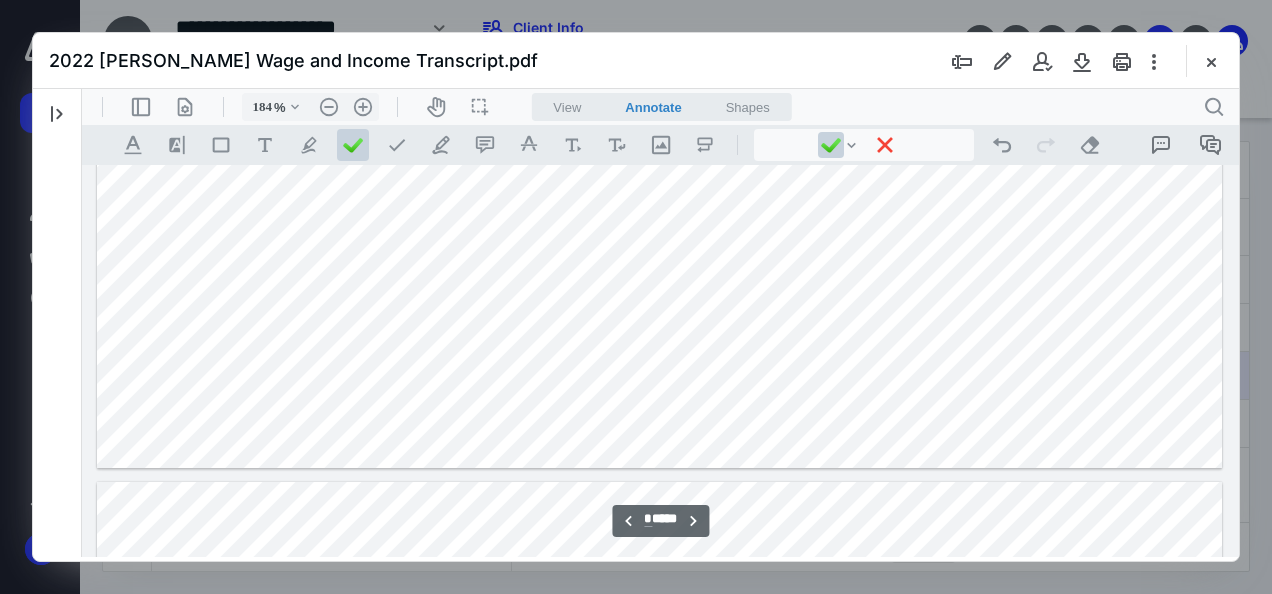 click at bounding box center [659, -260] 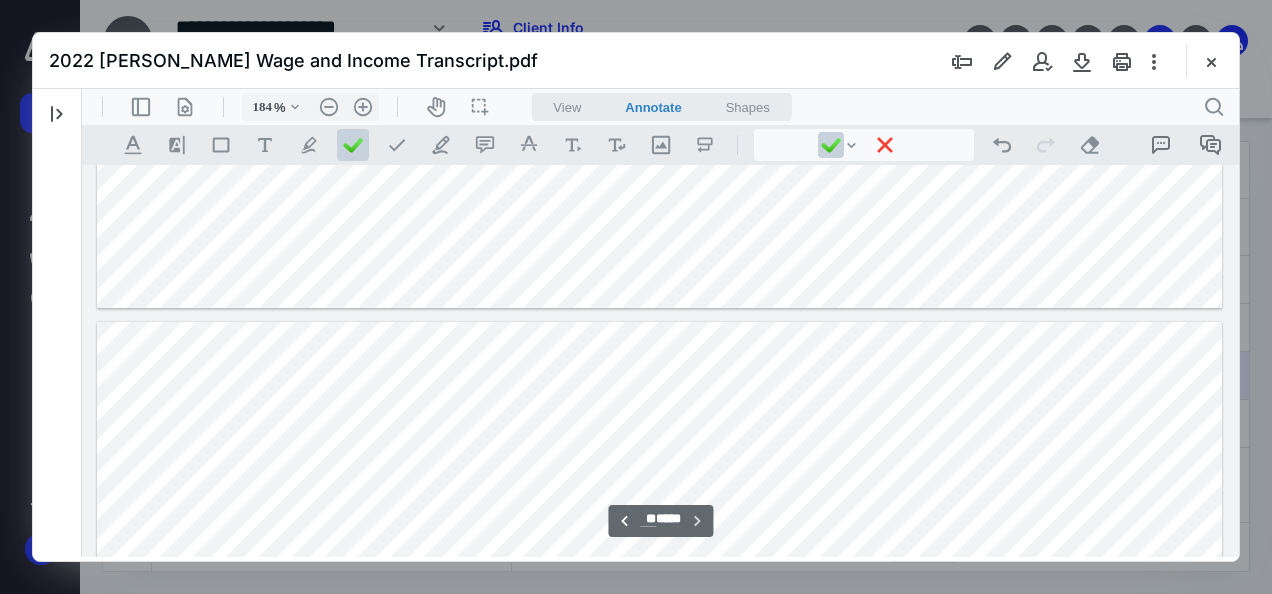scroll, scrollTop: 13120, scrollLeft: 0, axis: vertical 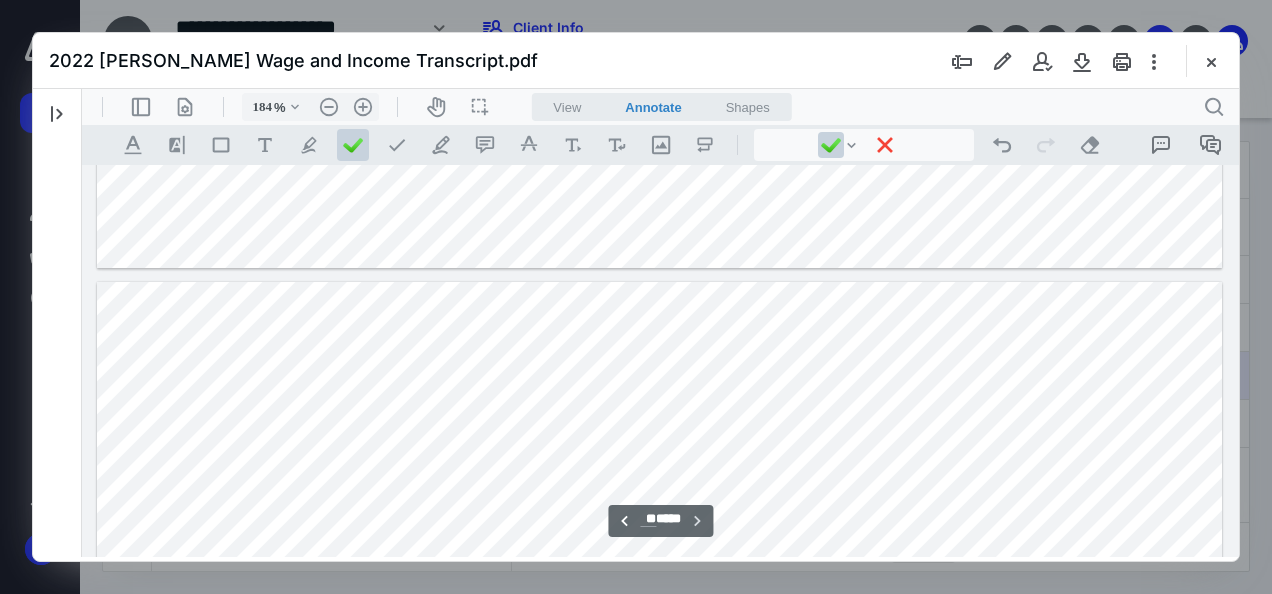 click at bounding box center [659, 1010] 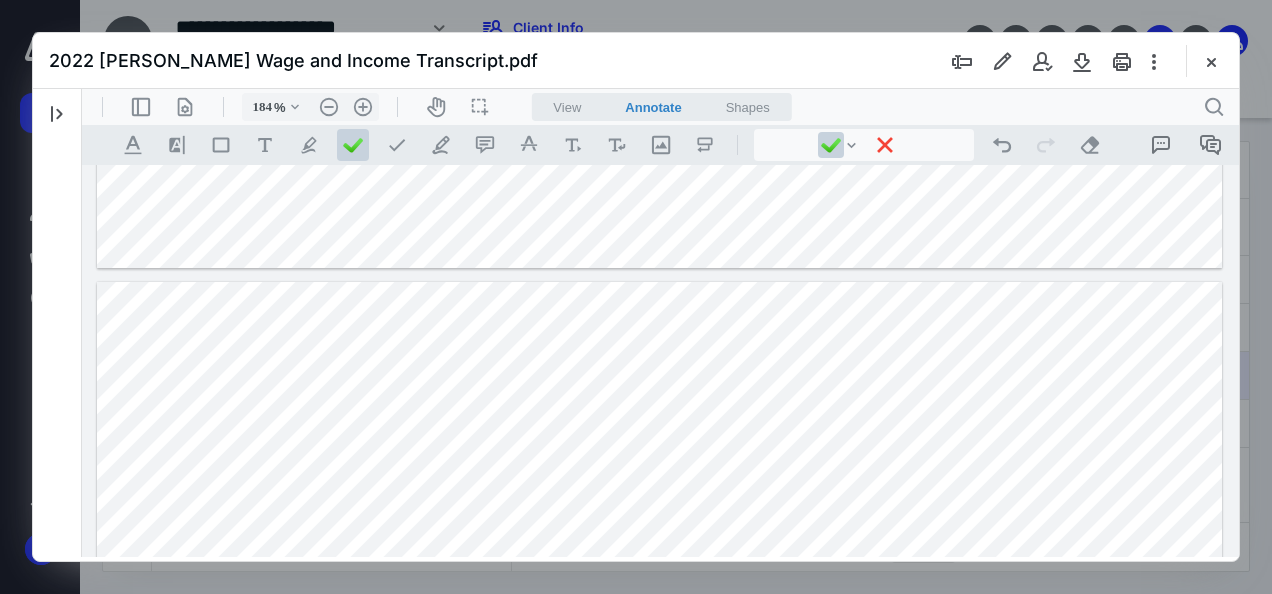 click at bounding box center [659, 1010] 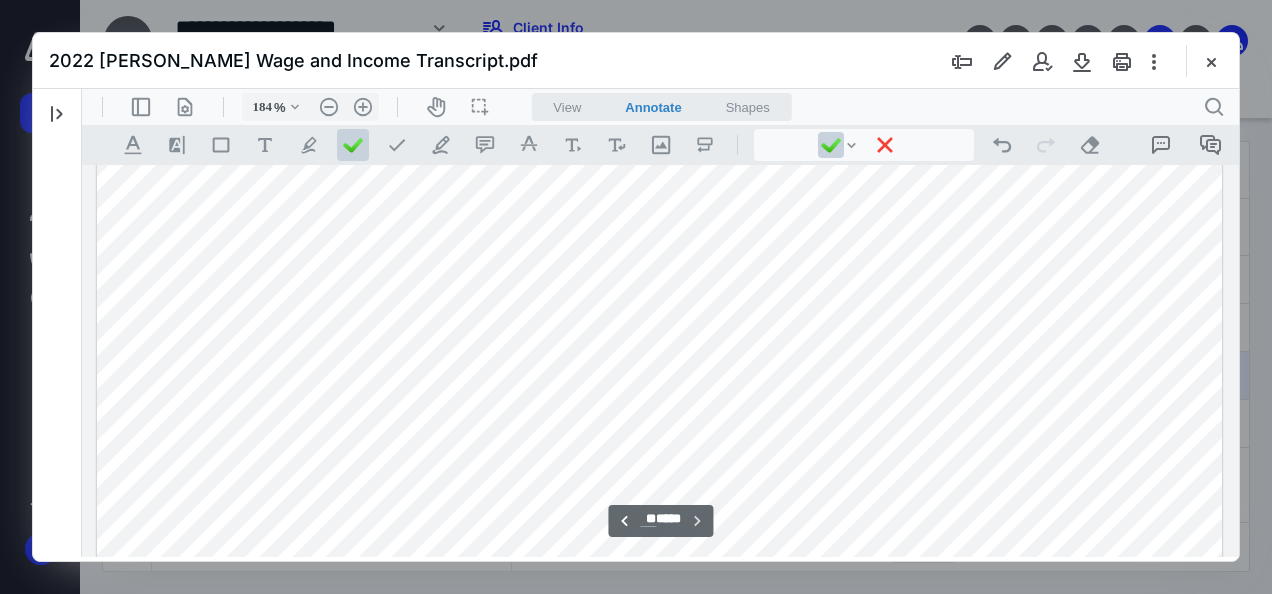 scroll, scrollTop: 13680, scrollLeft: 0, axis: vertical 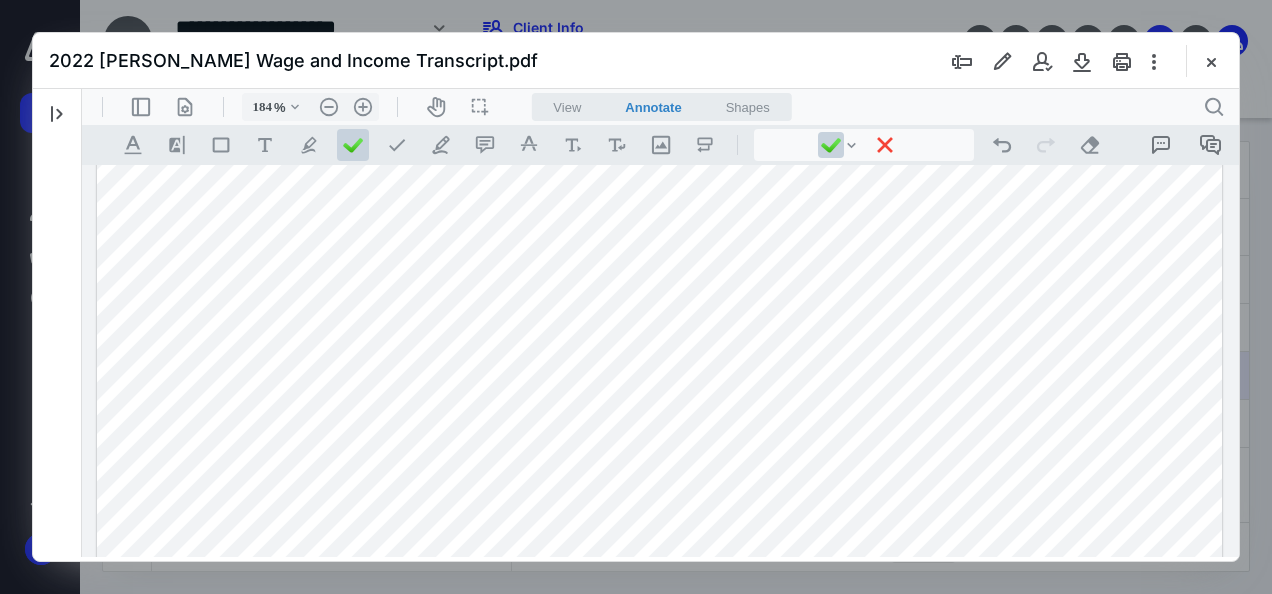 click at bounding box center [659, 450] 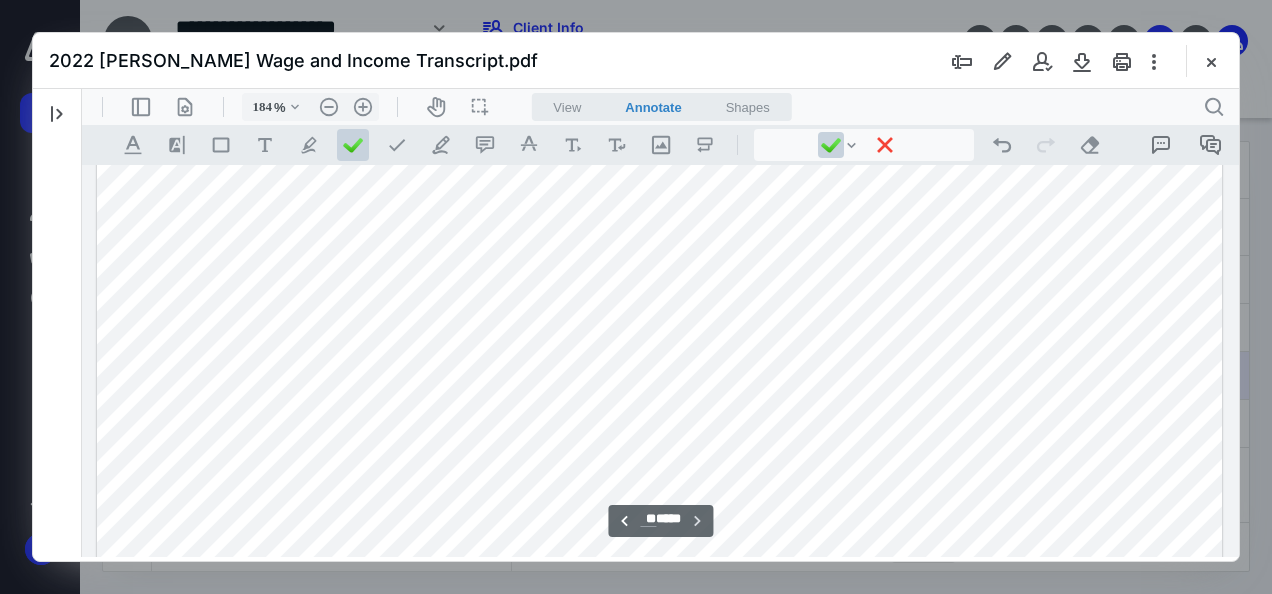 scroll, scrollTop: 14120, scrollLeft: 0, axis: vertical 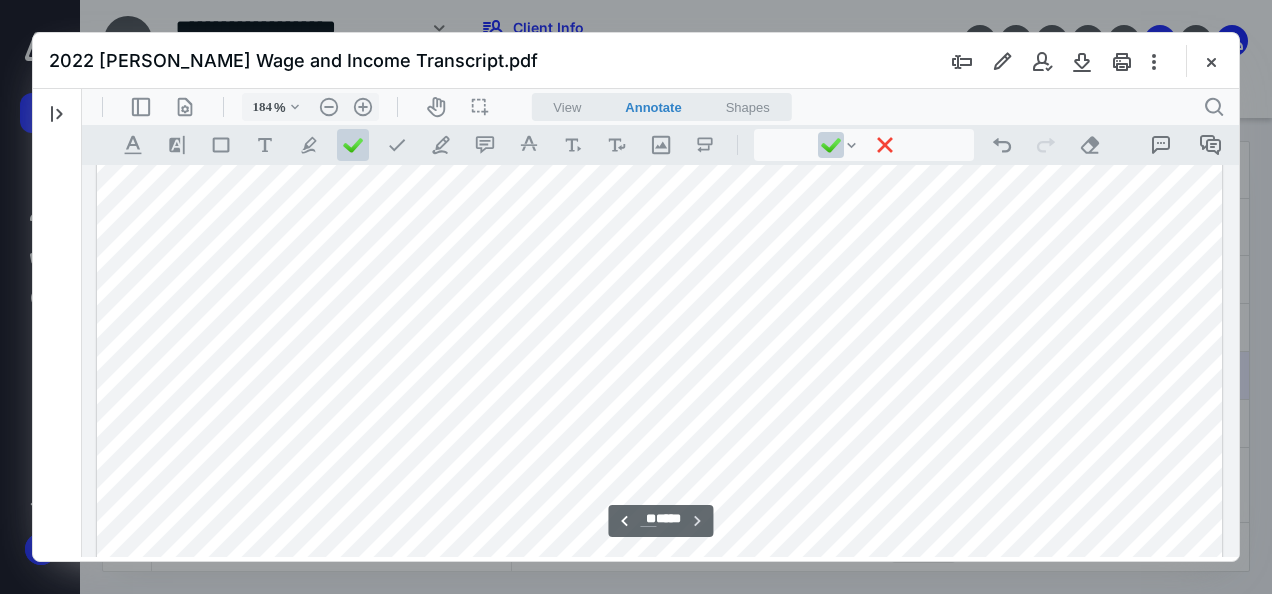 click at bounding box center [659, 10] 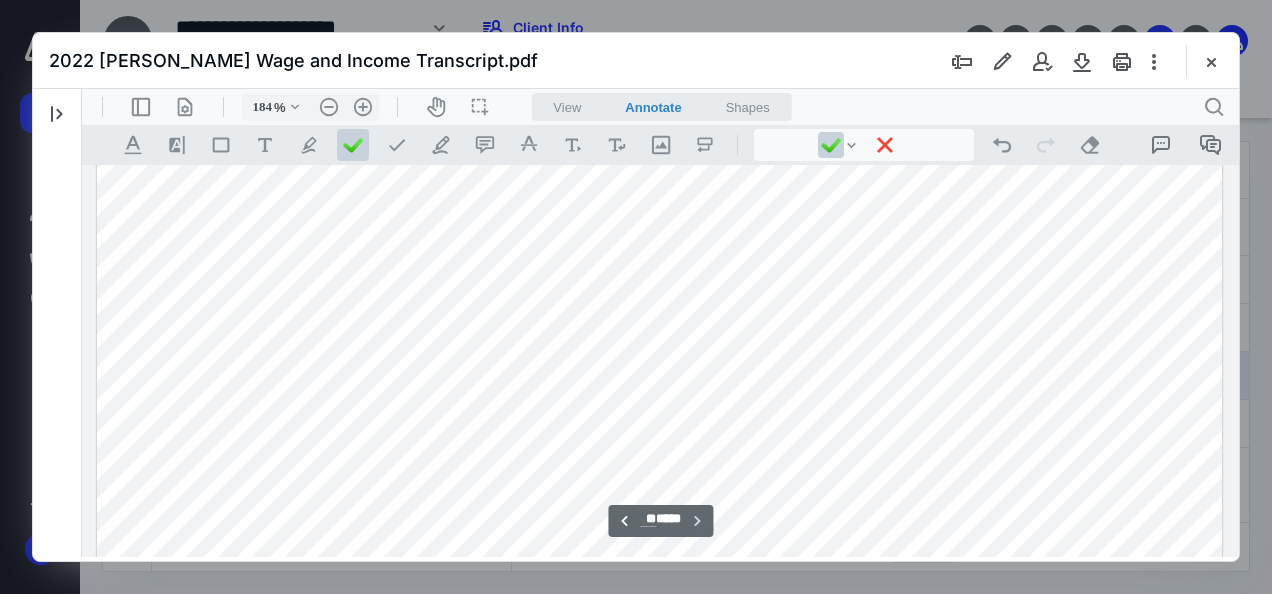scroll, scrollTop: 13907, scrollLeft: 0, axis: vertical 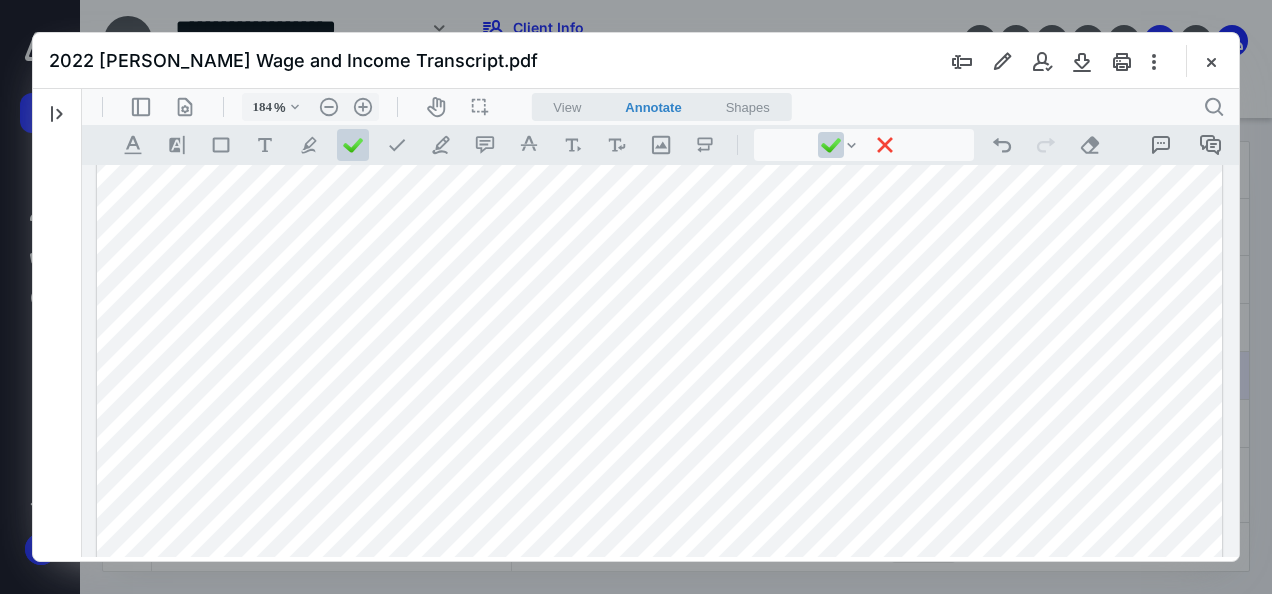 click at bounding box center (659, 223) 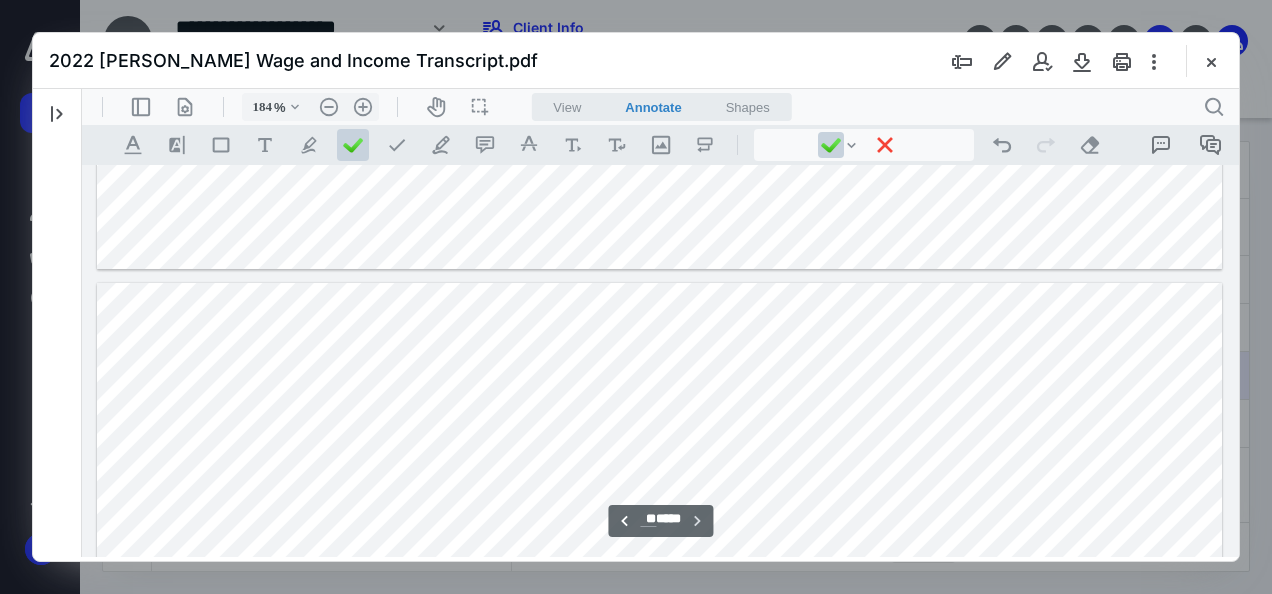 type on "*" 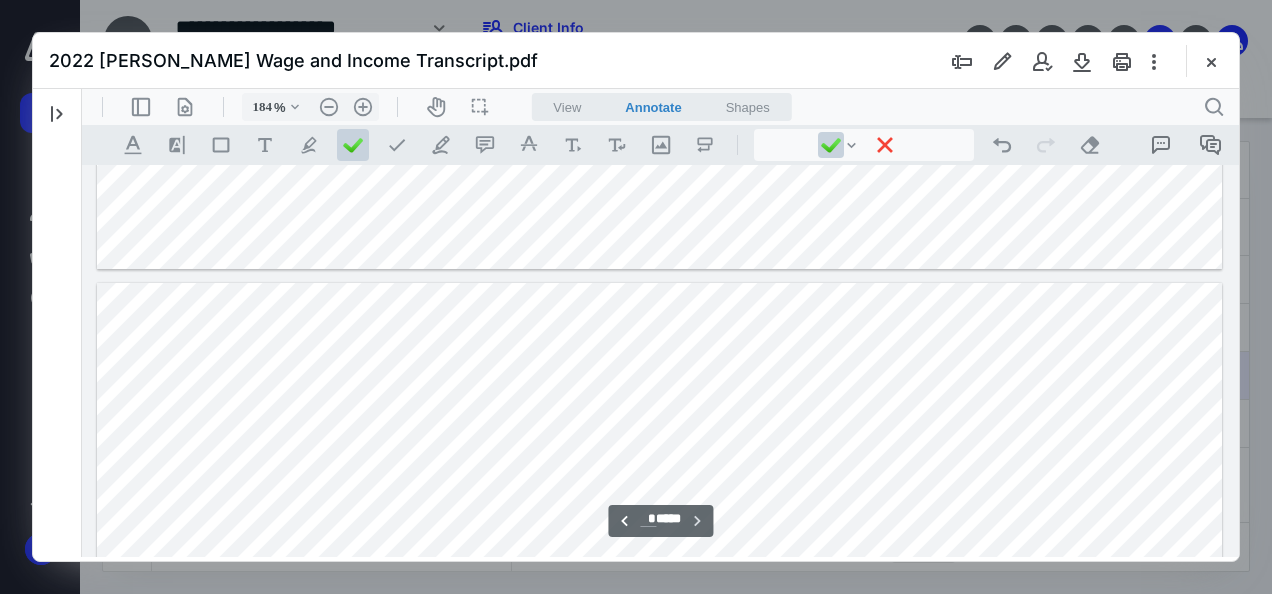 scroll, scrollTop: 12386, scrollLeft: 0, axis: vertical 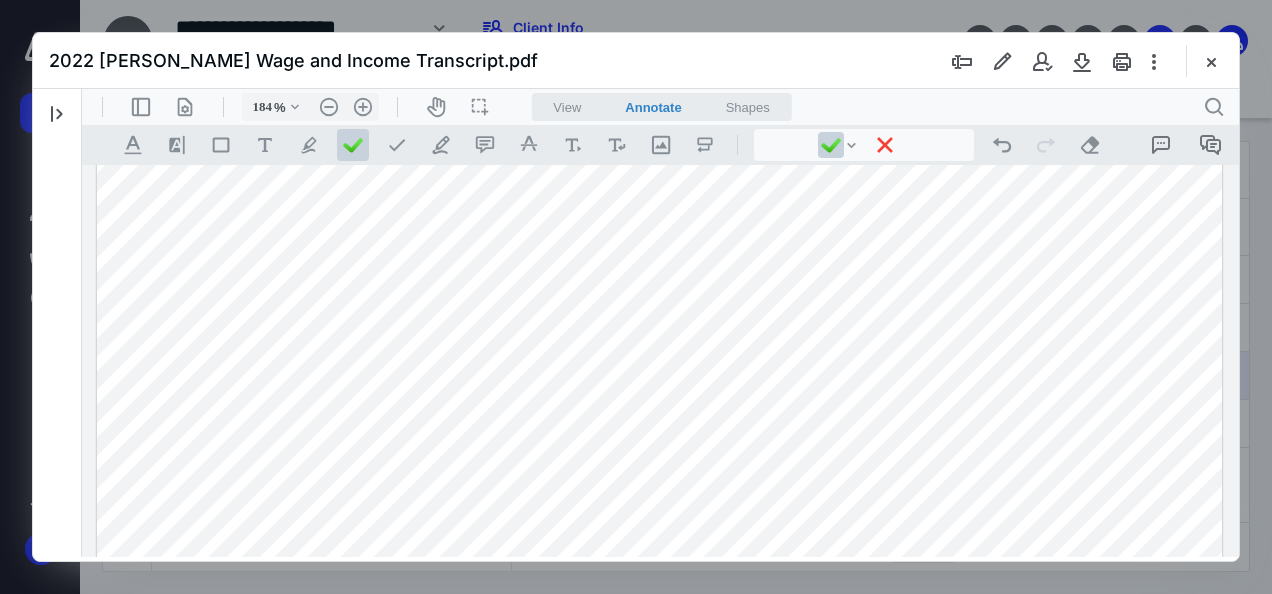 click at bounding box center [57, 113] 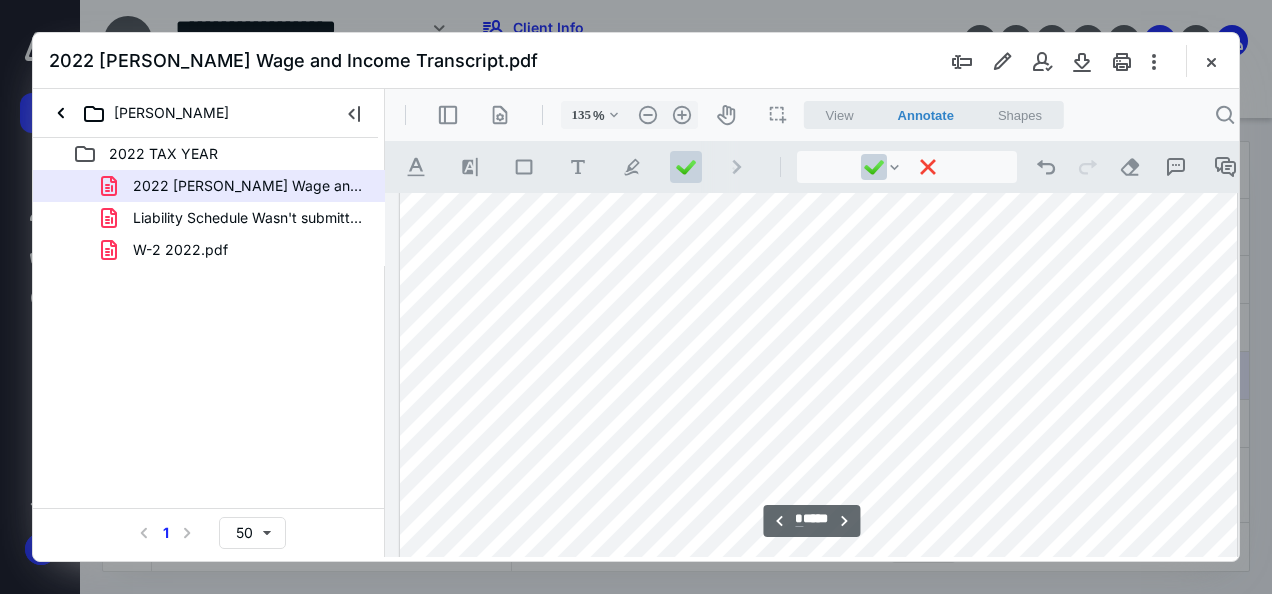 scroll, scrollTop: 9276, scrollLeft: 0, axis: vertical 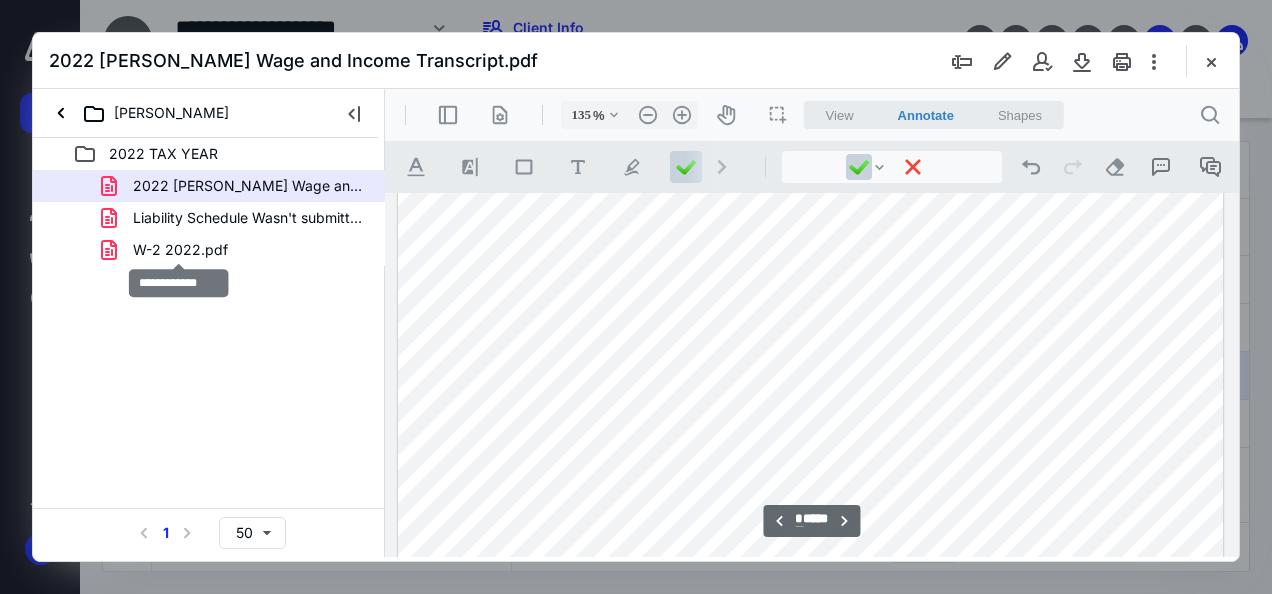 click on "W-2 2022.pdf" at bounding box center [180, 250] 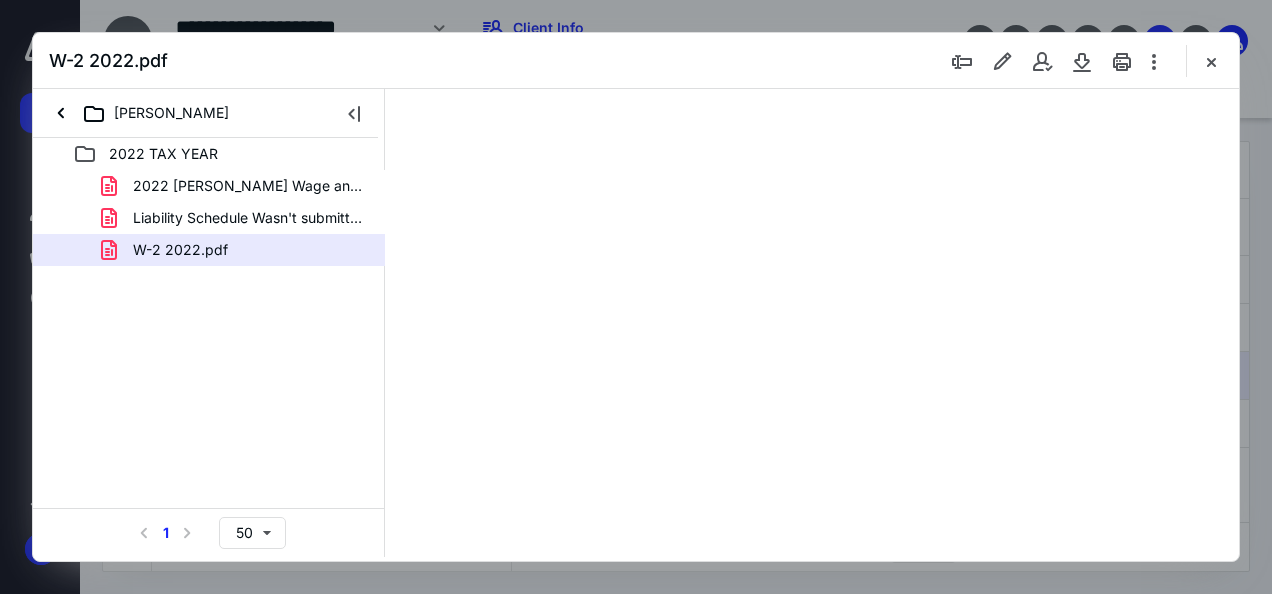 scroll, scrollTop: 0, scrollLeft: 0, axis: both 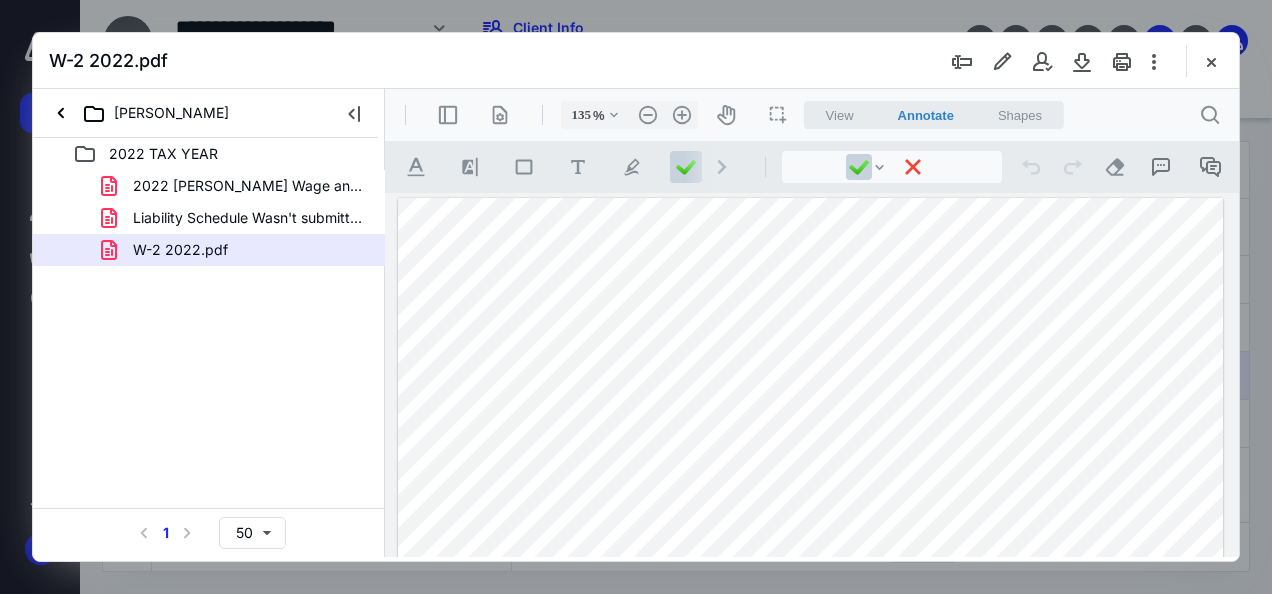 click at bounding box center (811, 732) 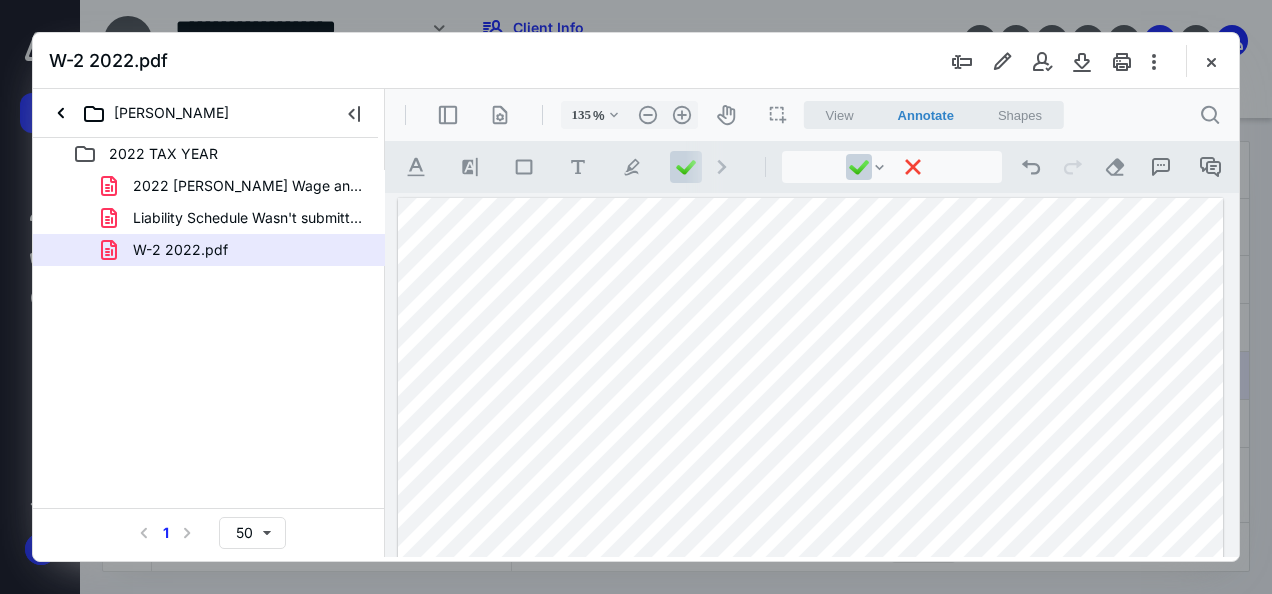 click at bounding box center (811, 732) 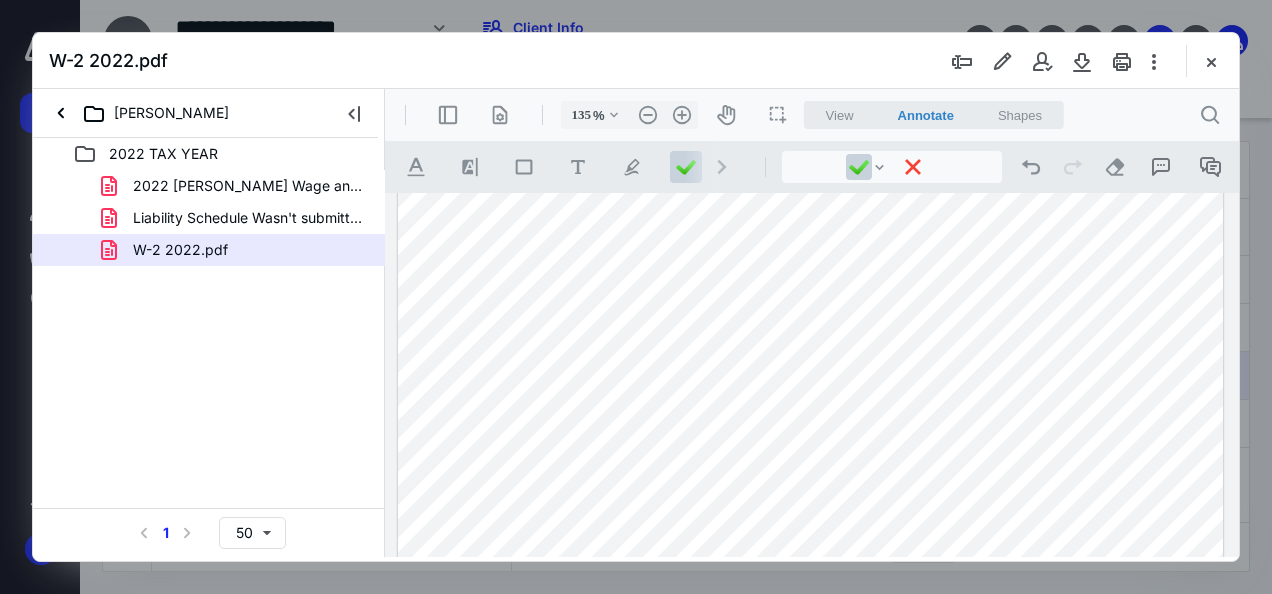 scroll, scrollTop: 280, scrollLeft: 0, axis: vertical 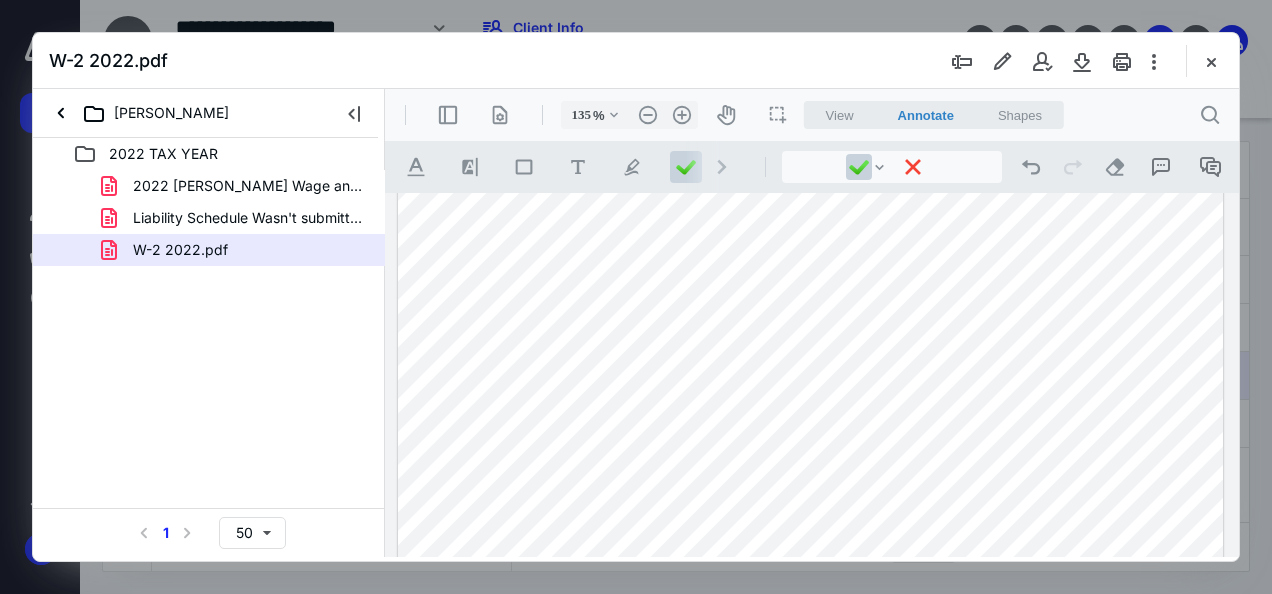 click at bounding box center [811, 452] 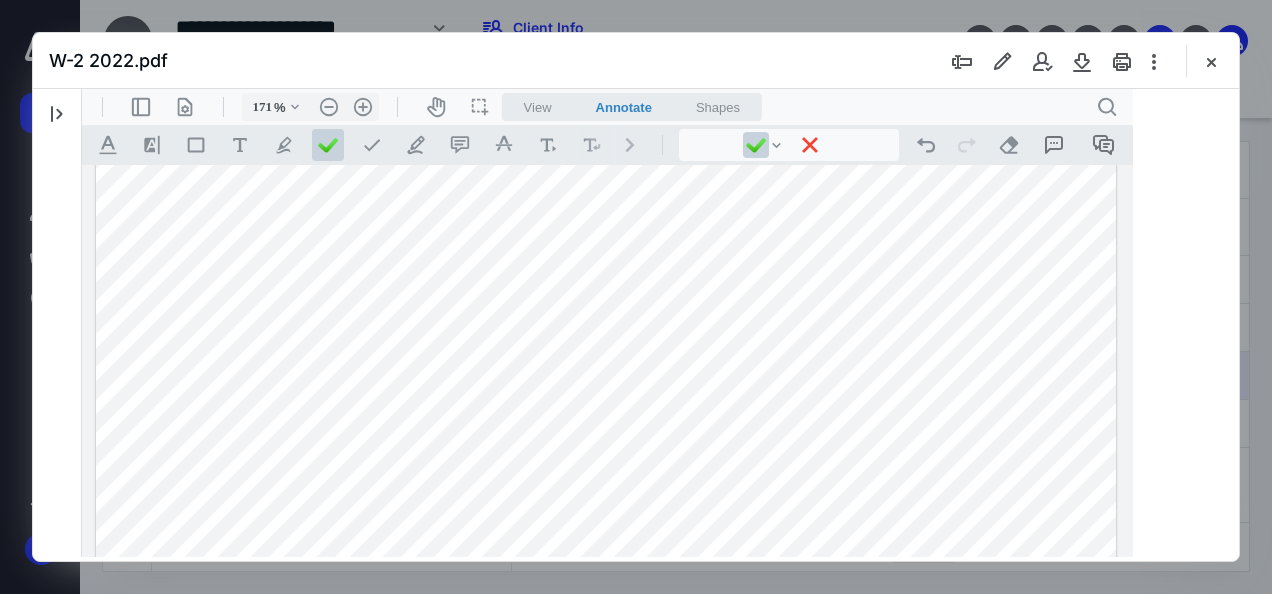 scroll, scrollTop: 254, scrollLeft: 0, axis: vertical 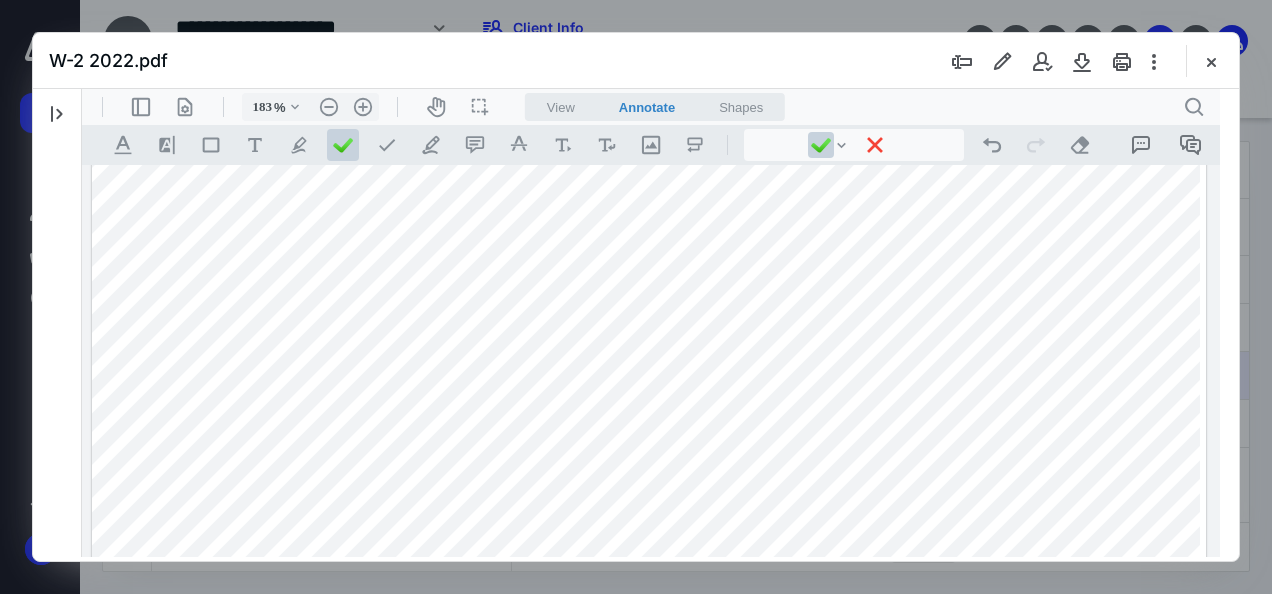 type on "184" 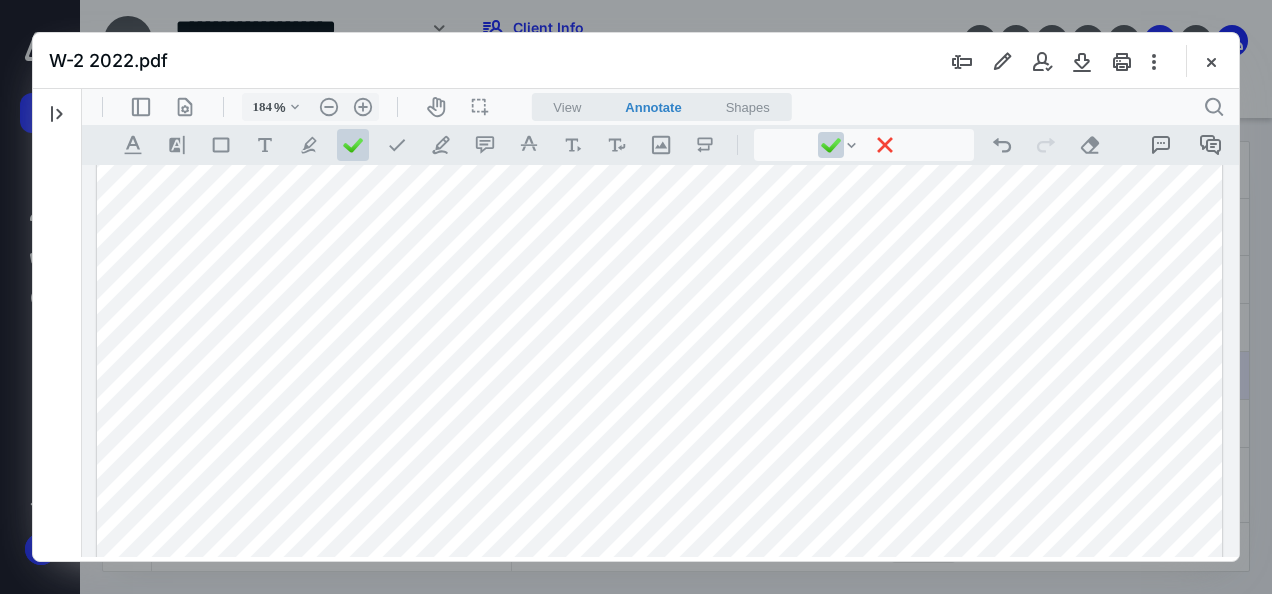 click at bounding box center (1211, 61) 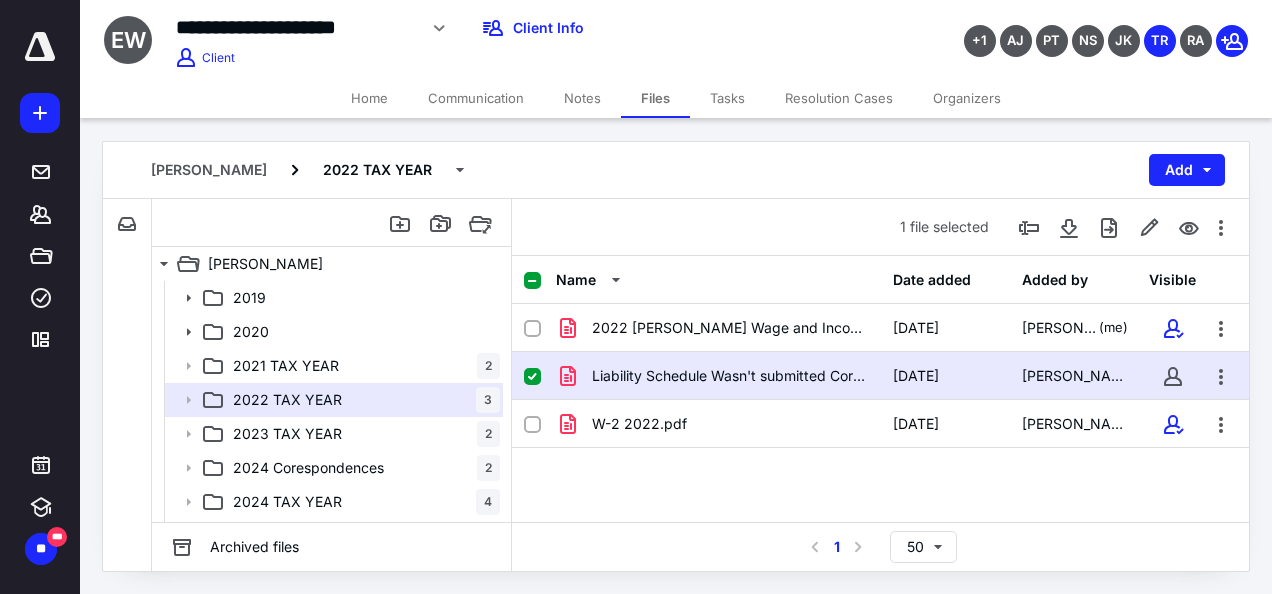 scroll, scrollTop: 29, scrollLeft: 0, axis: vertical 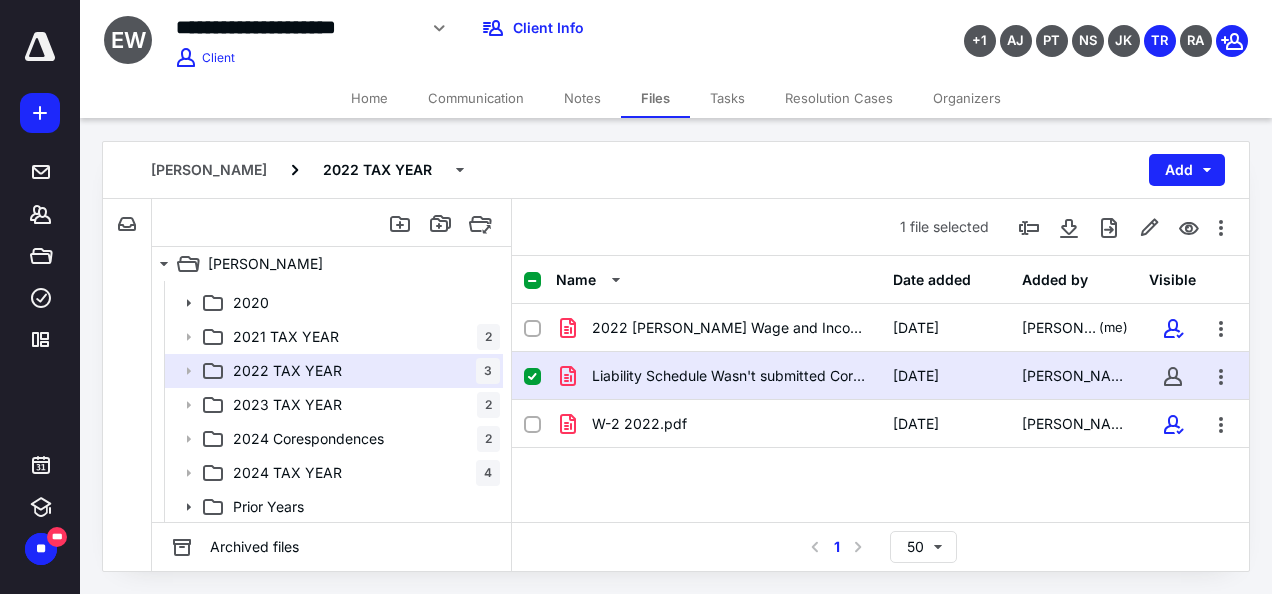 click 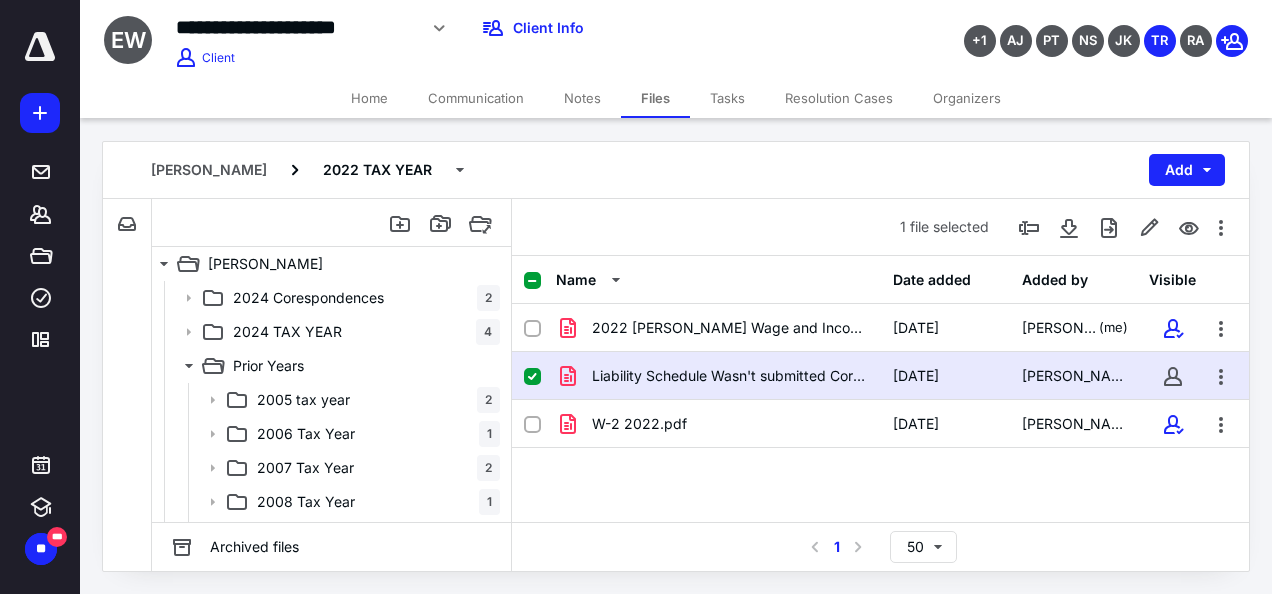 scroll, scrollTop: 178, scrollLeft: 0, axis: vertical 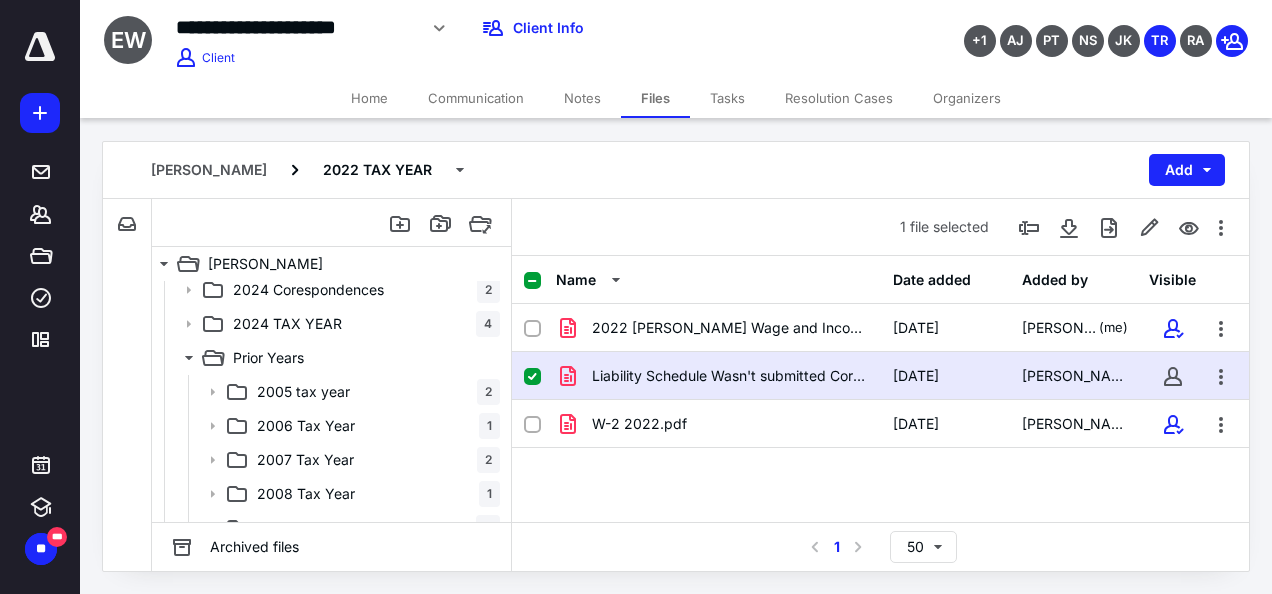 click on "2005 tax year 2" at bounding box center (374, 392) 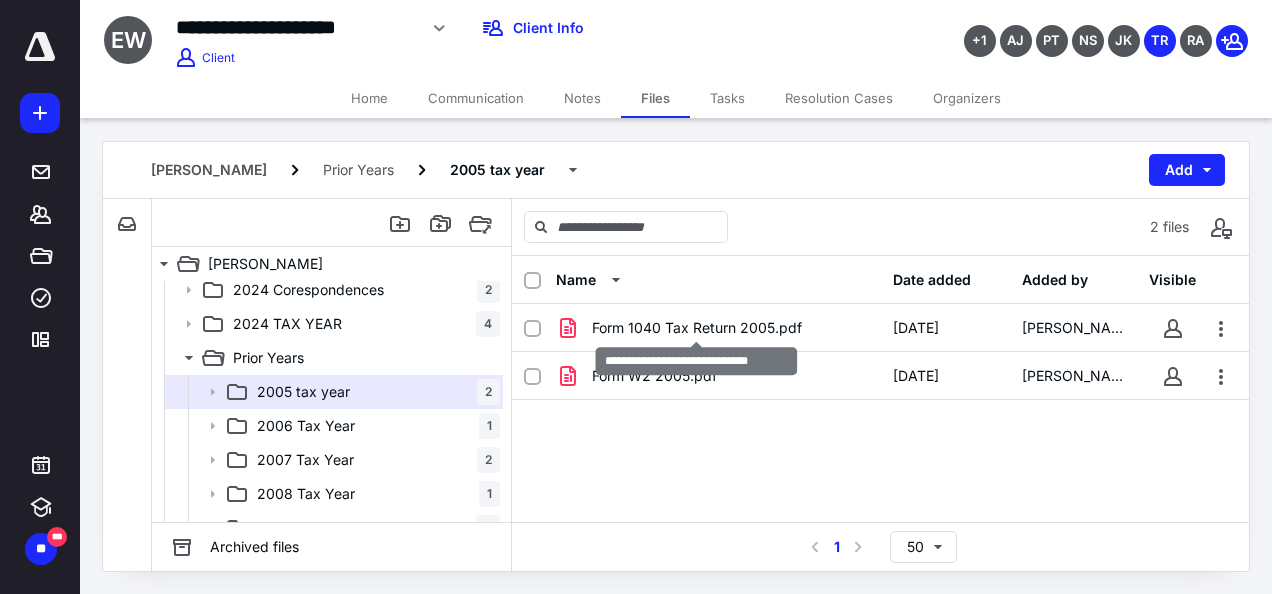 click on "Form 1040 Tax Return 2005.pdf" at bounding box center (697, 328) 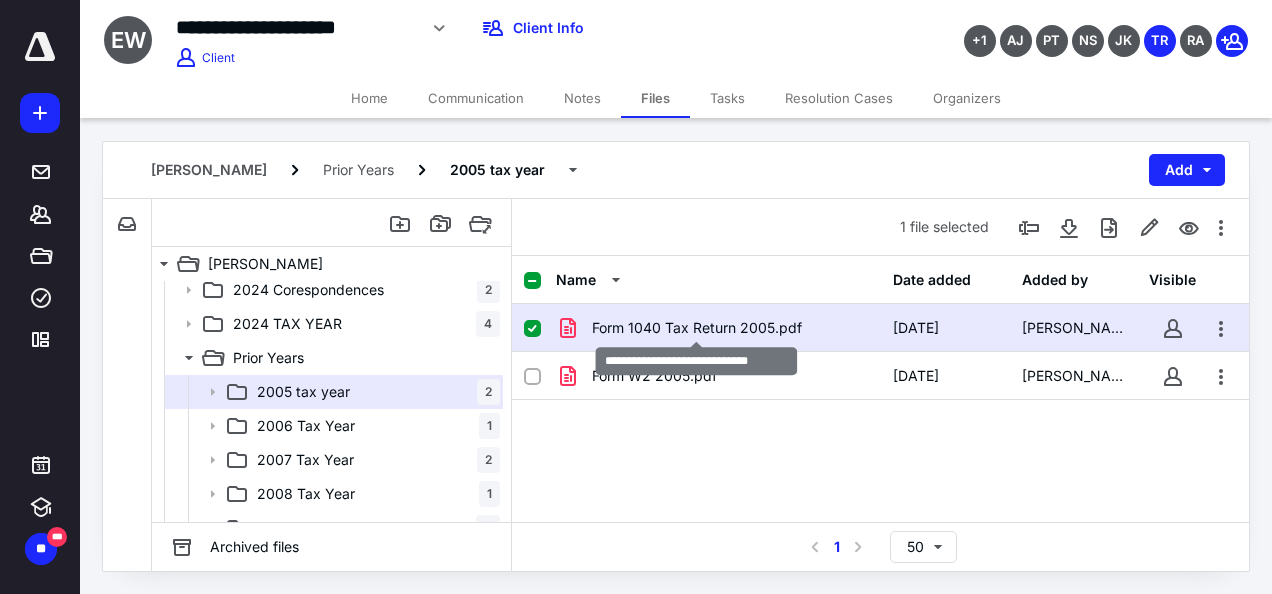 click on "Form 1040 Tax Return 2005.pdf" at bounding box center (697, 328) 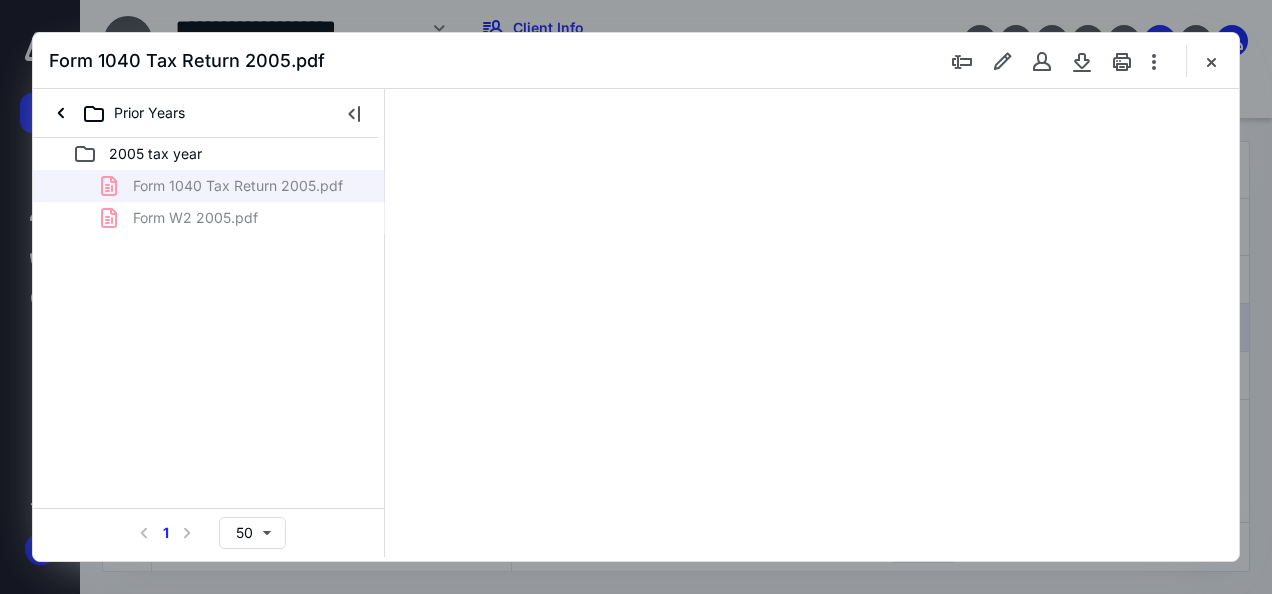 scroll, scrollTop: 0, scrollLeft: 0, axis: both 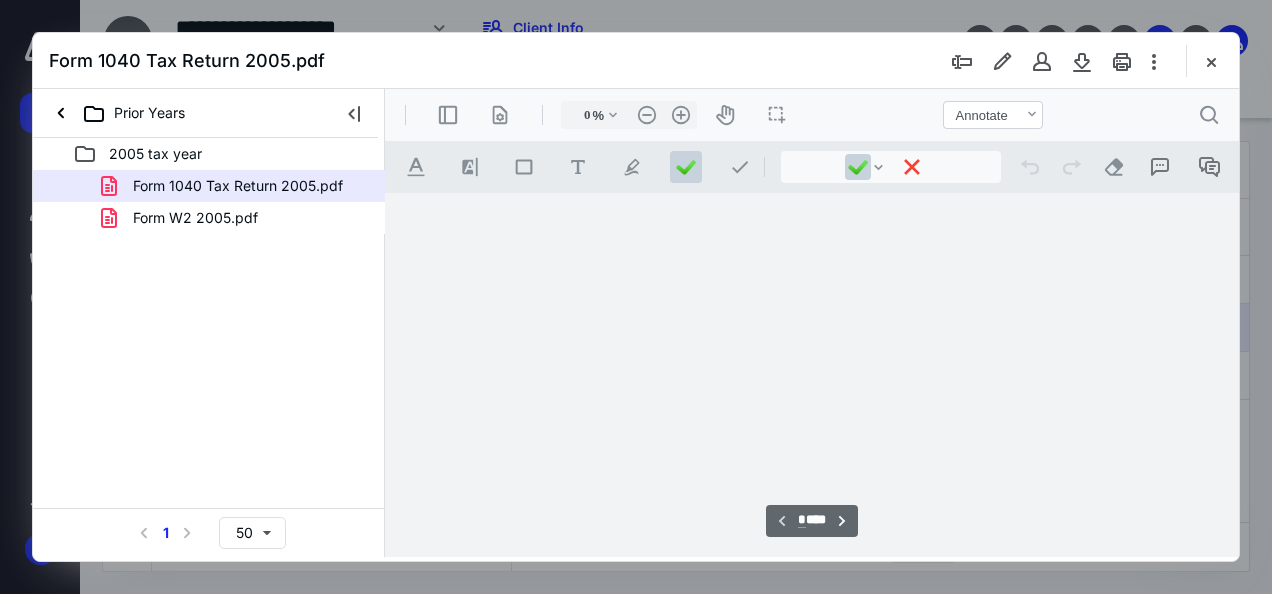 type on "69" 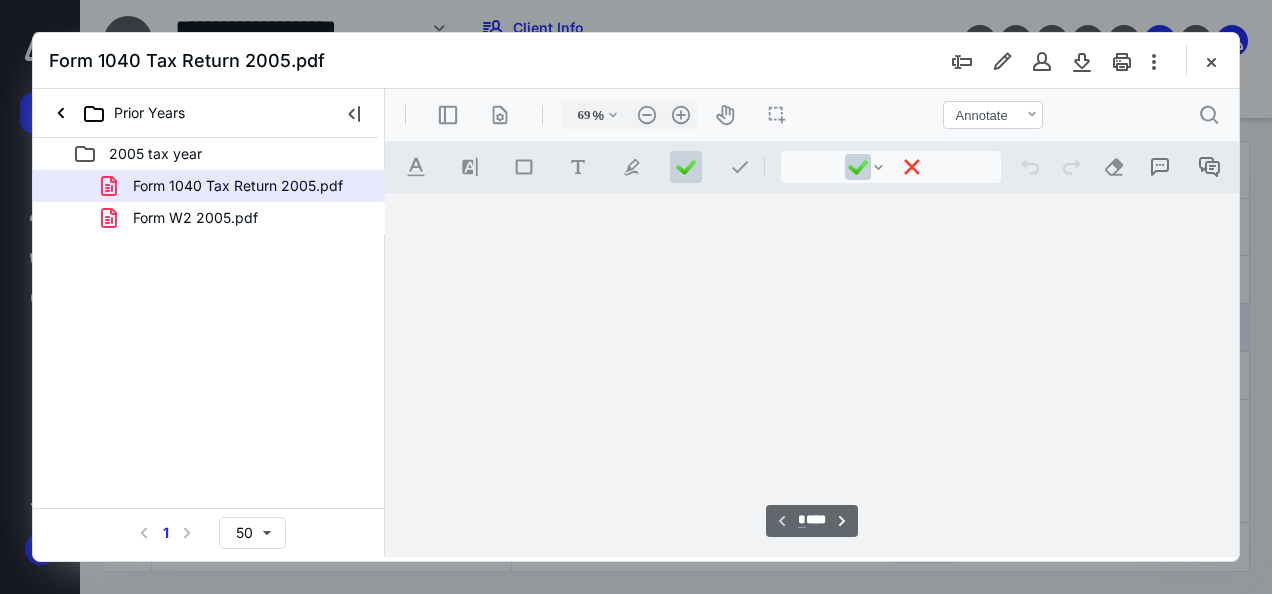 scroll, scrollTop: 107, scrollLeft: 0, axis: vertical 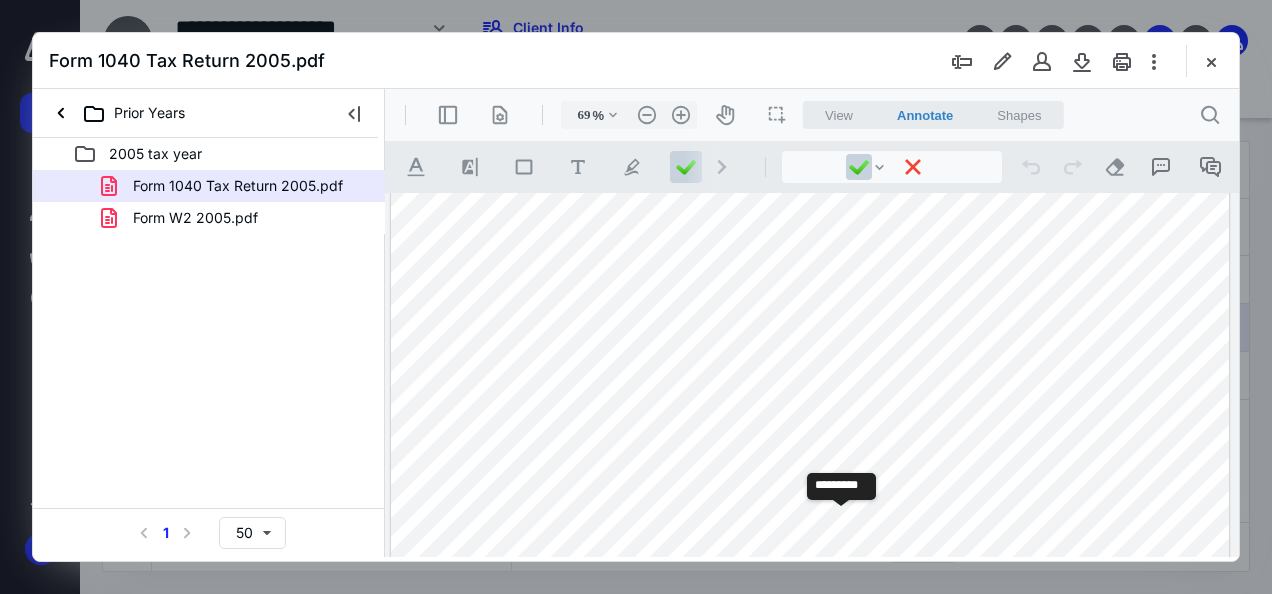 click on "**********" at bounding box center [841, 521] 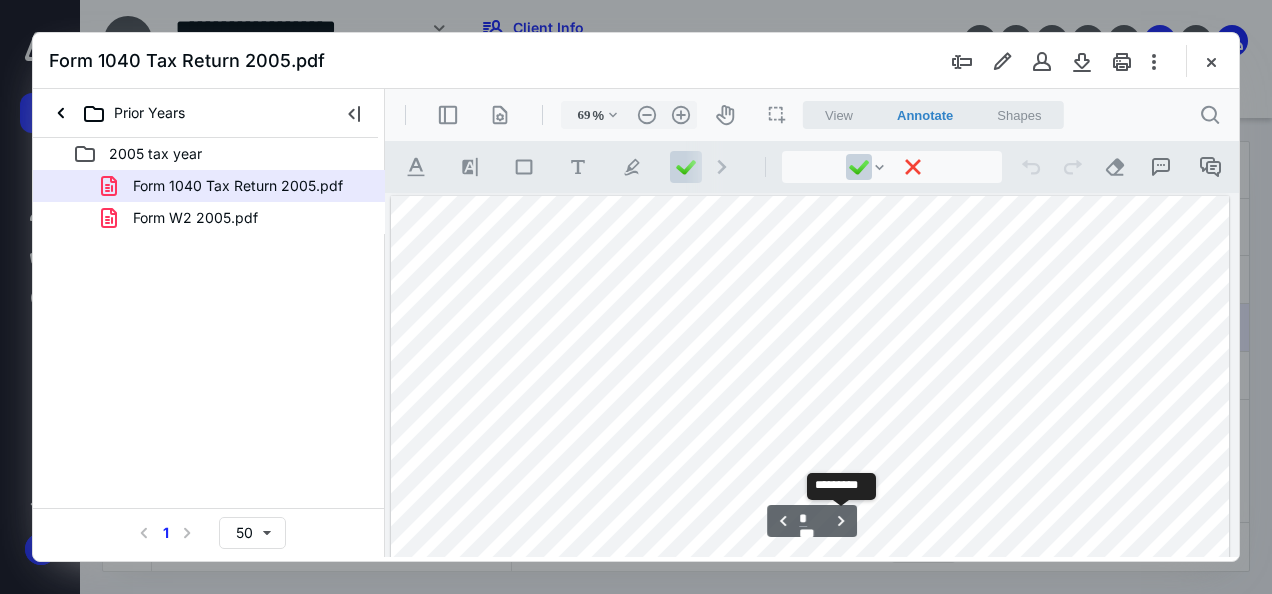 click on "**********" at bounding box center [841, 521] 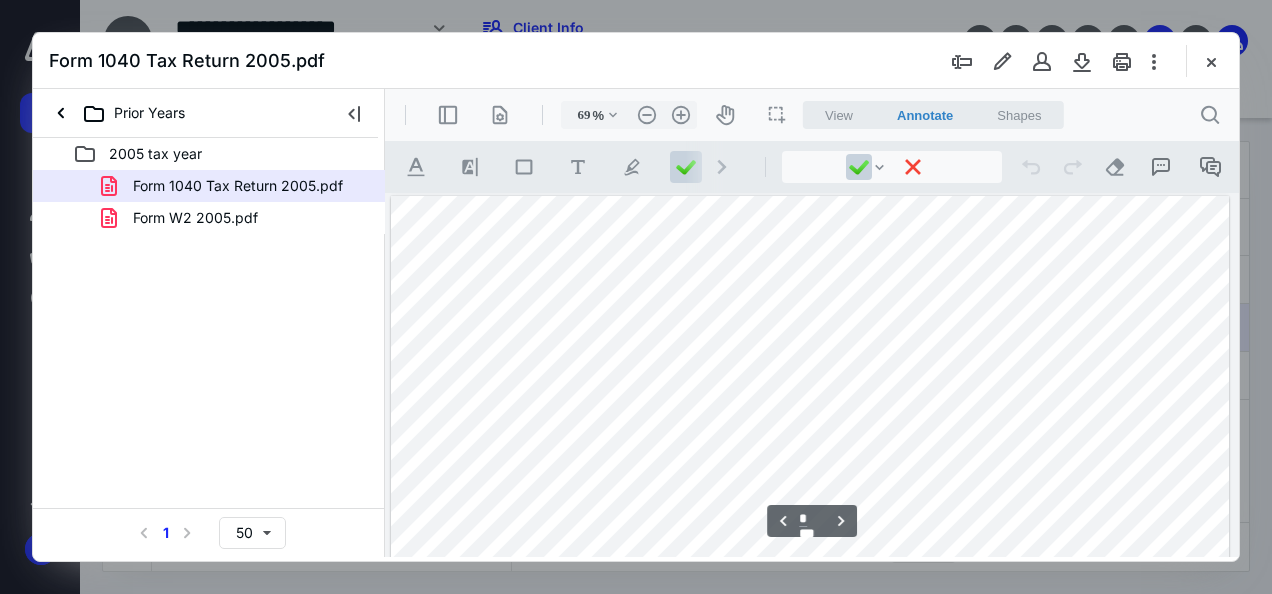 click on "**********" at bounding box center (783, 521) 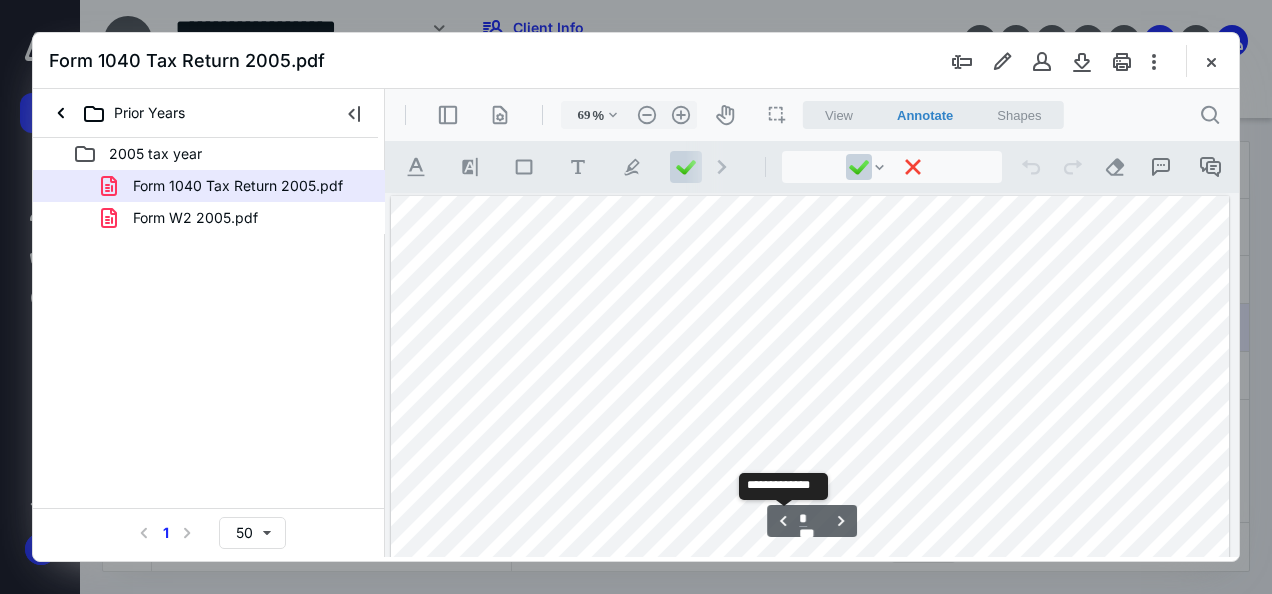 scroll, scrollTop: 1096, scrollLeft: 0, axis: vertical 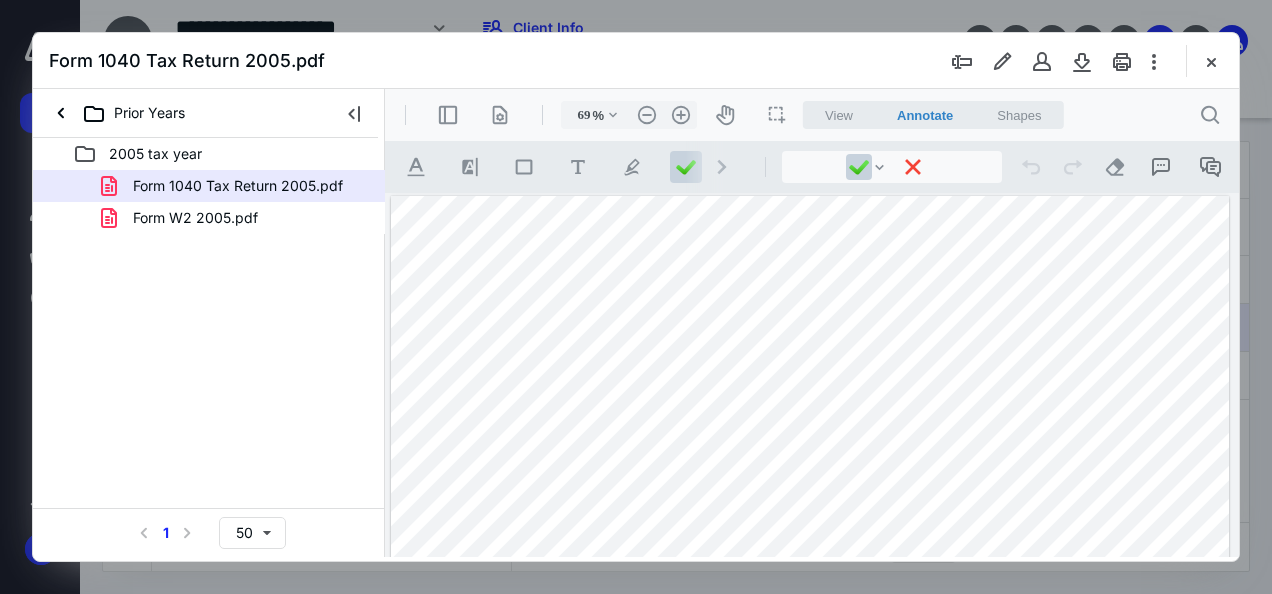 click on ".cls-1{fill:#abb0c4;} icon - header - zoom - in - line" at bounding box center [681, 115] 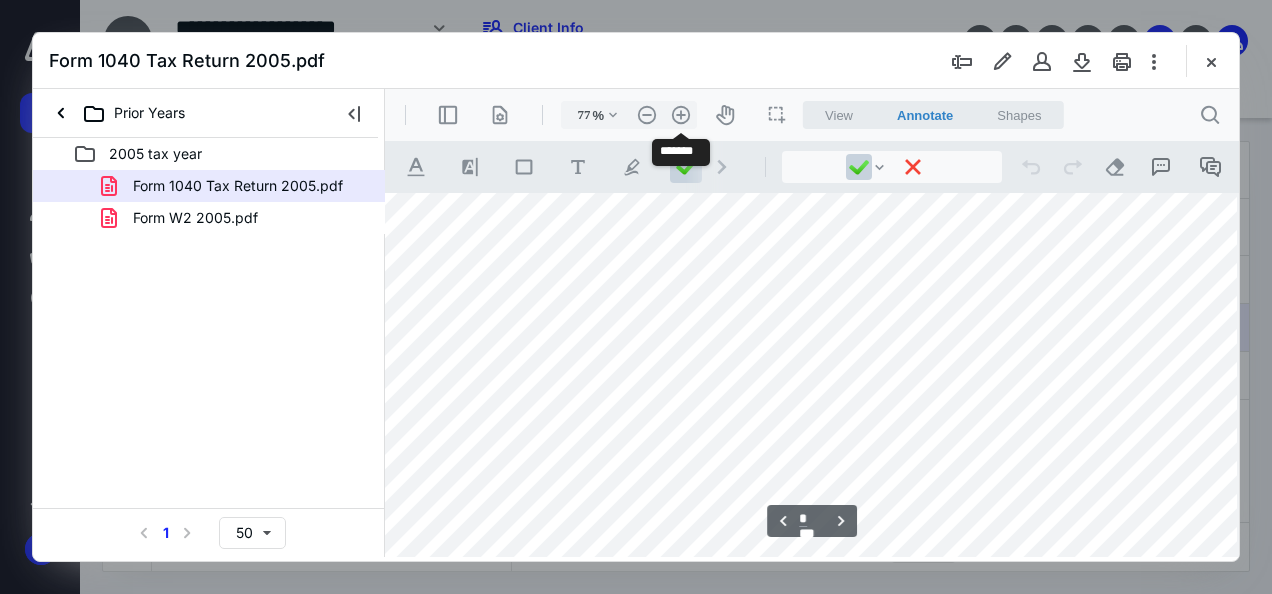 click on ".cls-1{fill:#abb0c4;} icon - header - zoom - in - line" at bounding box center (681, 115) 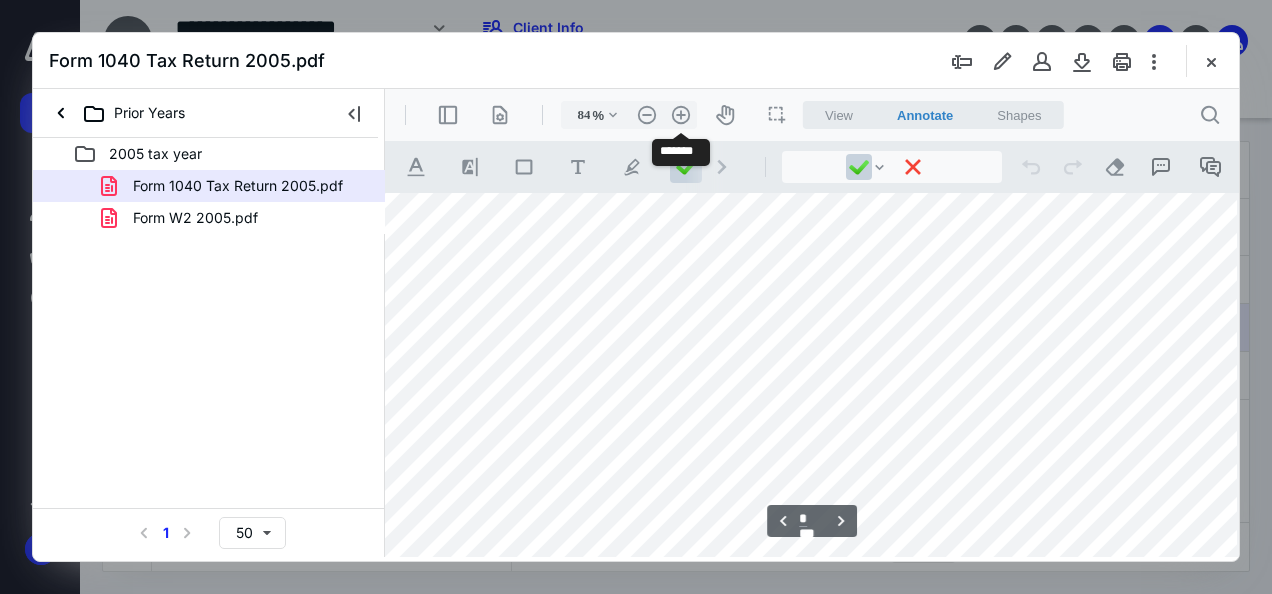 click on ".cls-1{fill:#abb0c4;} icon - header - zoom - in - line" at bounding box center (681, 115) 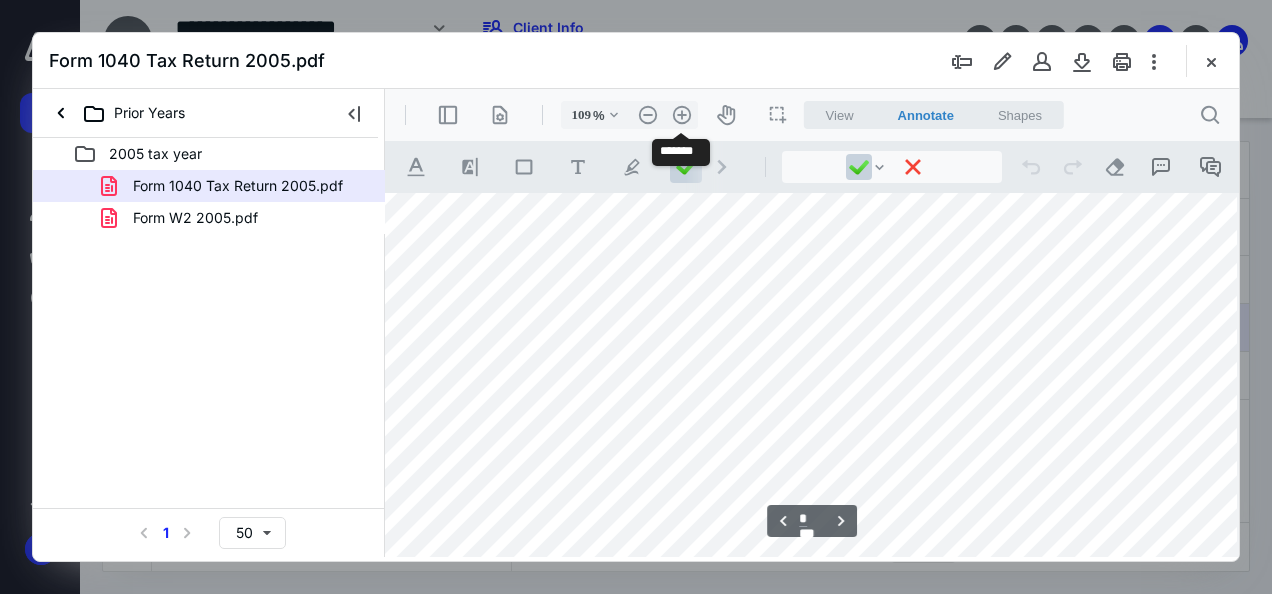 scroll, scrollTop: 1811, scrollLeft: 249, axis: both 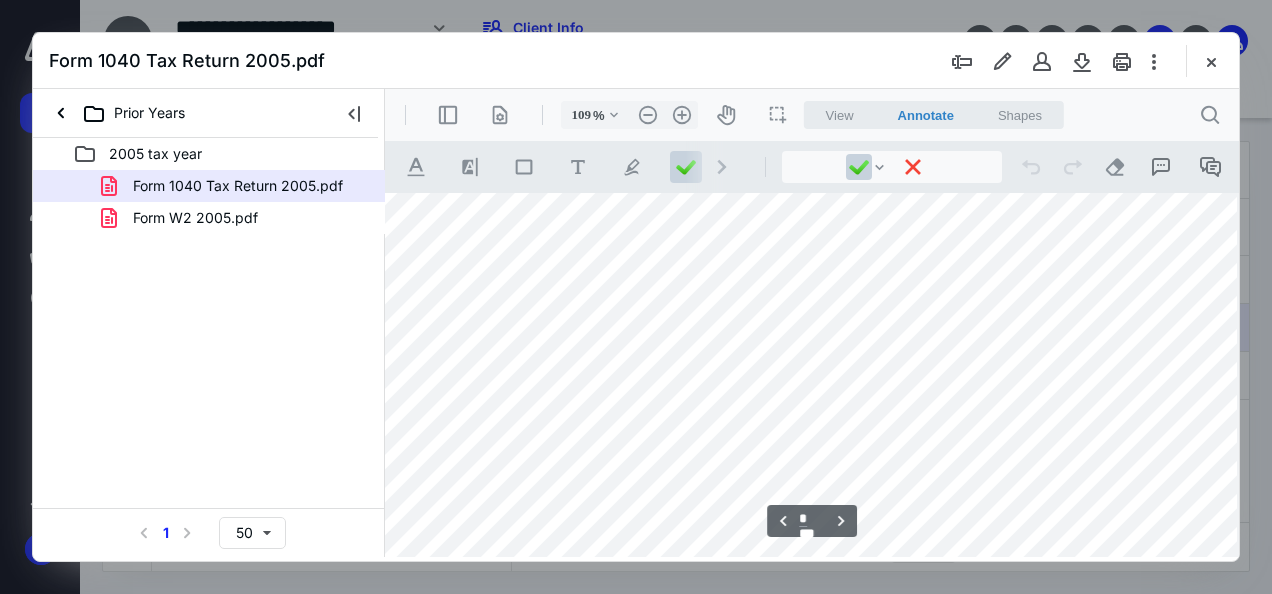 click at bounding box center (804, 550) 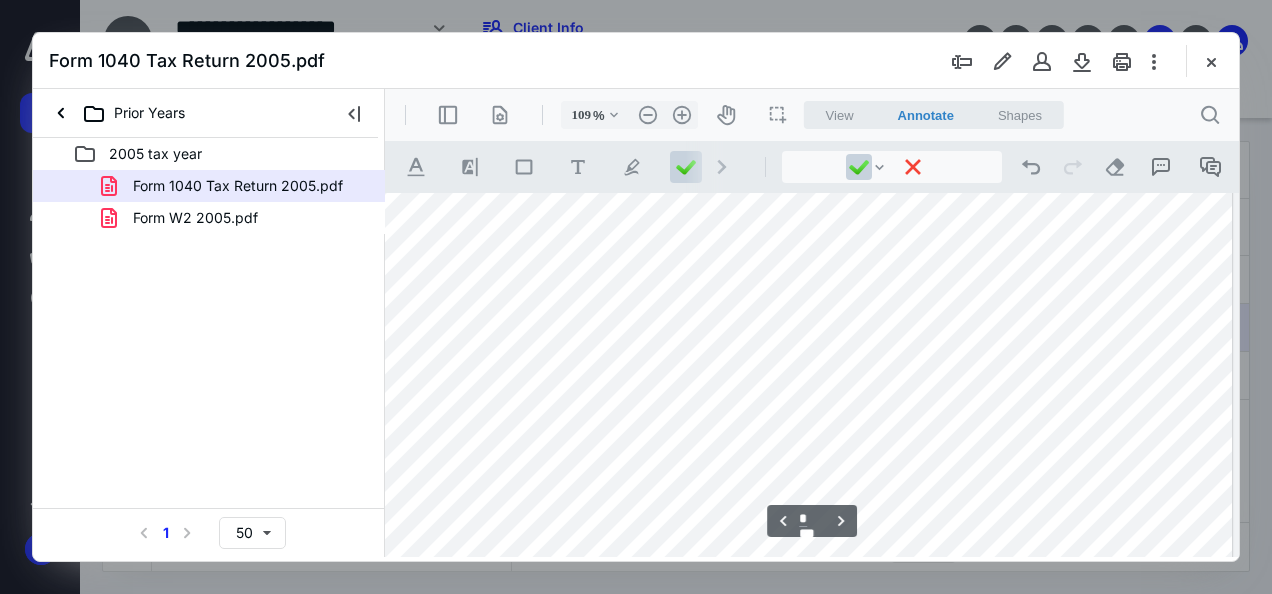 scroll, scrollTop: 1771, scrollLeft: 492, axis: both 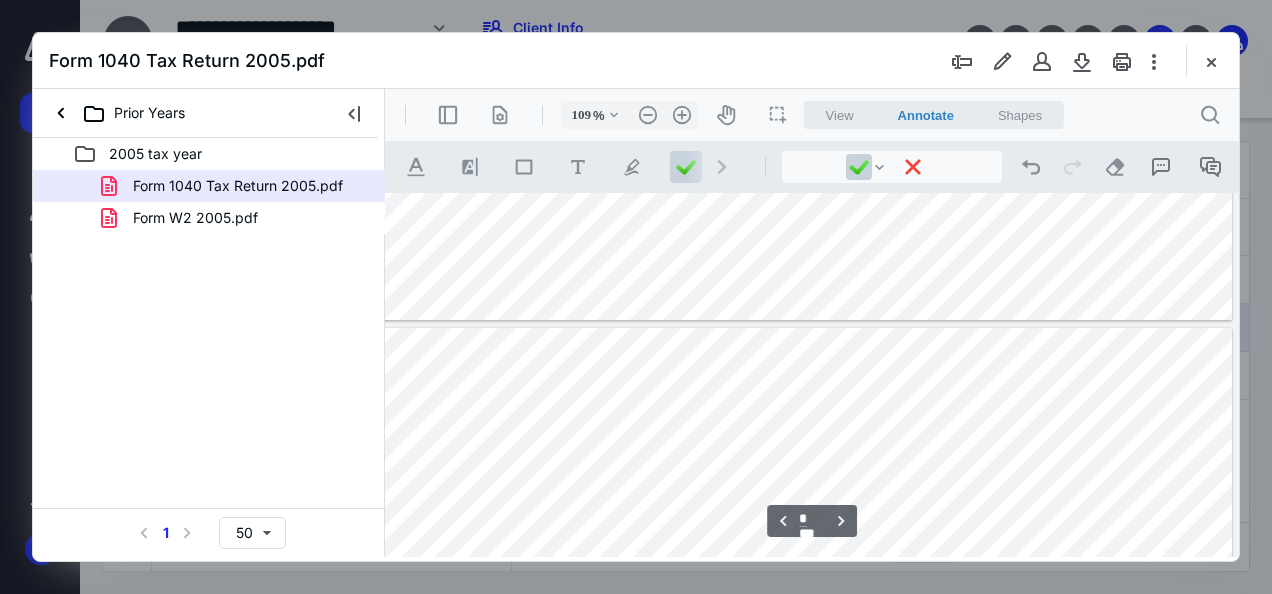 type on "*" 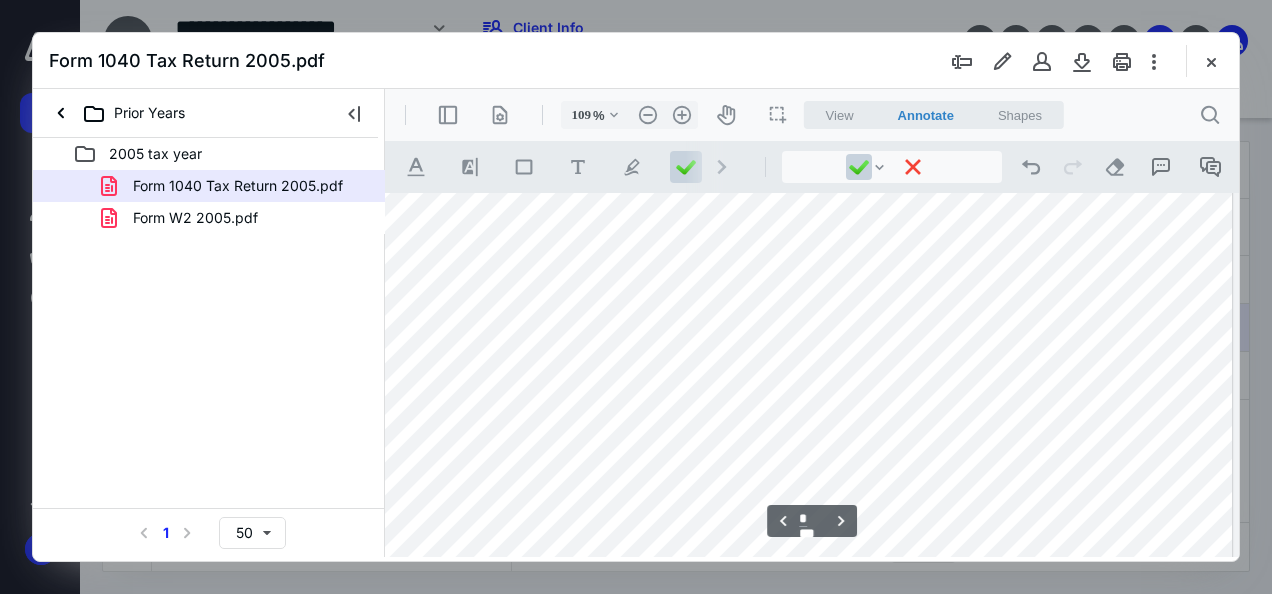 scroll, scrollTop: 3131, scrollLeft: 492, axis: both 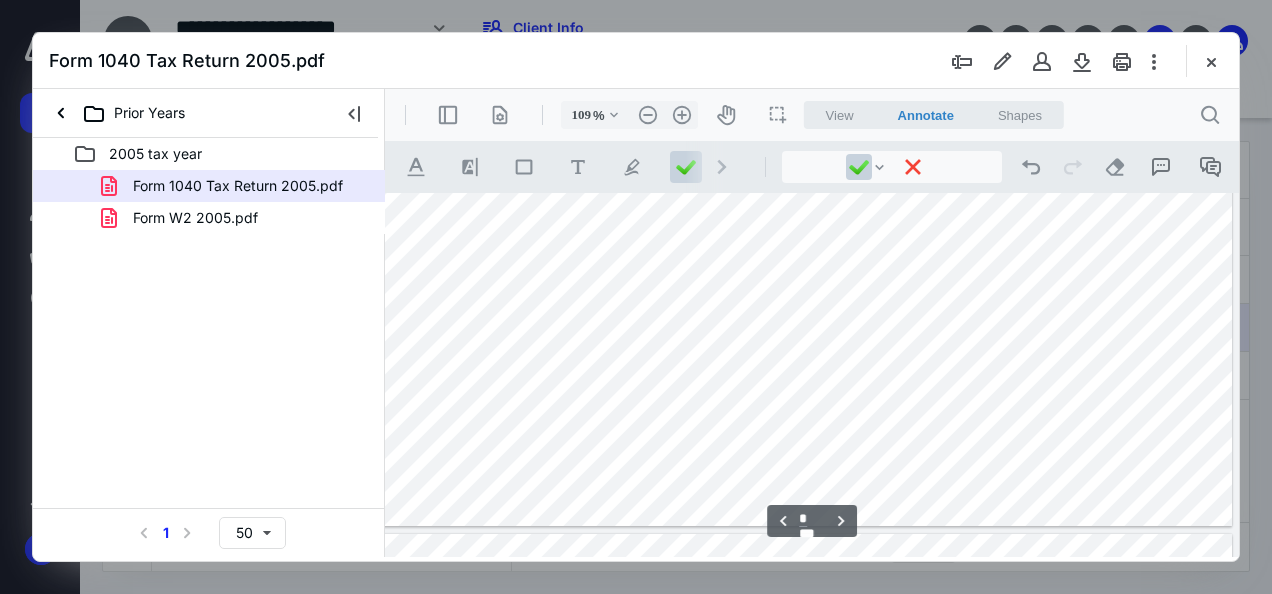 click on "Prior Years" at bounding box center (121, 113) 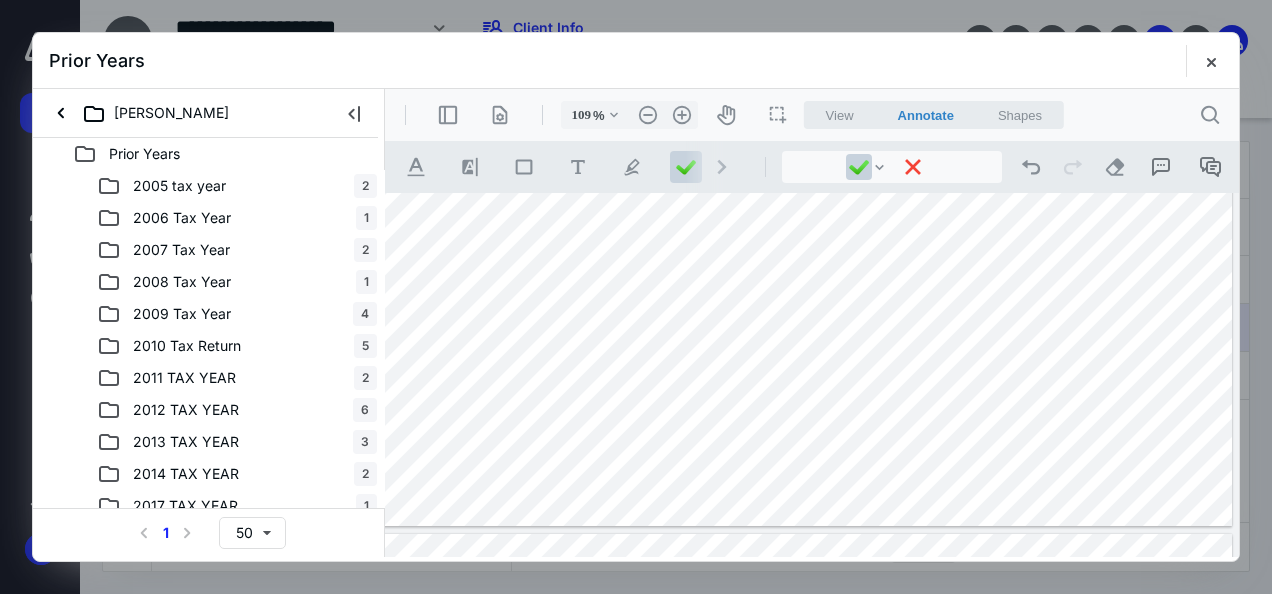 click on "2010 Tax Return 5" at bounding box center (237, 346) 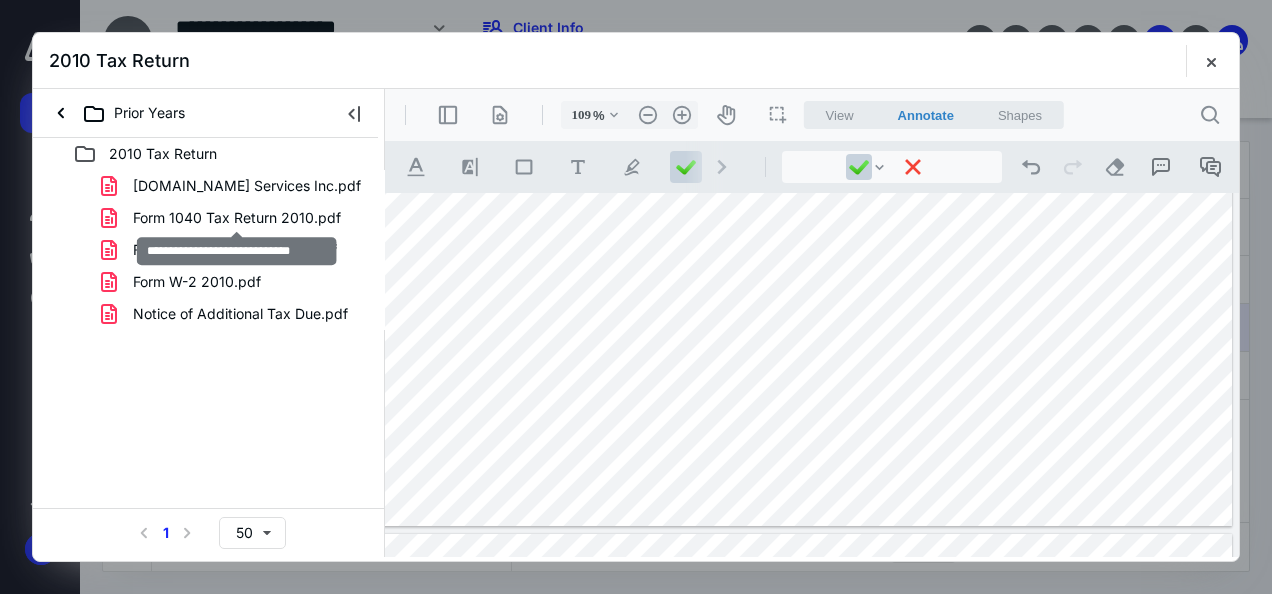 click on "Form 1040 Tax Return 2010.pdf" at bounding box center [237, 218] 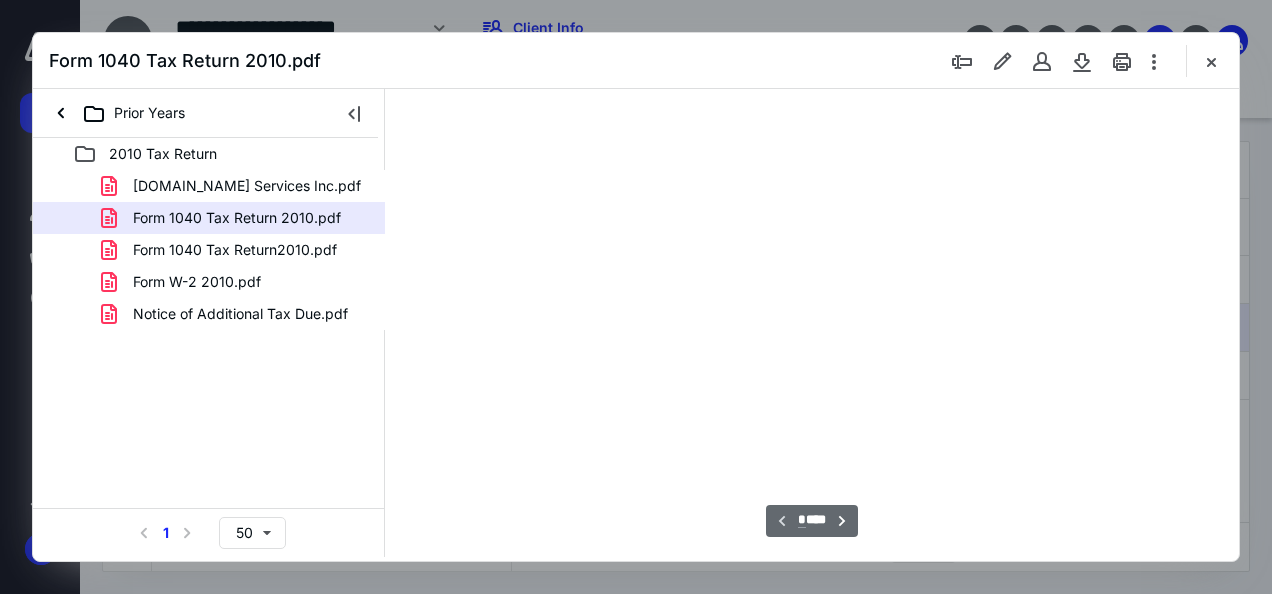 type on "69" 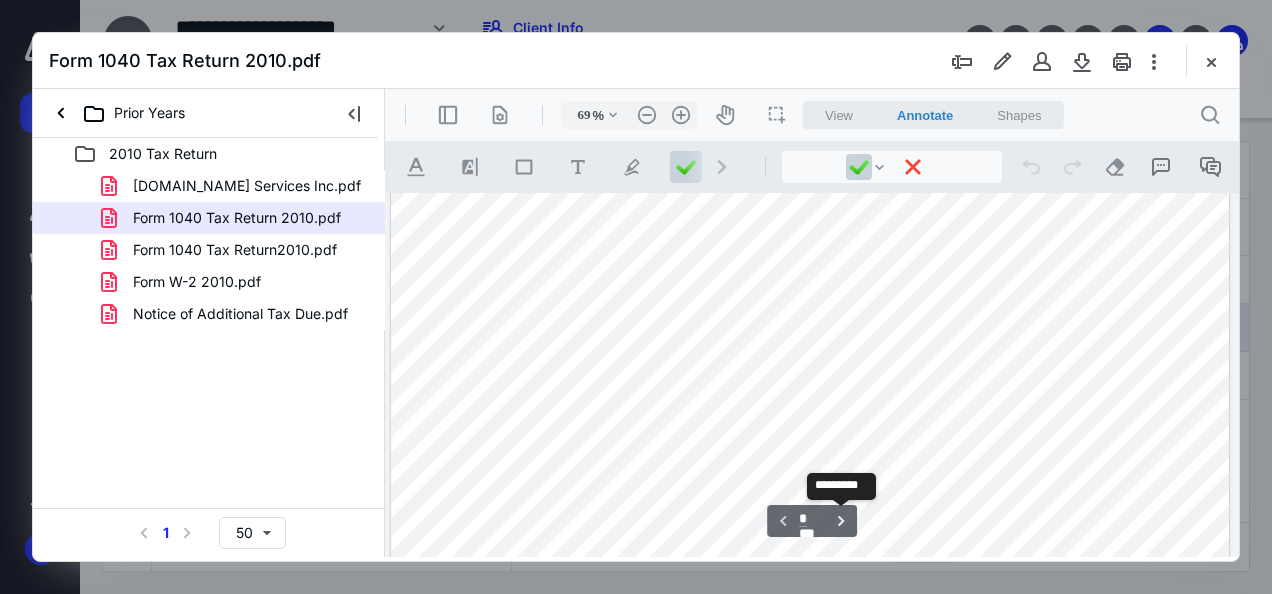 click on "**********" at bounding box center (841, 521) 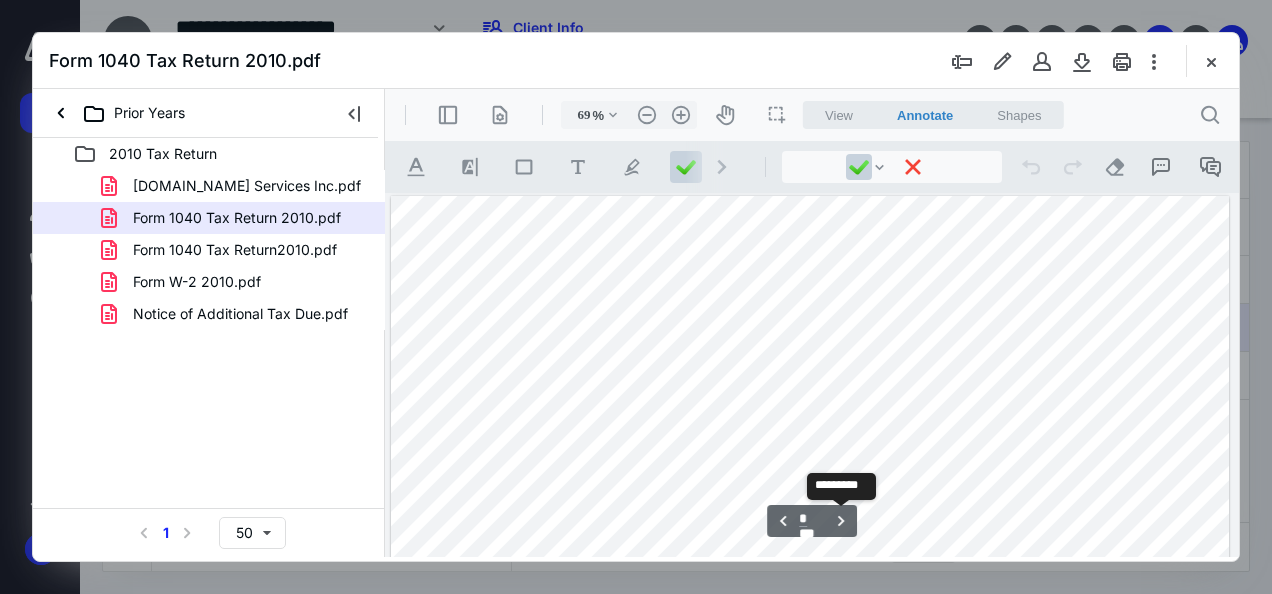 click on "**********" at bounding box center (841, 521) 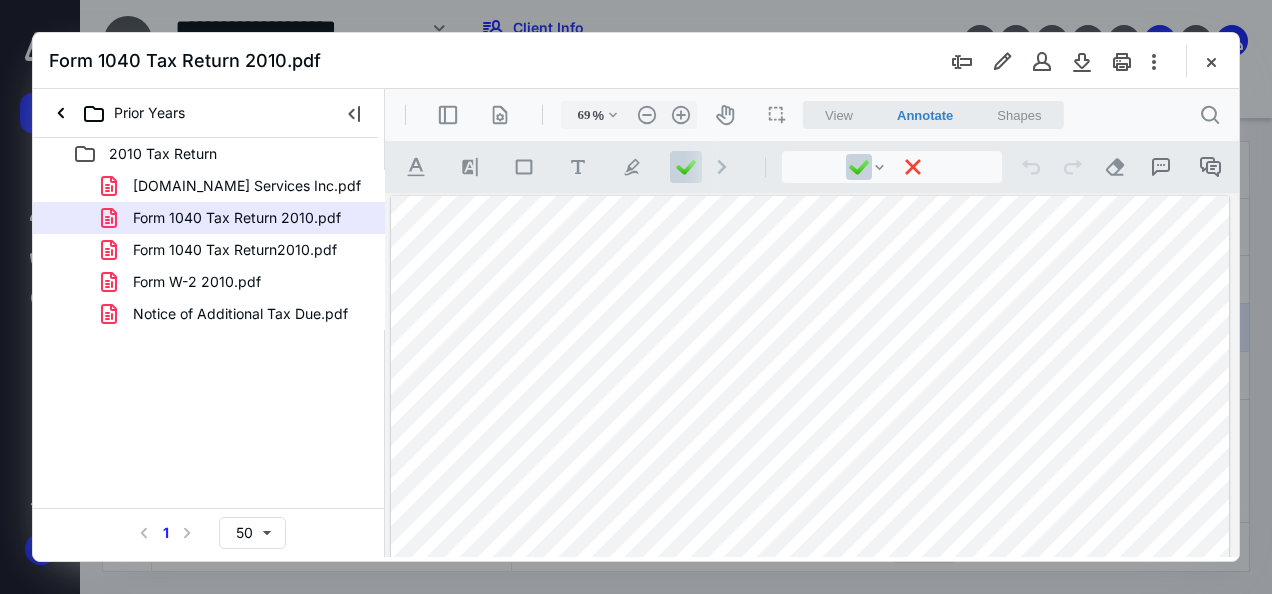 click on "Prior Years" at bounding box center (121, 113) 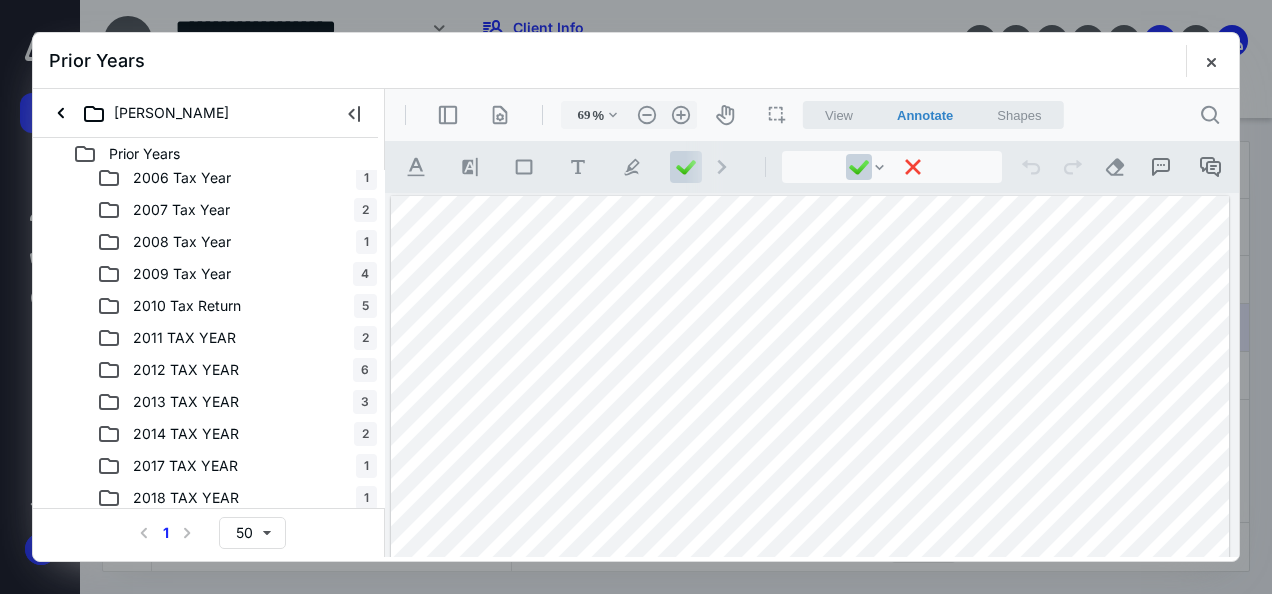scroll, scrollTop: 108, scrollLeft: 0, axis: vertical 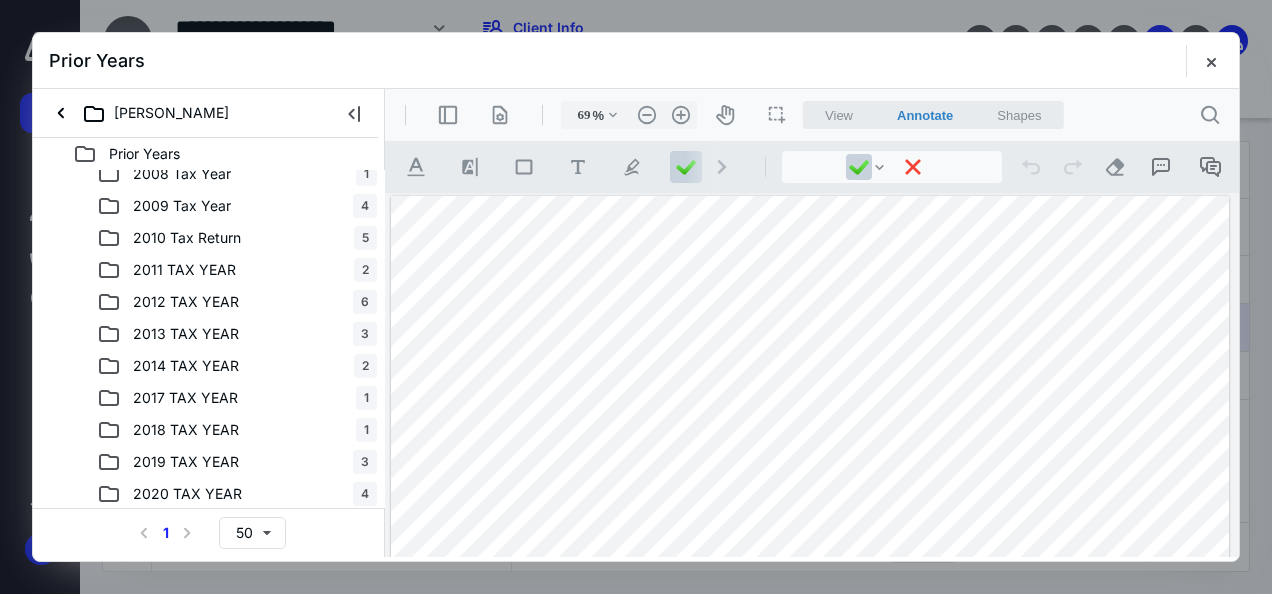 click on "2017 TAX YEAR" at bounding box center (173, 398) 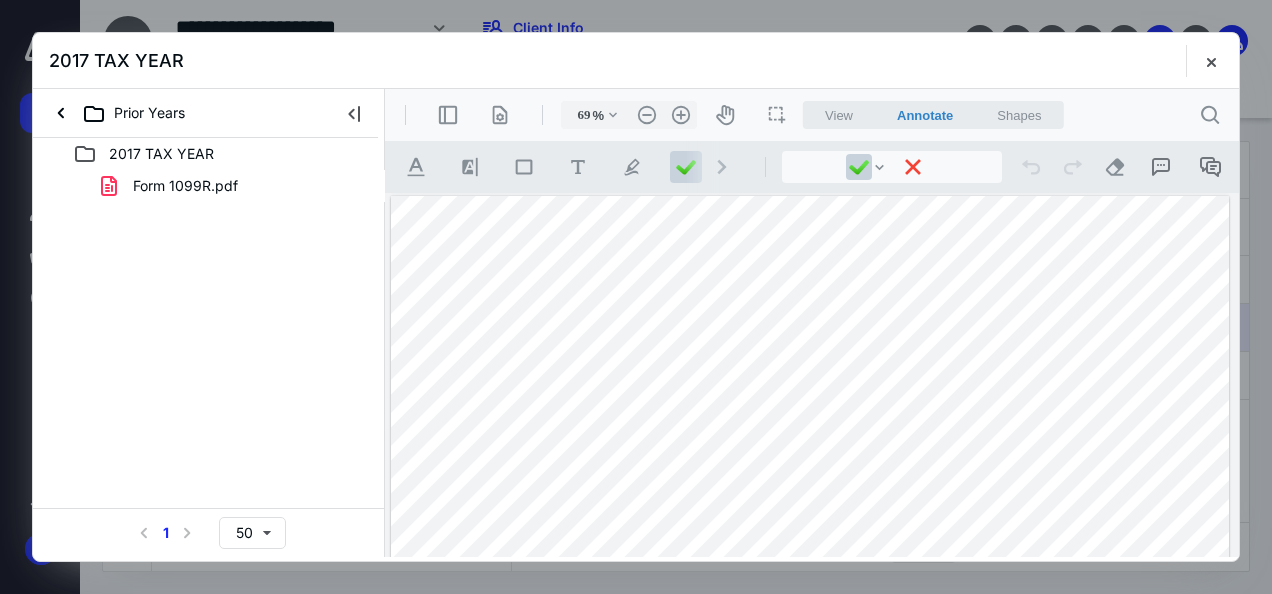 click on "Prior Years" at bounding box center (121, 113) 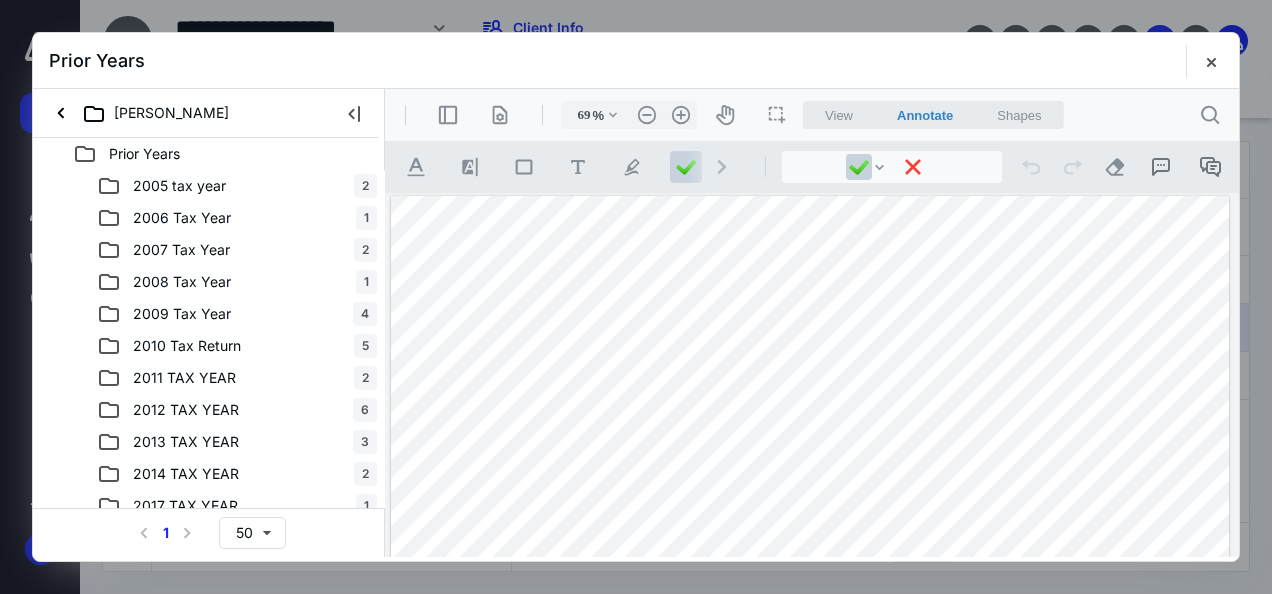 click on "2014 TAX YEAR 2" at bounding box center [237, 474] 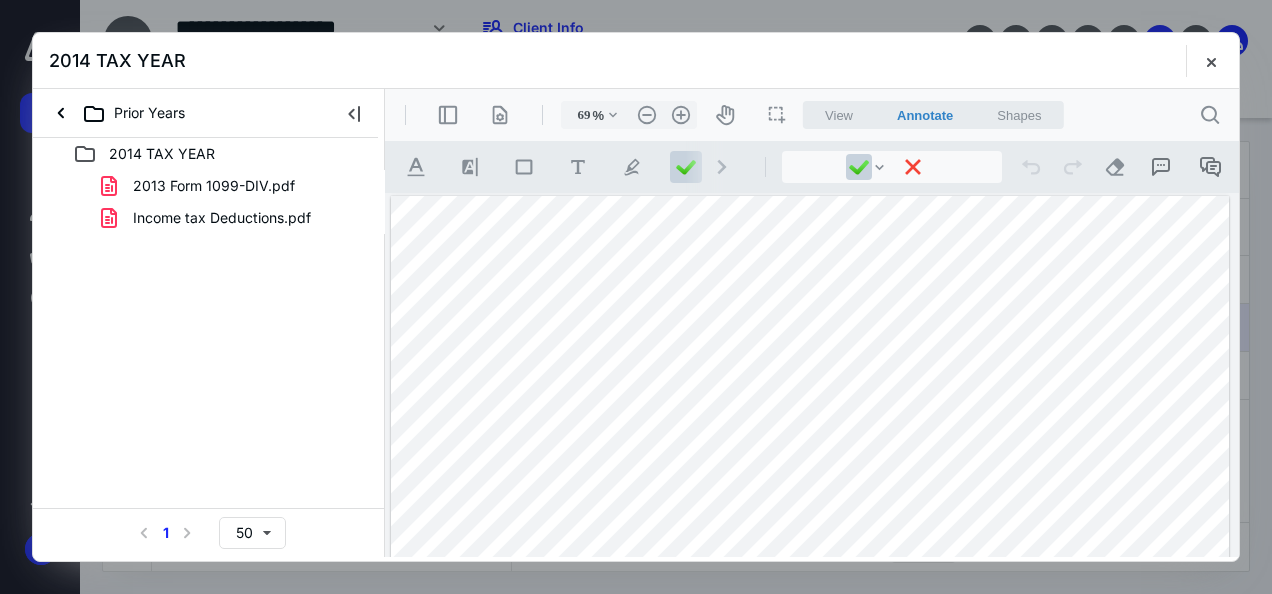 click on "Prior Years" at bounding box center (121, 113) 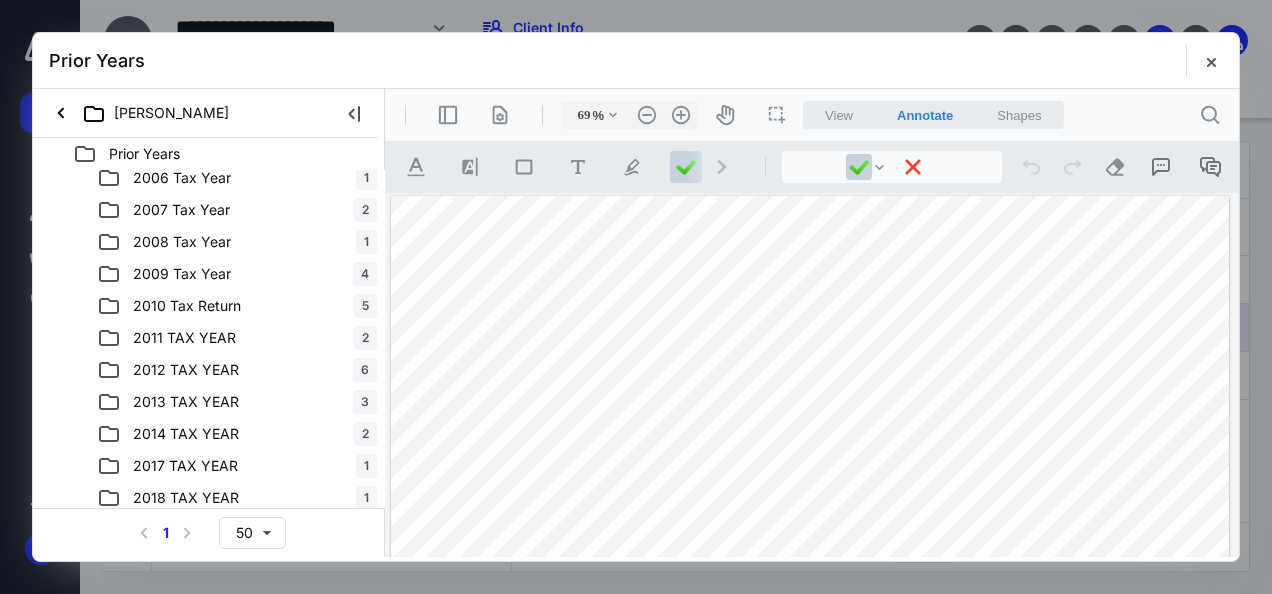 scroll, scrollTop: 108, scrollLeft: 0, axis: vertical 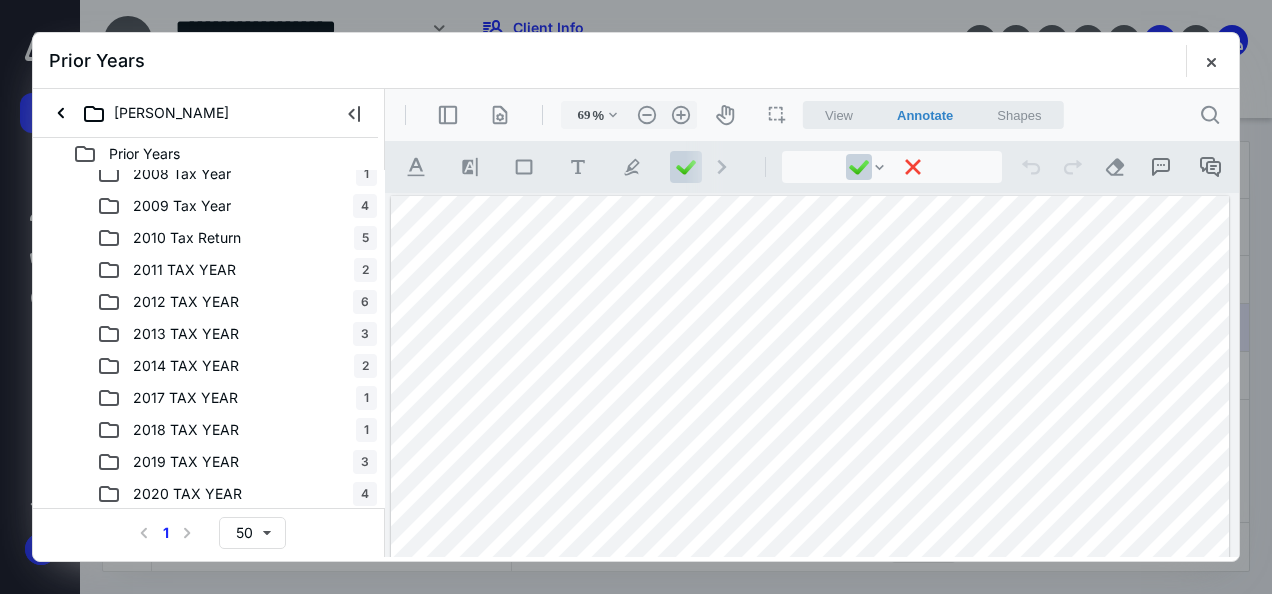 click on "2018 TAX YEAR" at bounding box center [186, 430] 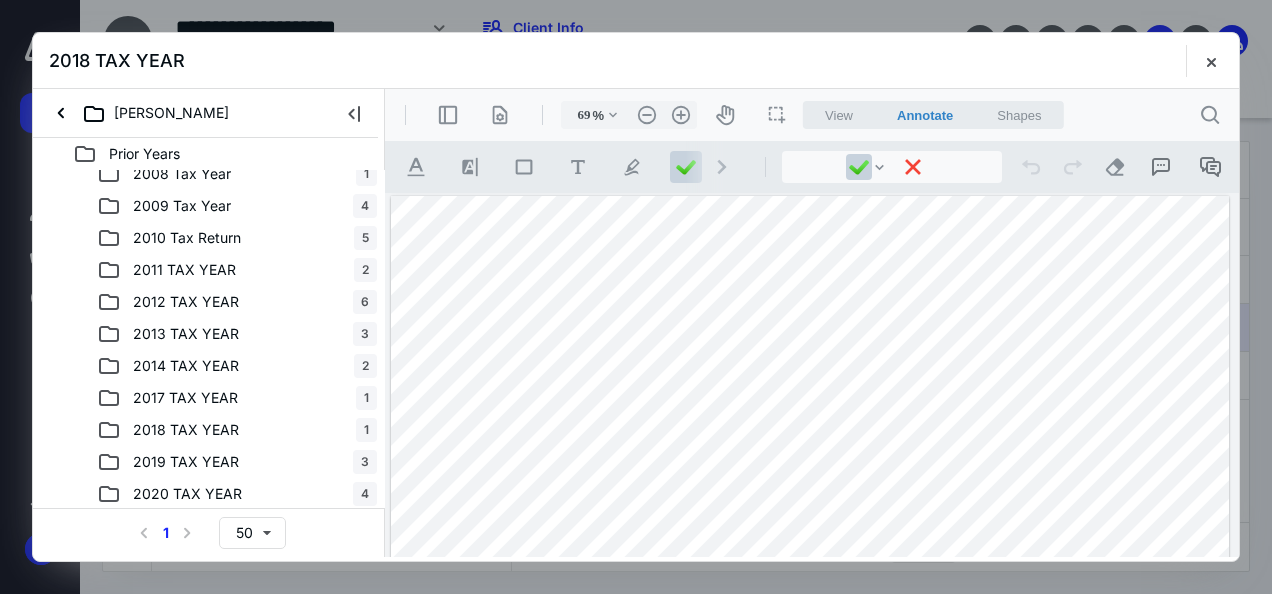 scroll, scrollTop: 0, scrollLeft: 0, axis: both 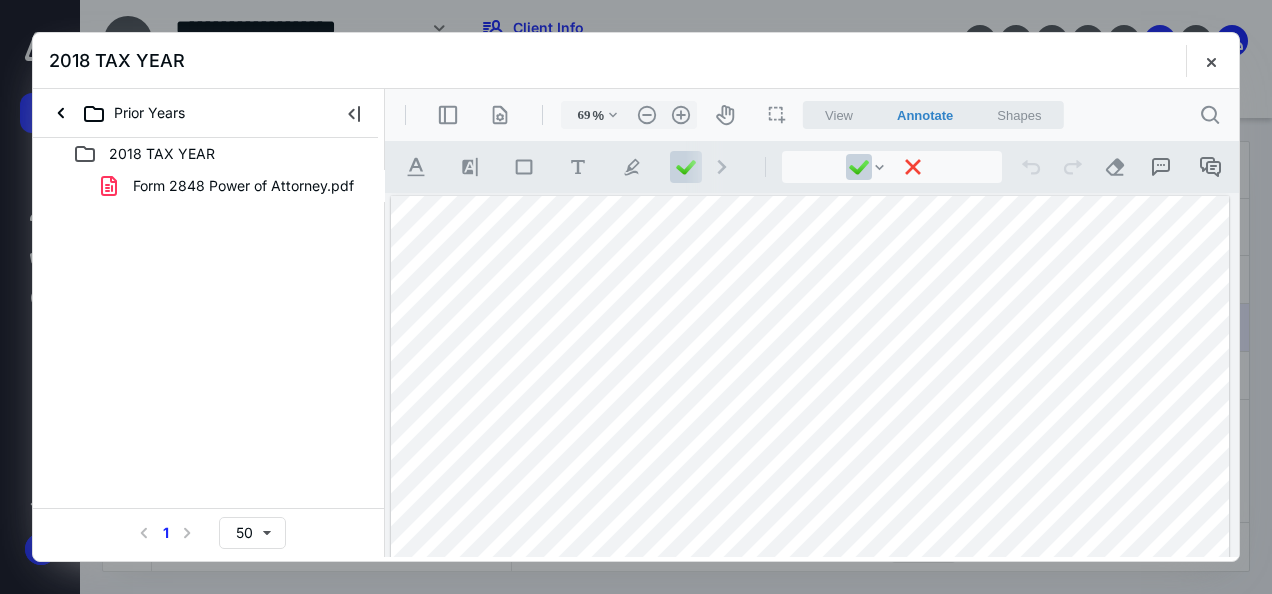click on "Prior Years" at bounding box center (121, 113) 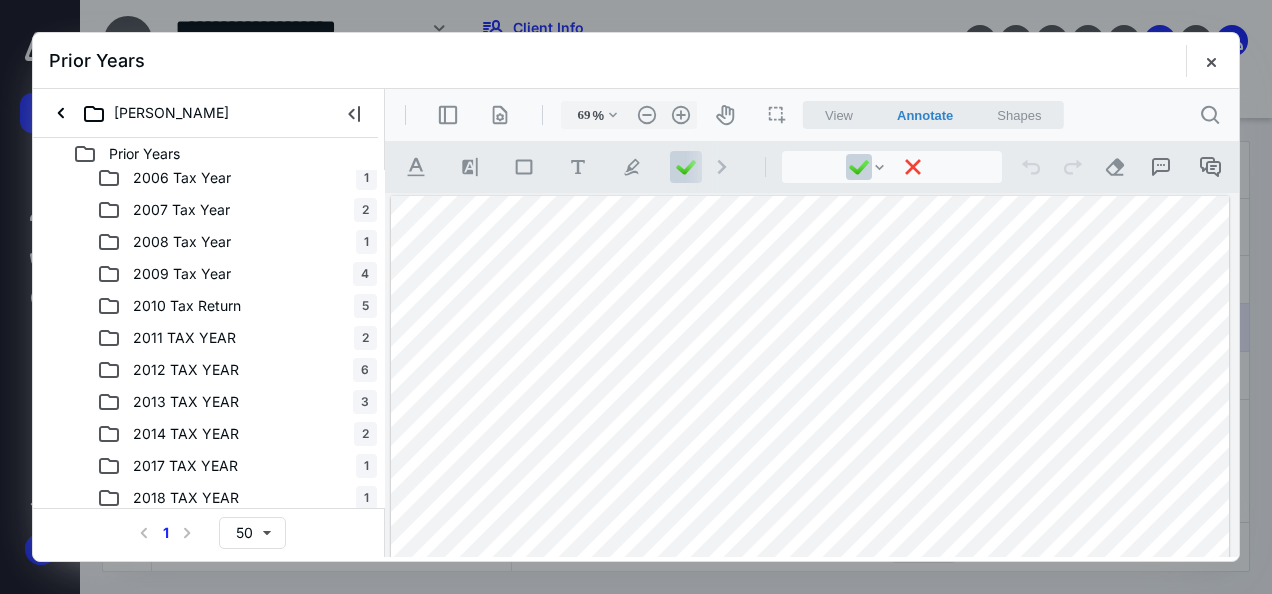 scroll, scrollTop: 108, scrollLeft: 0, axis: vertical 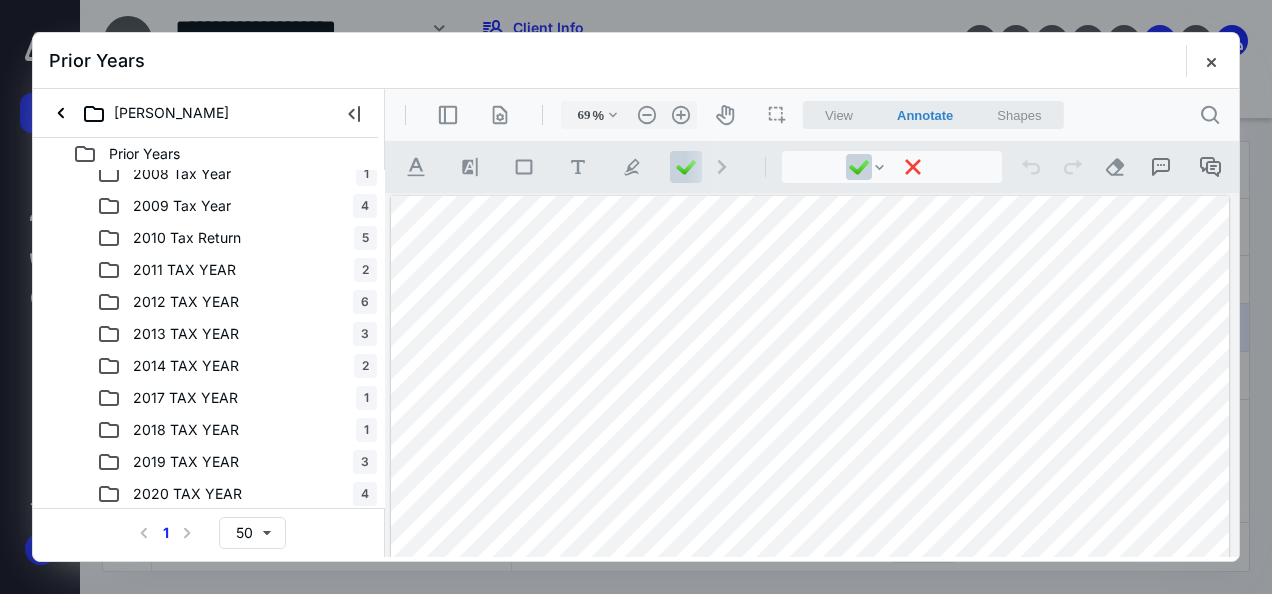 click on "2019 TAX YEAR" at bounding box center (186, 462) 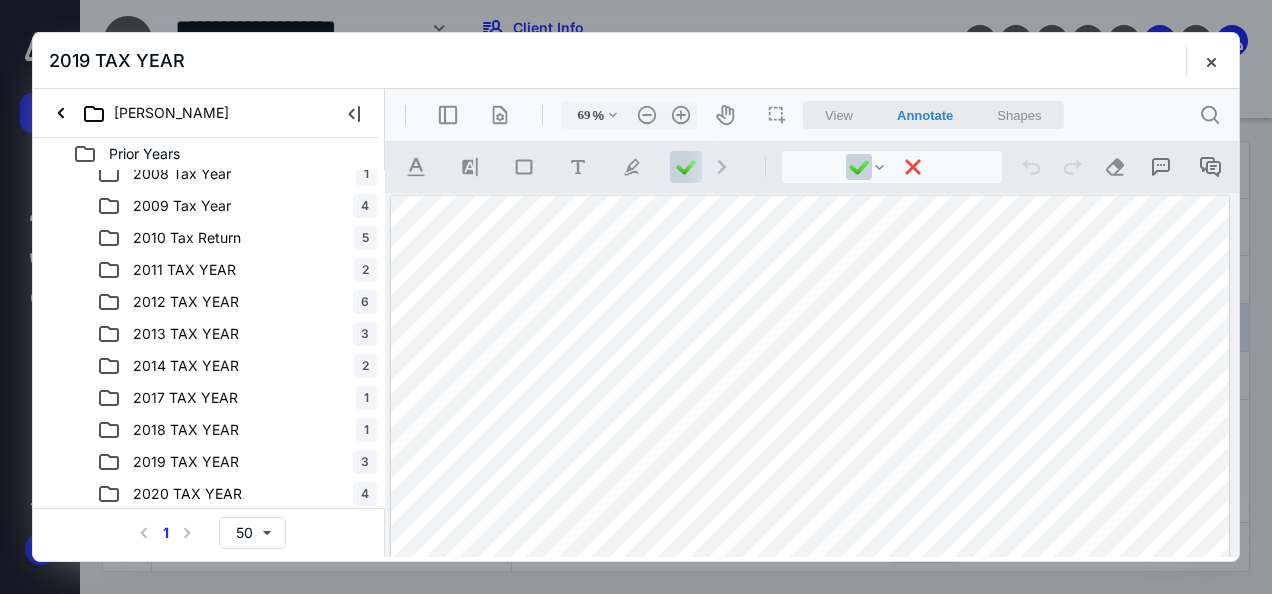 scroll, scrollTop: 0, scrollLeft: 0, axis: both 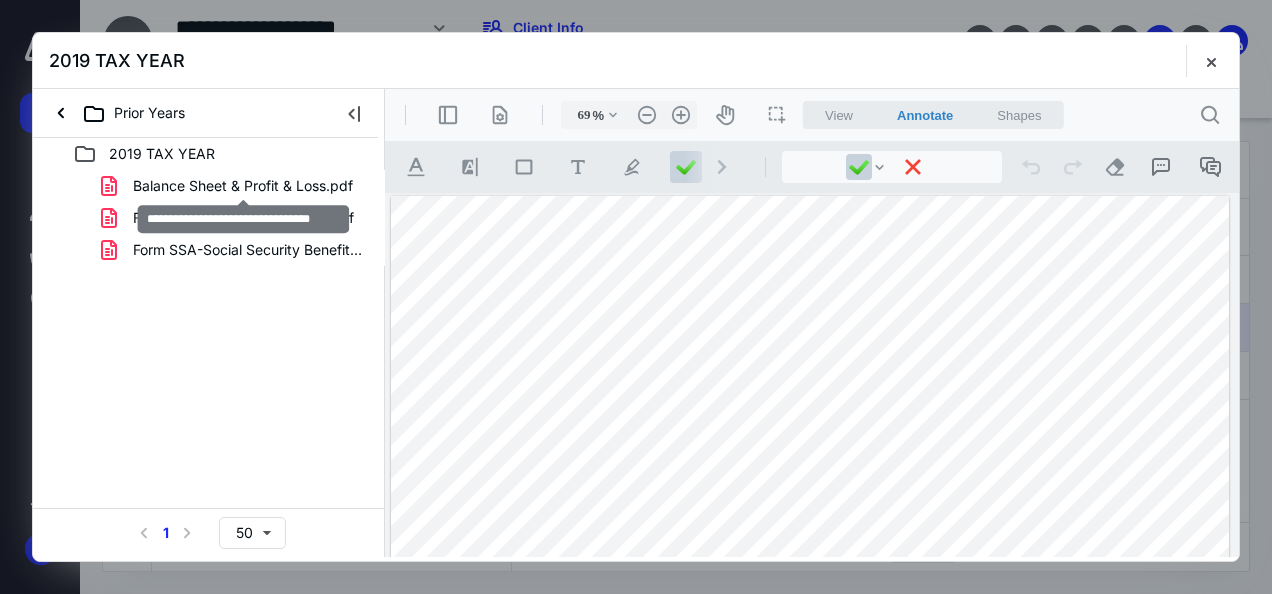 click on "Balance Sheet & Profit & Loss.pdf" at bounding box center [243, 186] 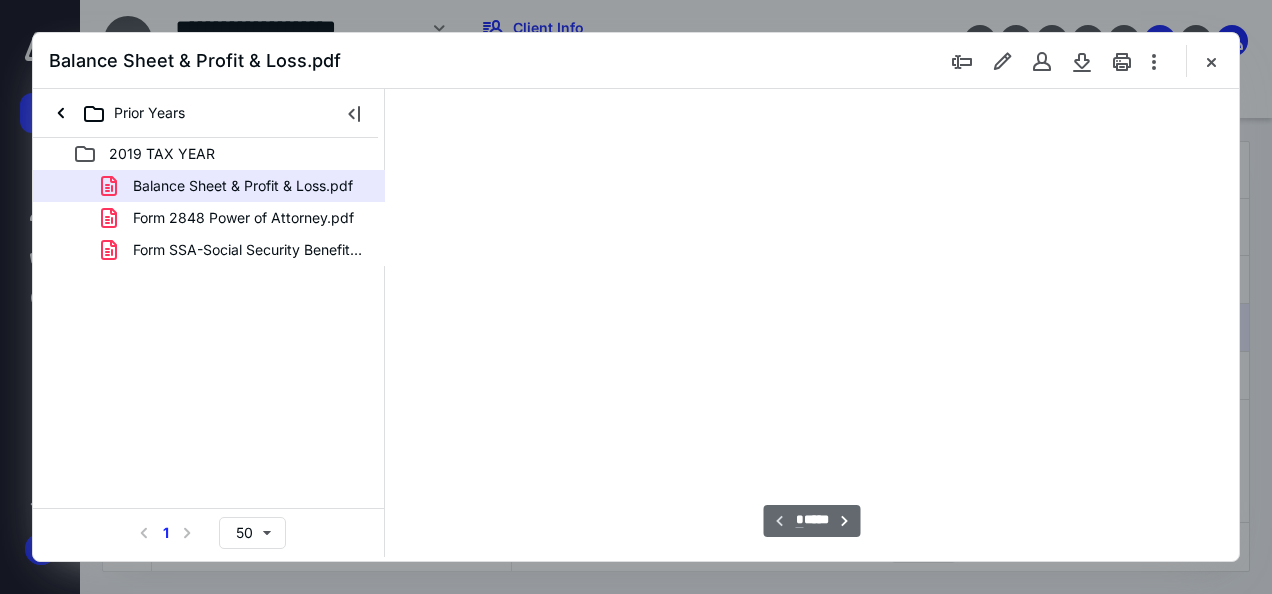 type on "69" 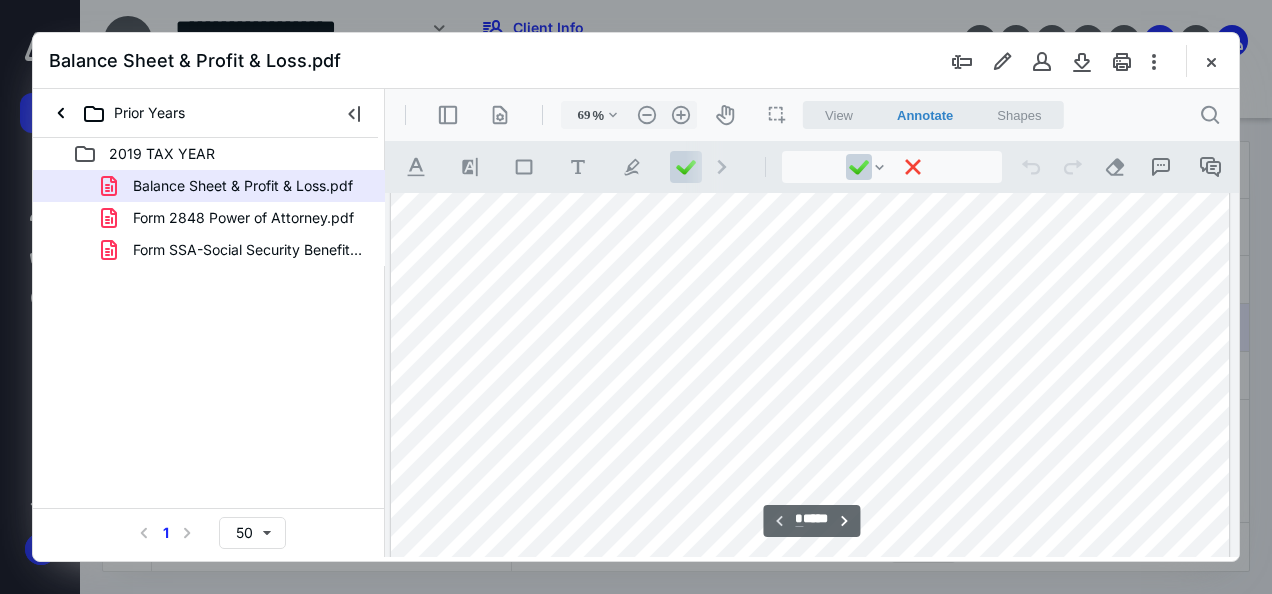 click at bounding box center [810, 360] 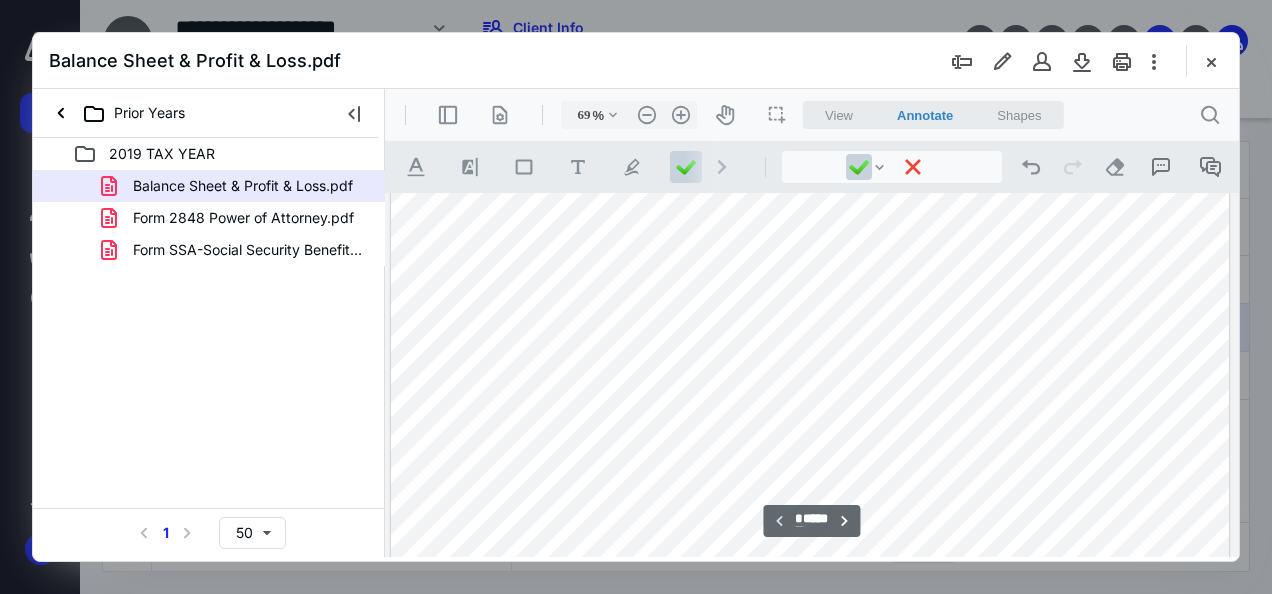 scroll, scrollTop: 0, scrollLeft: 0, axis: both 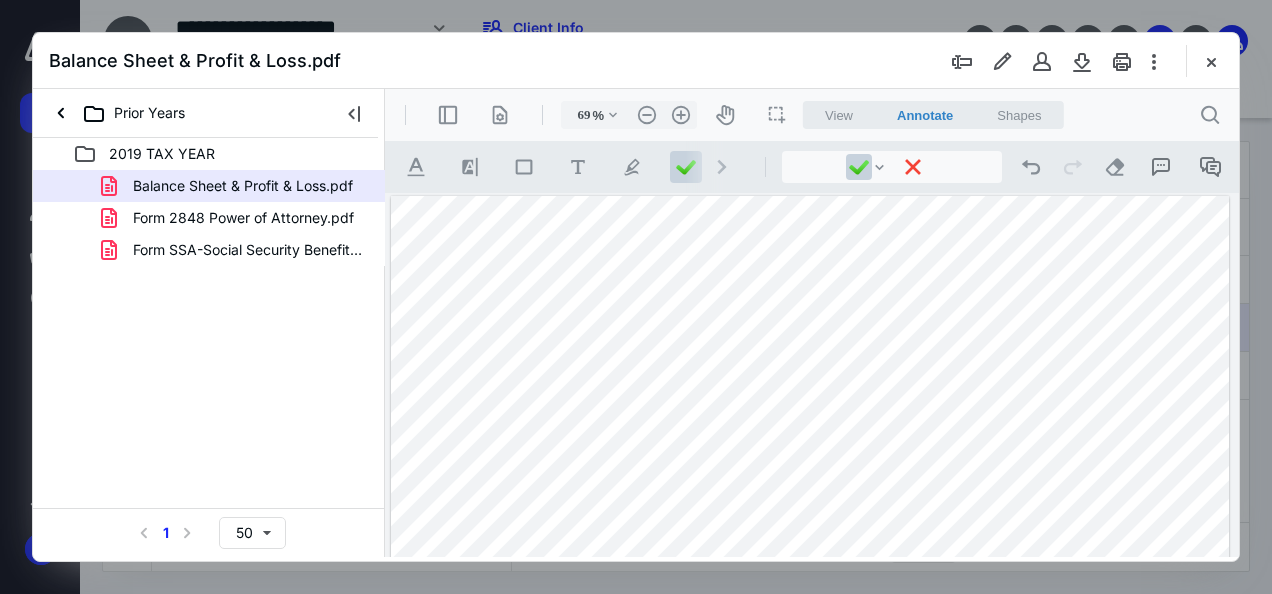 click on "Prior Years" at bounding box center [121, 113] 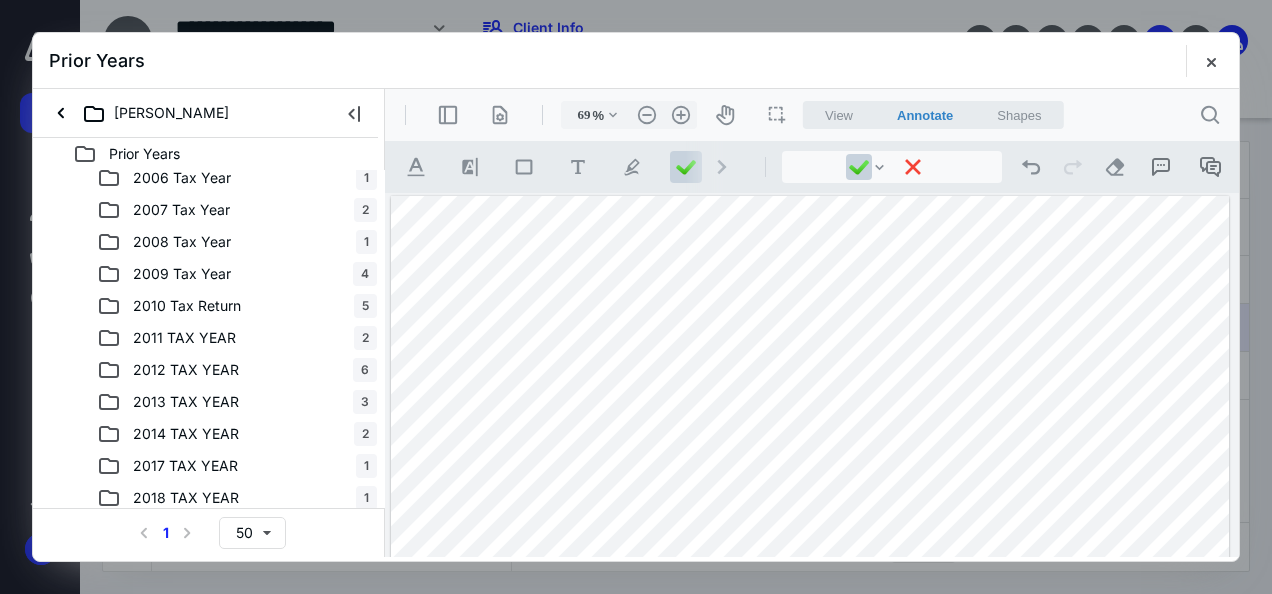 scroll, scrollTop: 108, scrollLeft: 0, axis: vertical 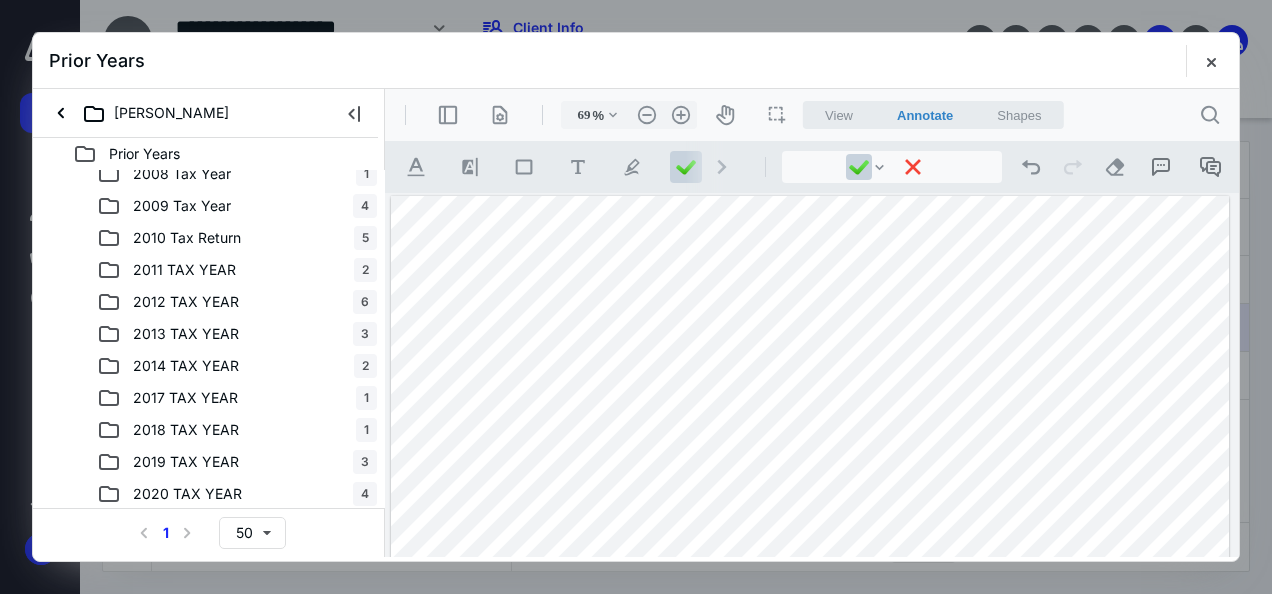 click on "2020 TAX YEAR 4" at bounding box center [209, 494] 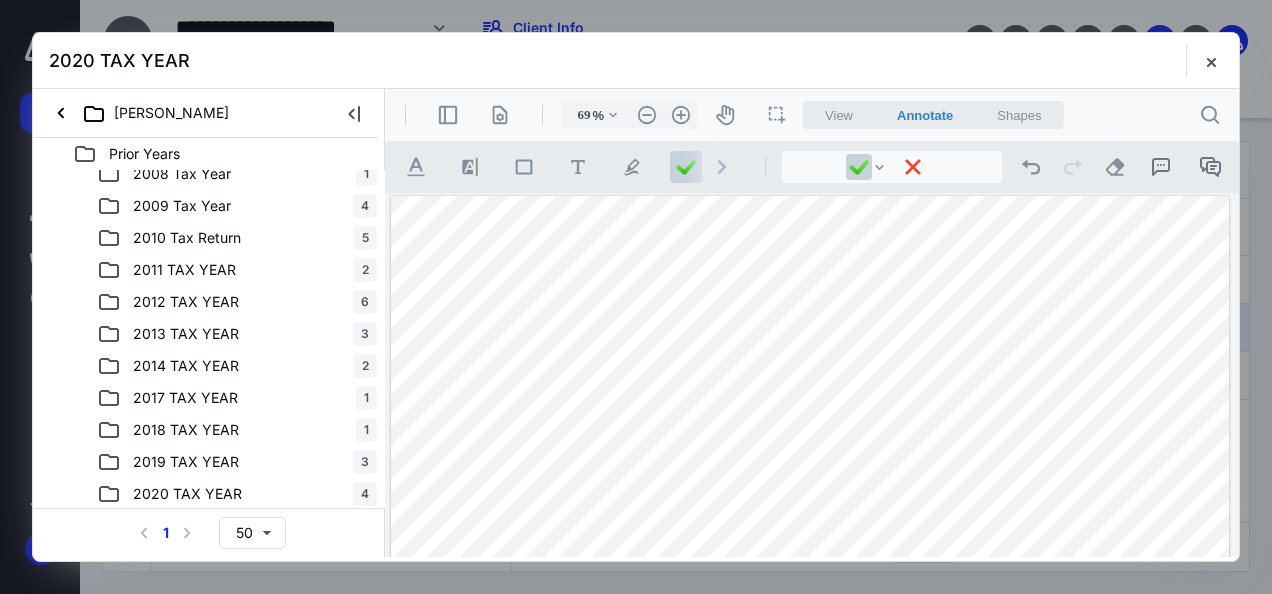 scroll, scrollTop: 0, scrollLeft: 0, axis: both 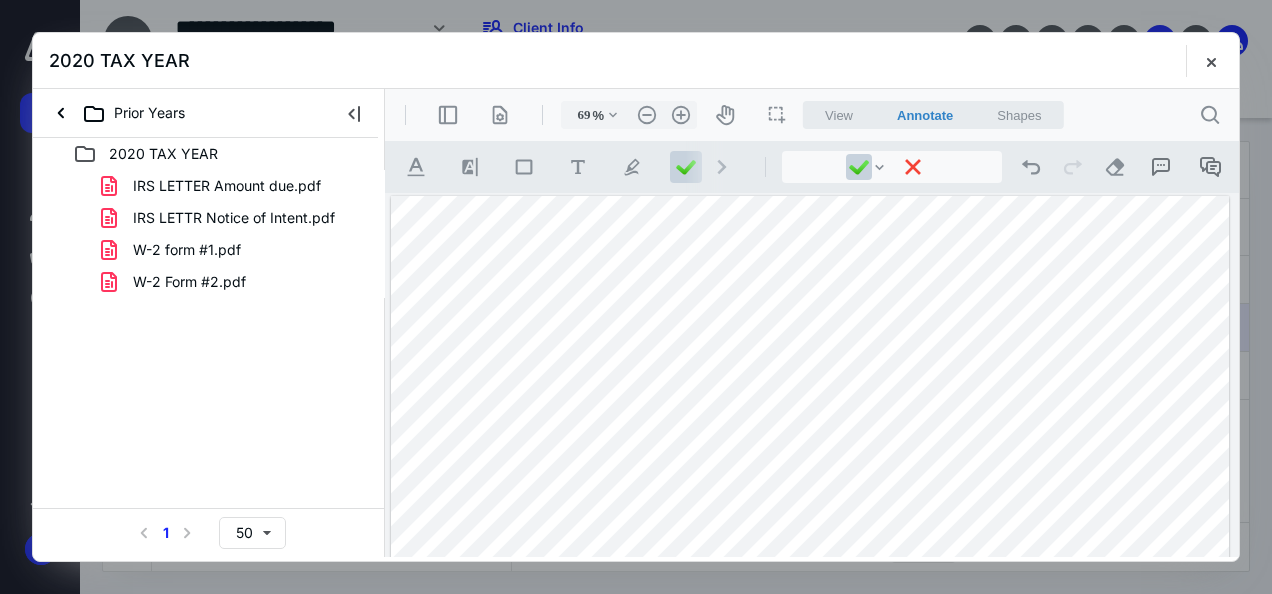click on "Prior Years" at bounding box center (121, 113) 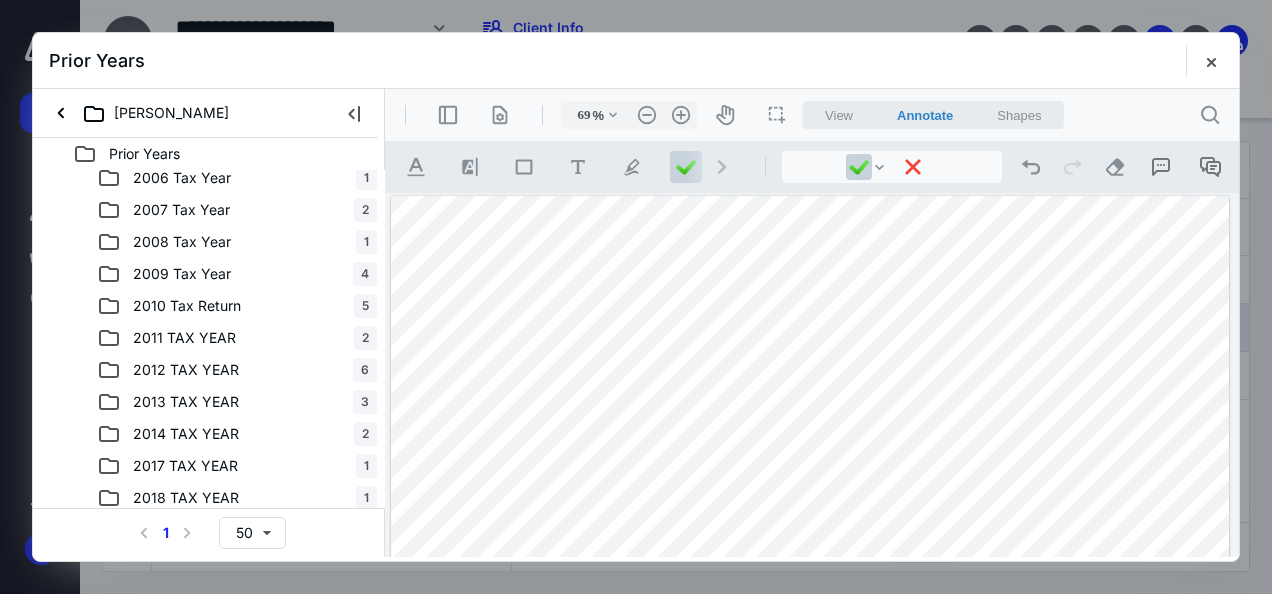 scroll, scrollTop: 108, scrollLeft: 0, axis: vertical 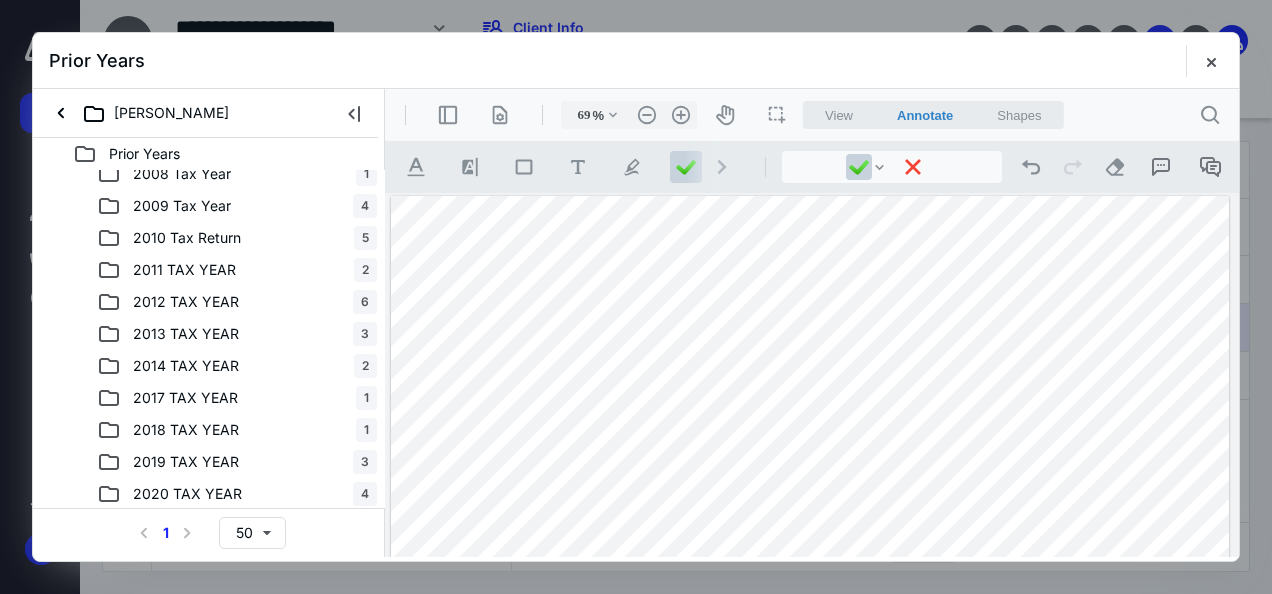 click on "2019 TAX YEAR 3" at bounding box center [237, 462] 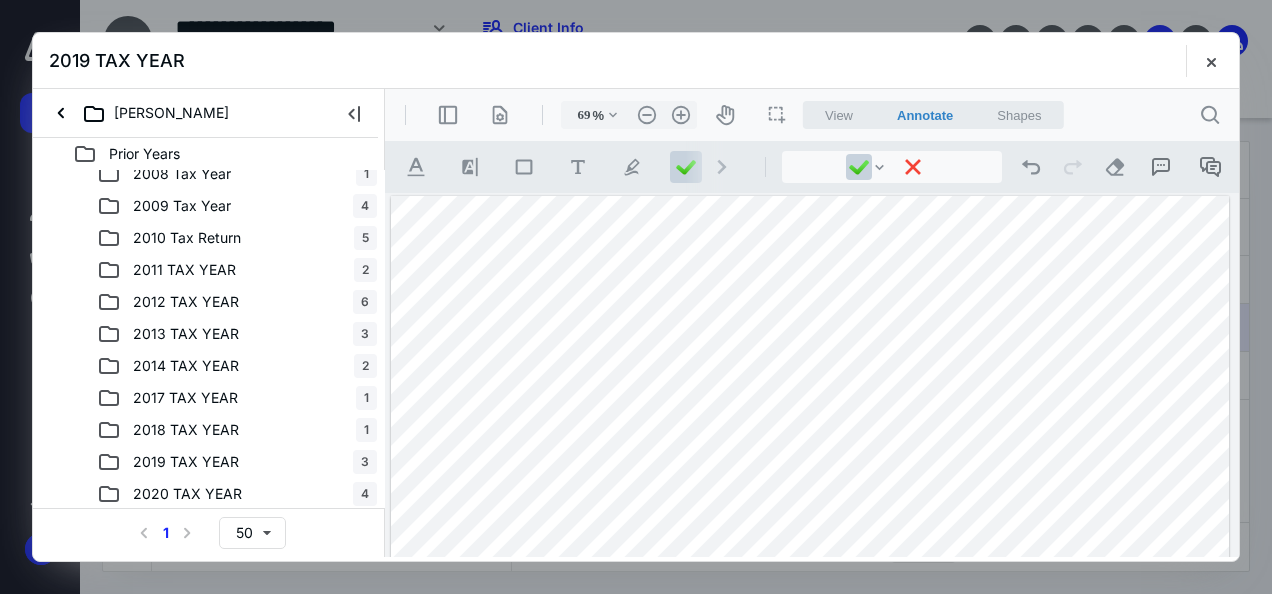 scroll, scrollTop: 0, scrollLeft: 0, axis: both 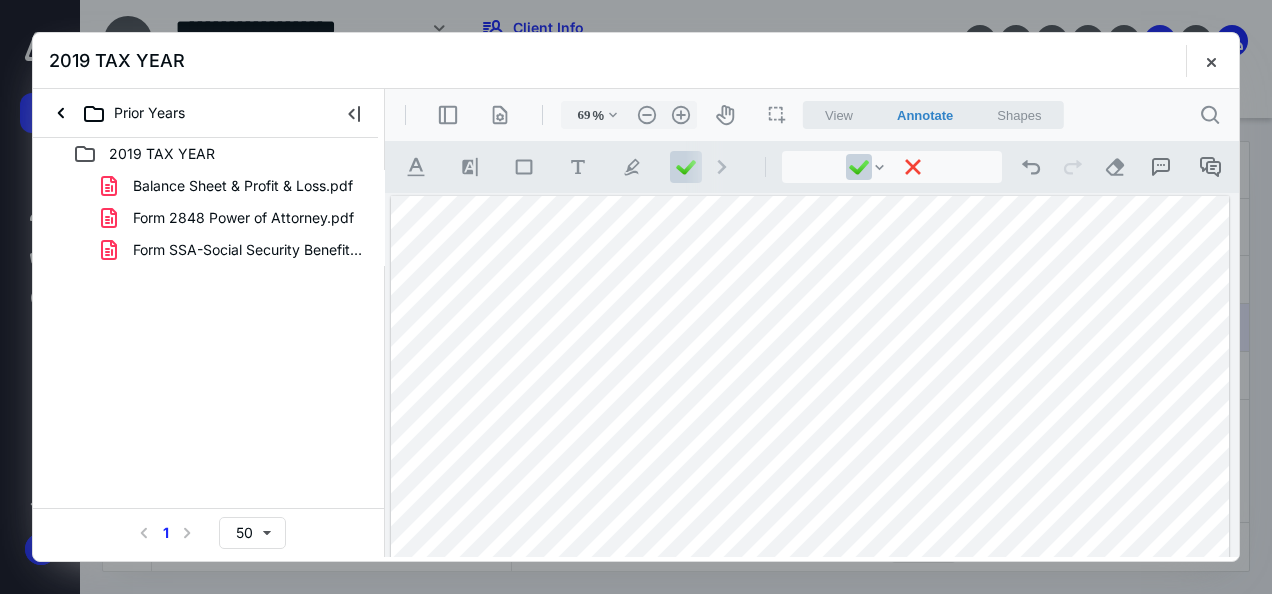 click on "Prior Years" at bounding box center (121, 113) 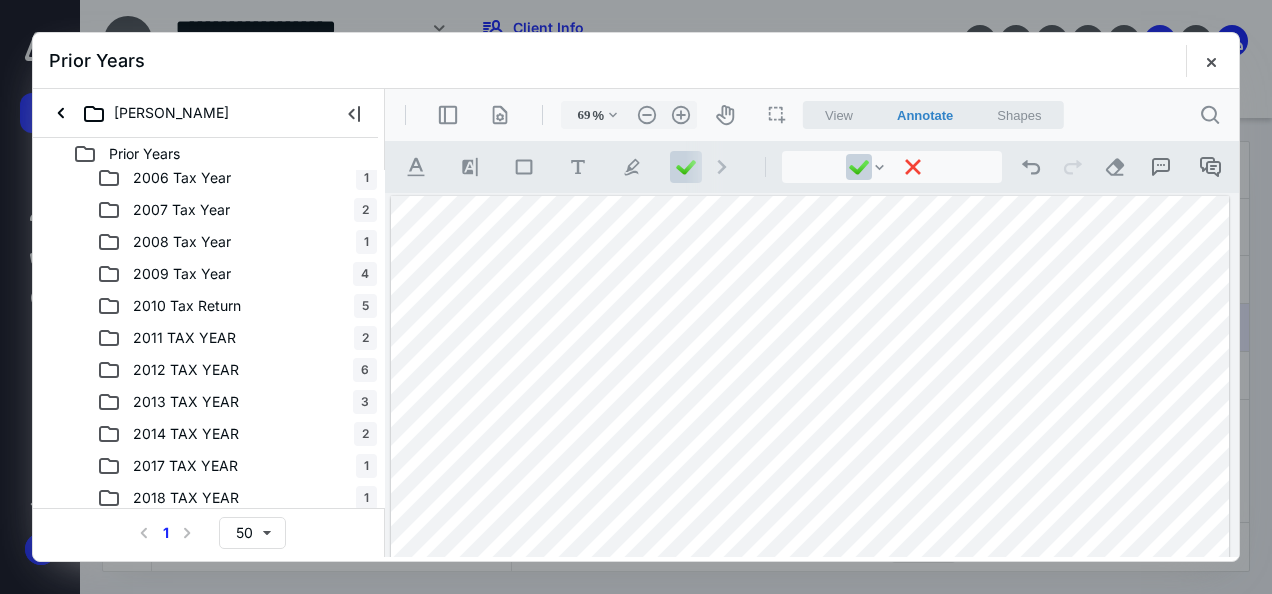 scroll, scrollTop: 108, scrollLeft: 0, axis: vertical 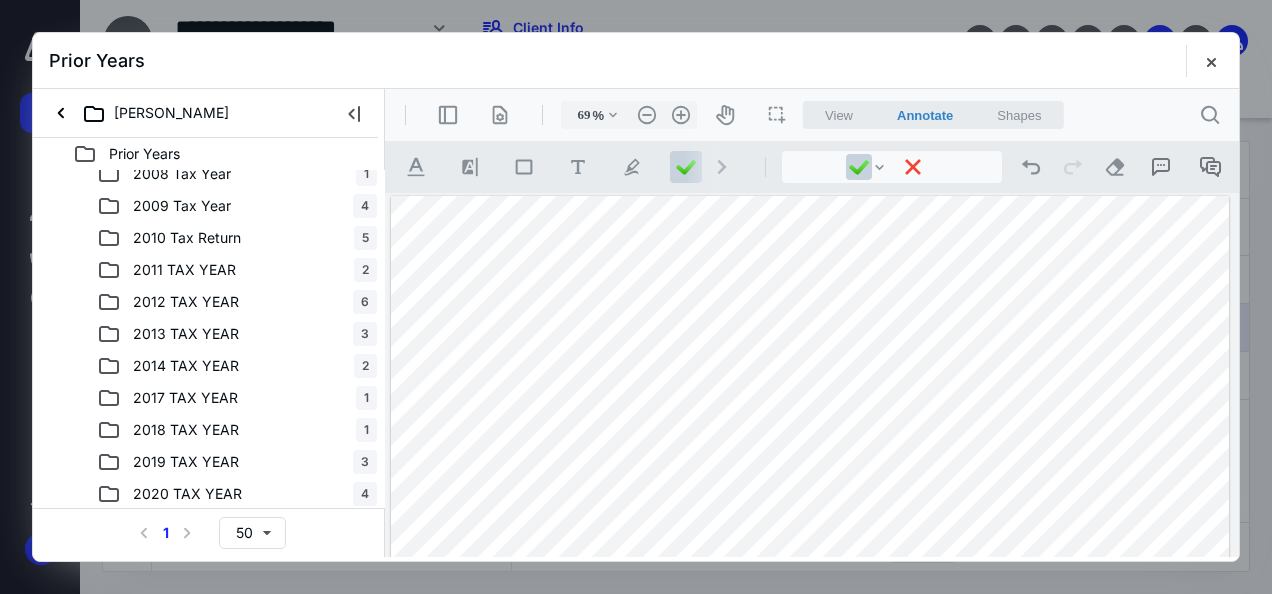 click on "2017 TAX YEAR 1" at bounding box center [209, 398] 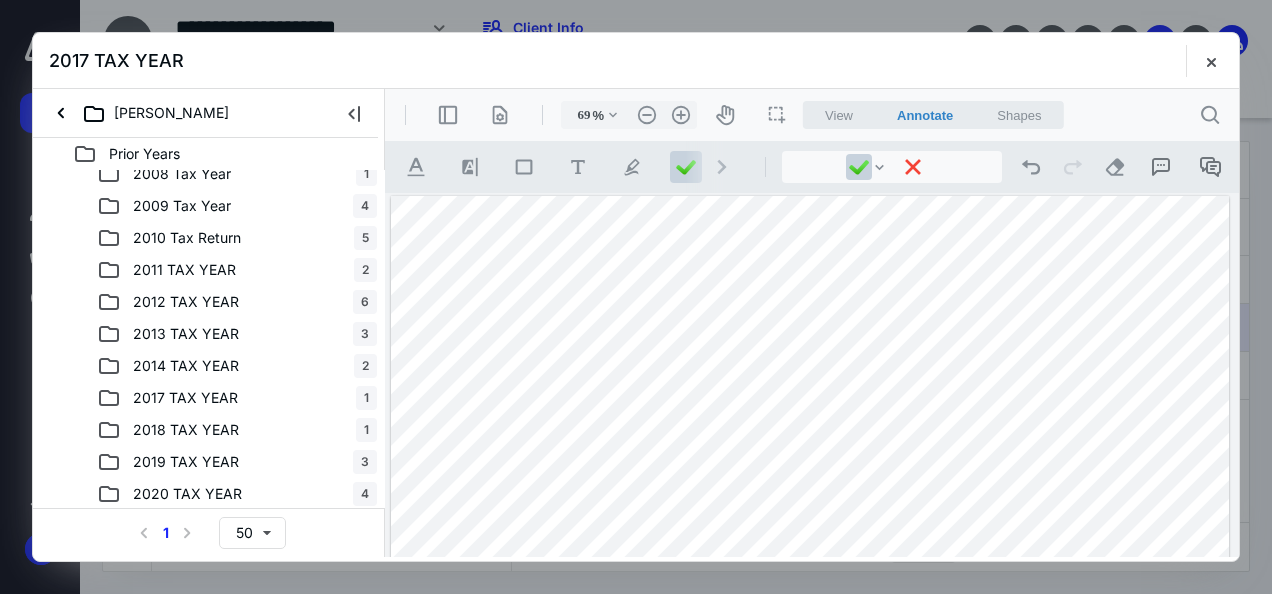 scroll, scrollTop: 0, scrollLeft: 0, axis: both 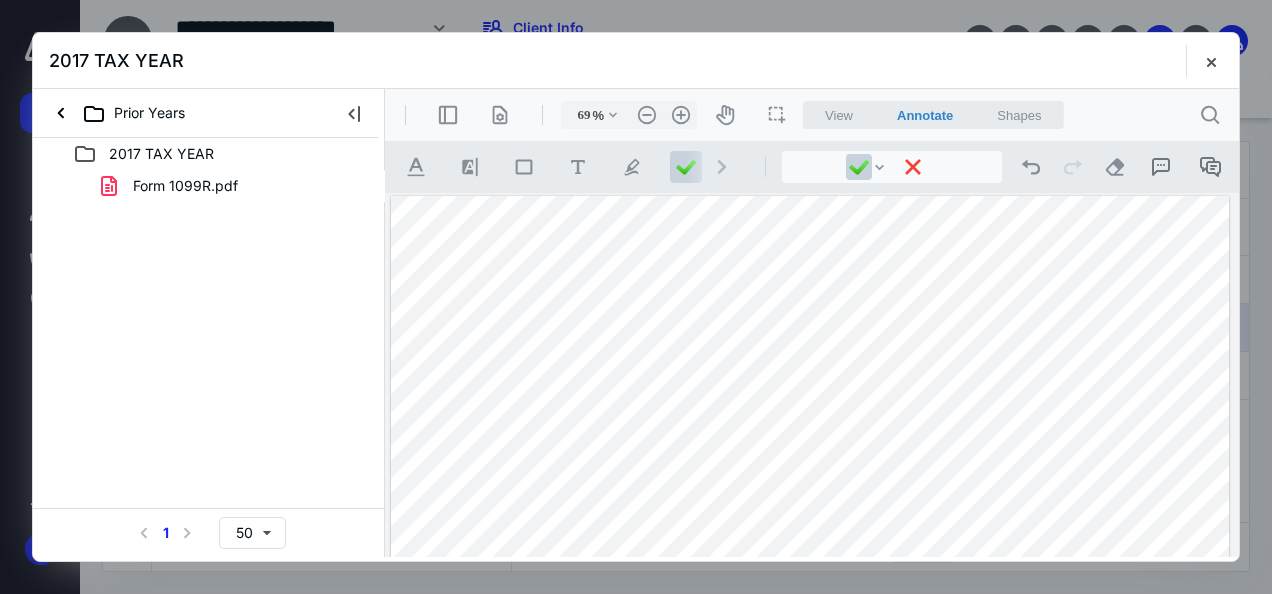 click on "Prior Years" at bounding box center [121, 113] 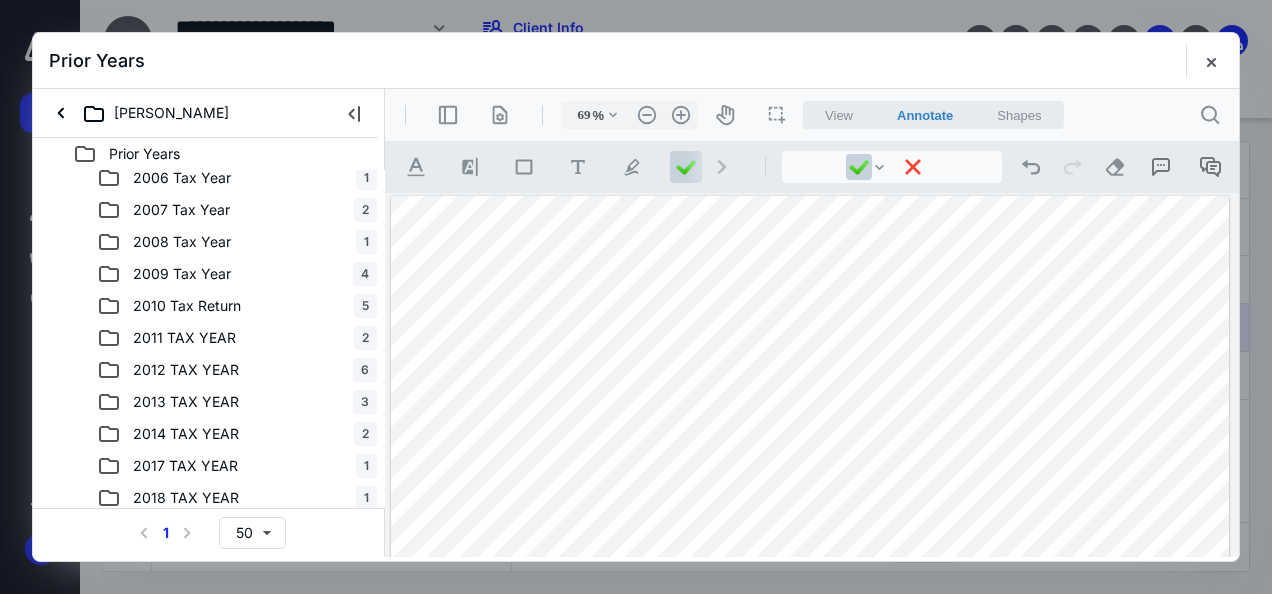 scroll, scrollTop: 108, scrollLeft: 0, axis: vertical 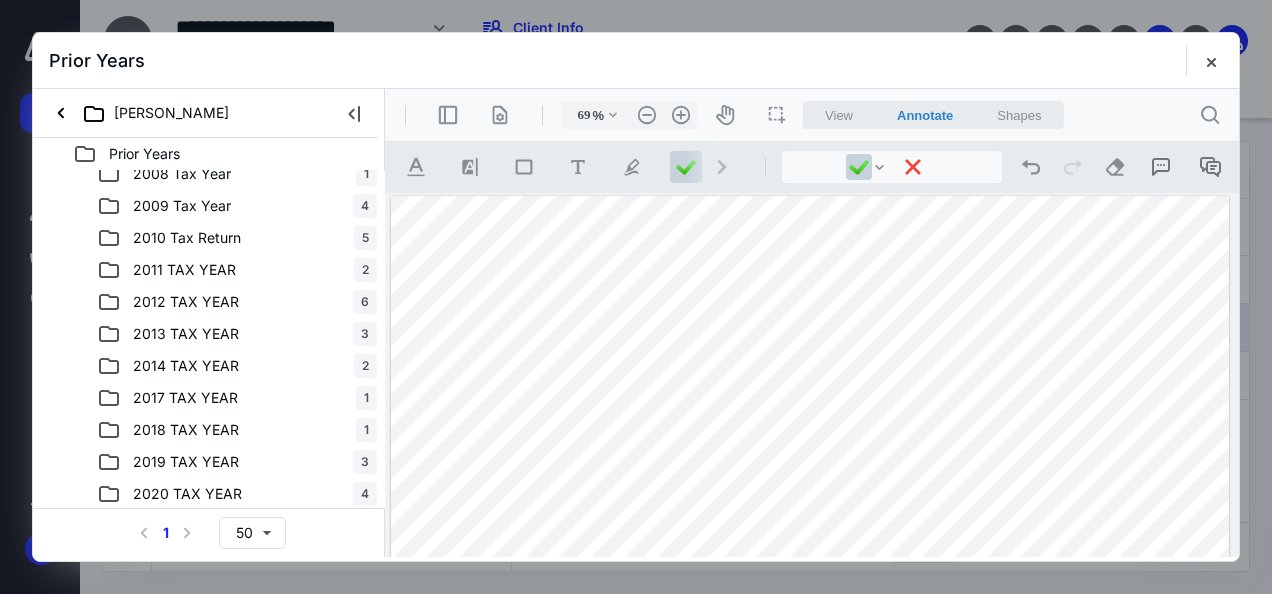 click on "2017 TAX YEAR" at bounding box center [185, 398] 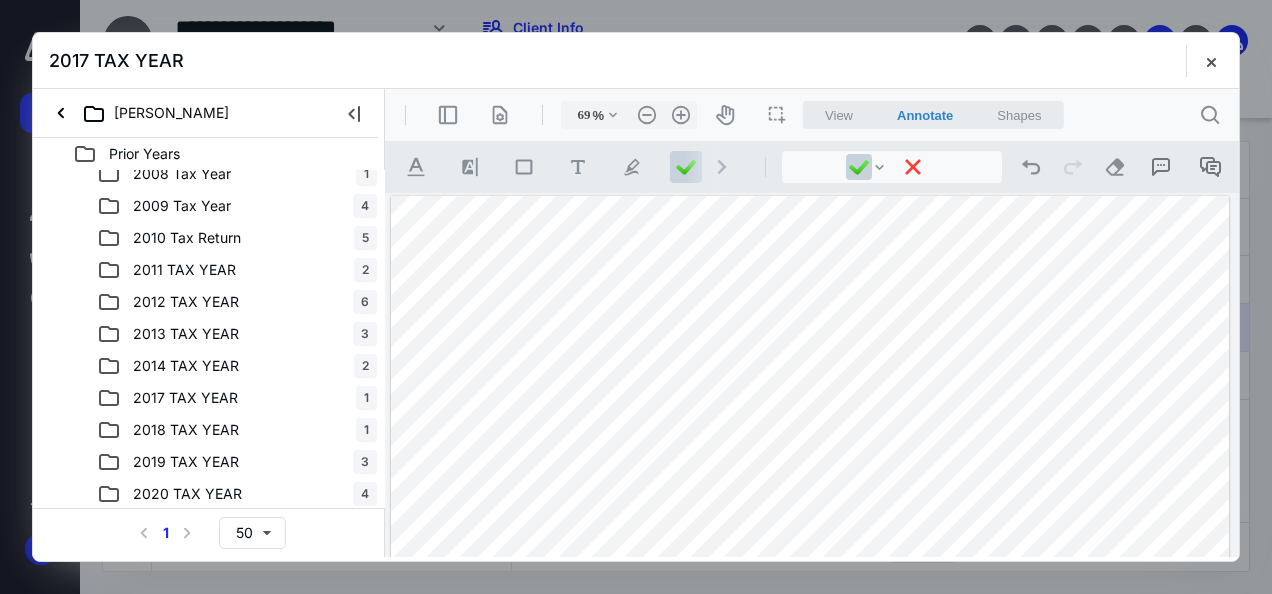 scroll, scrollTop: 0, scrollLeft: 0, axis: both 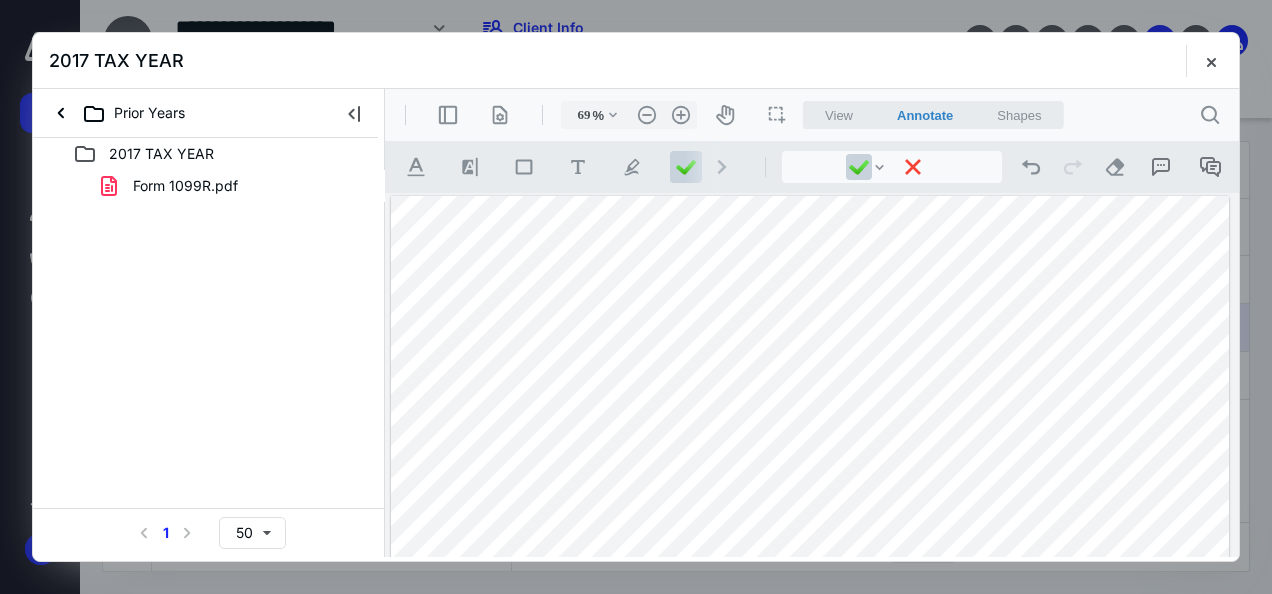 click at bounding box center (1211, 61) 